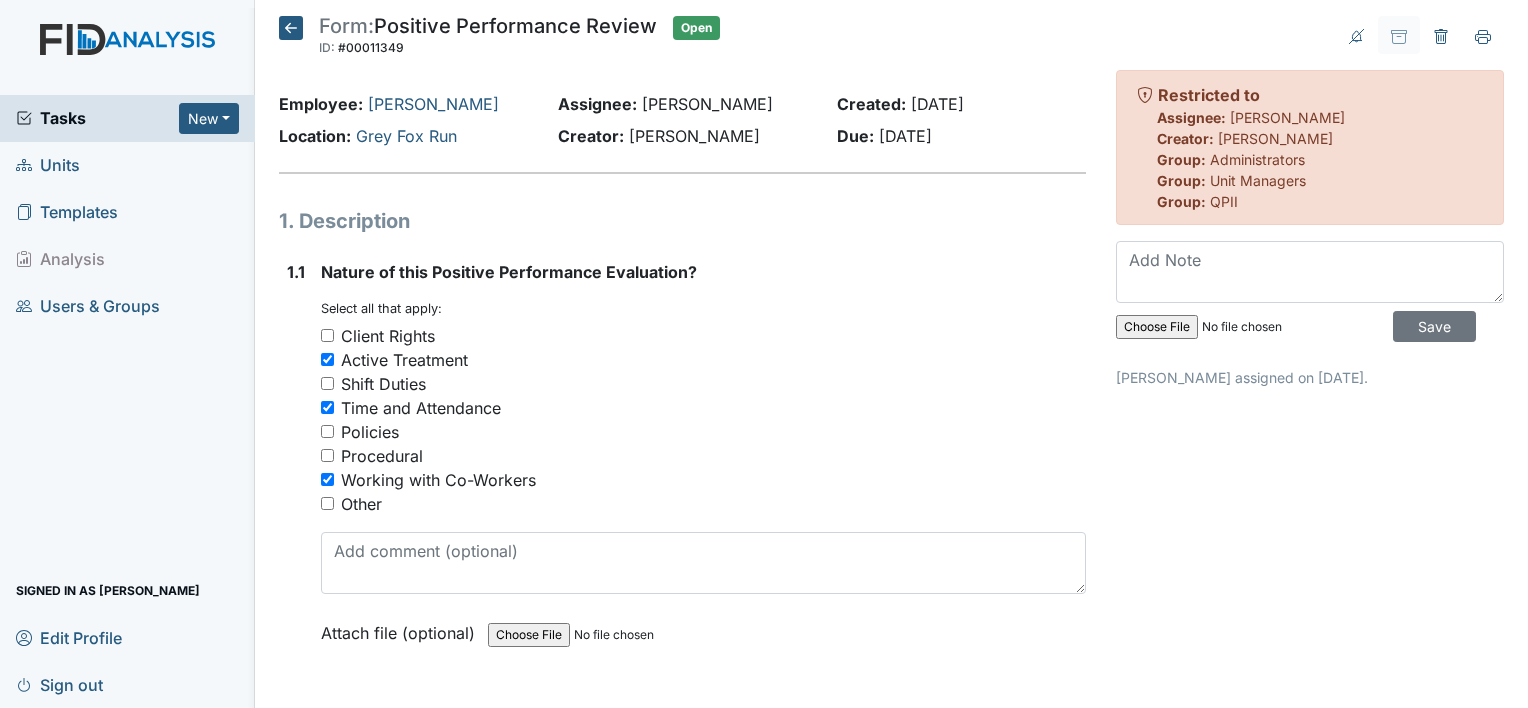 scroll, scrollTop: 0, scrollLeft: 0, axis: both 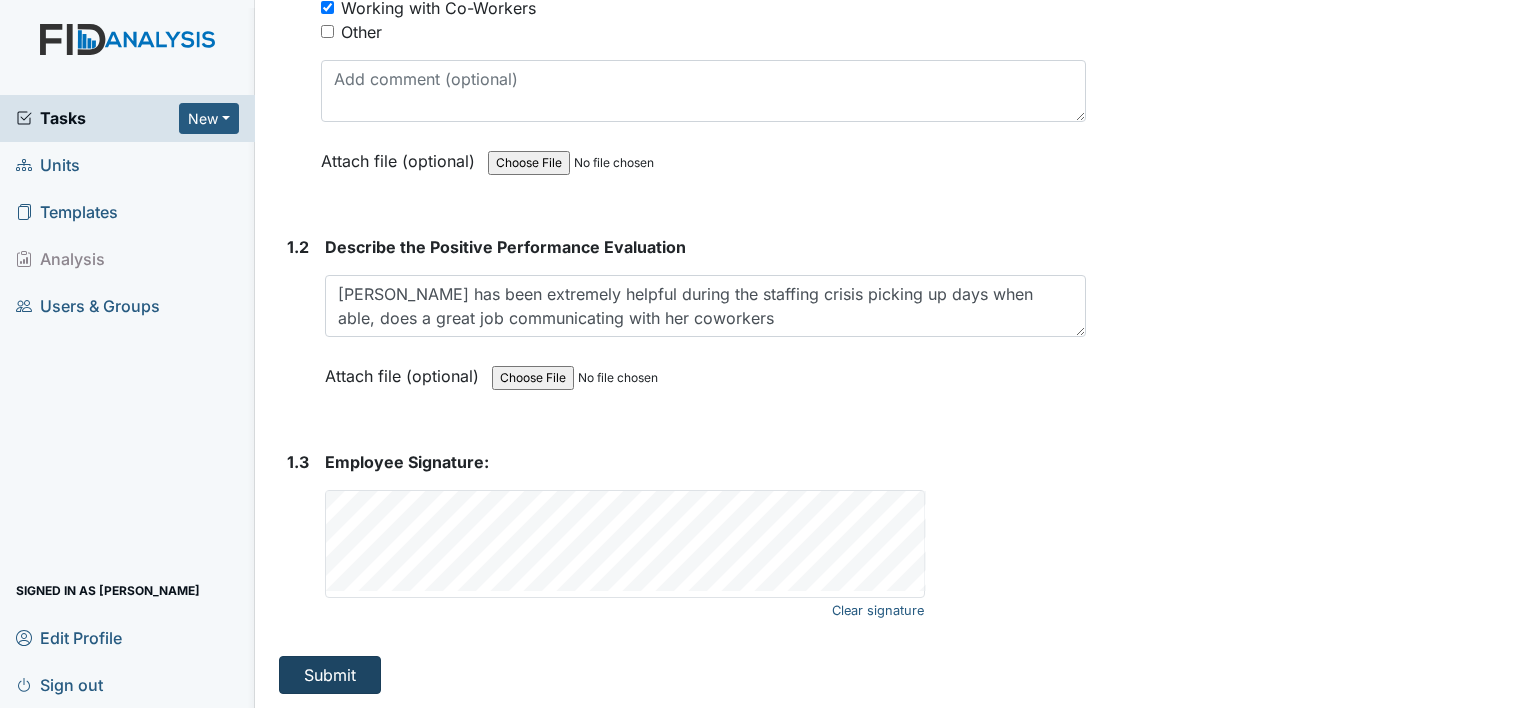 click on "Submit" at bounding box center [330, 675] 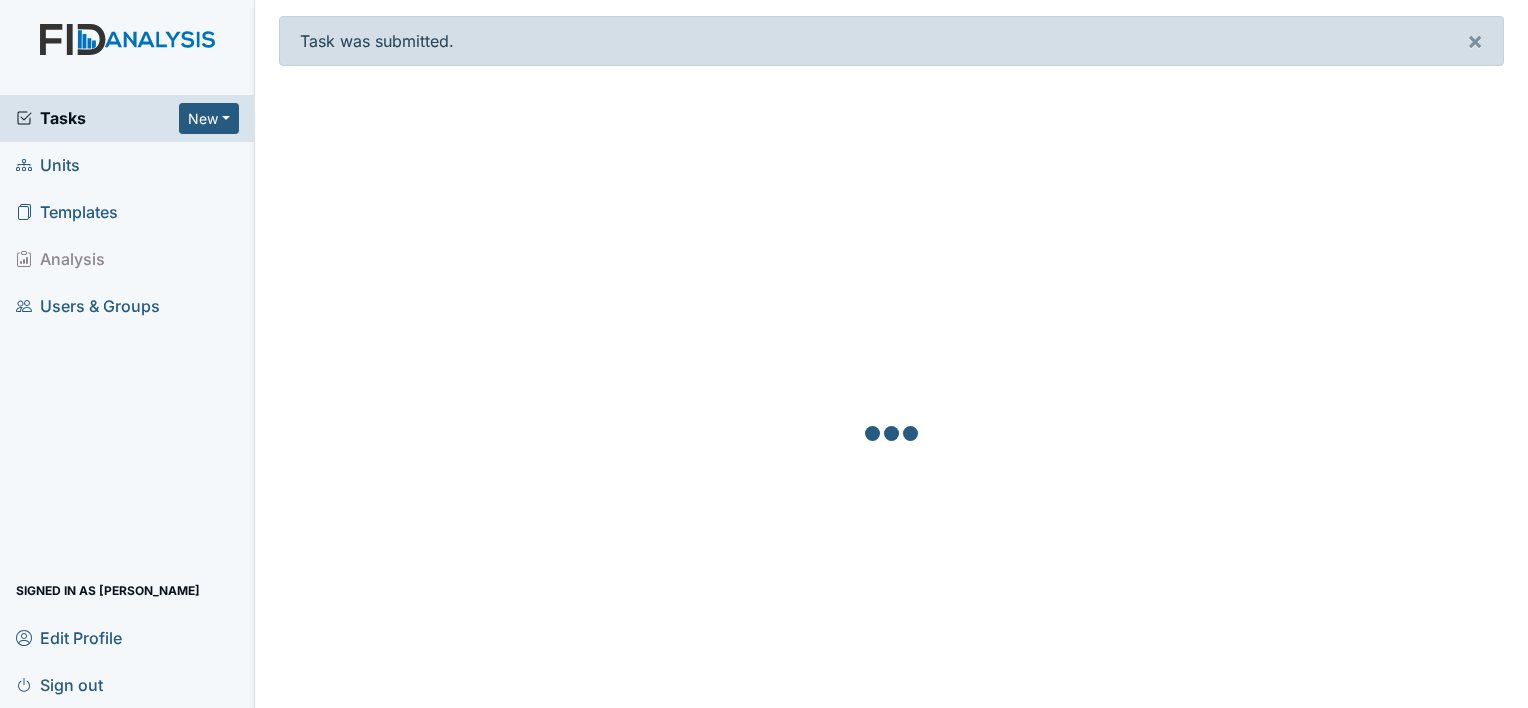 scroll, scrollTop: 0, scrollLeft: 0, axis: both 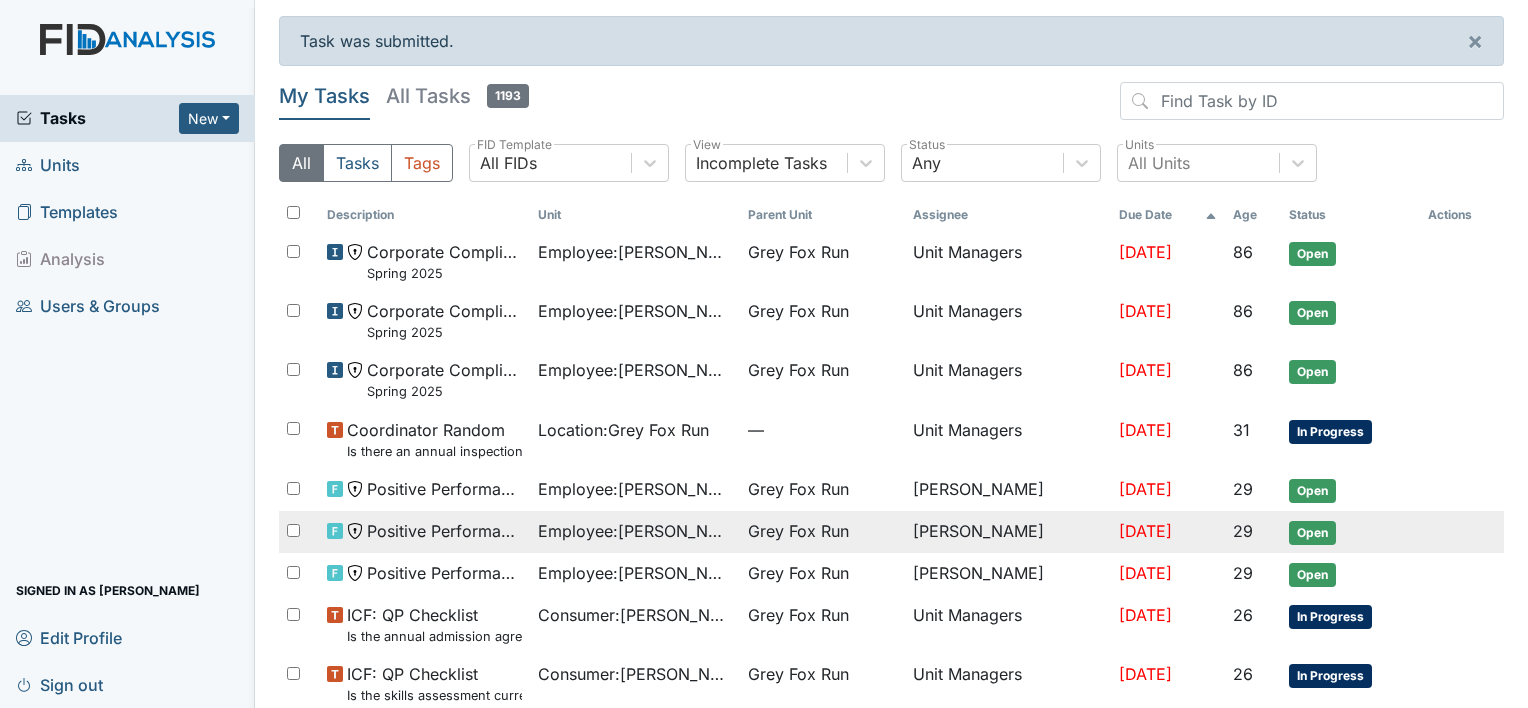 click on "[DATE]" at bounding box center [1145, 531] 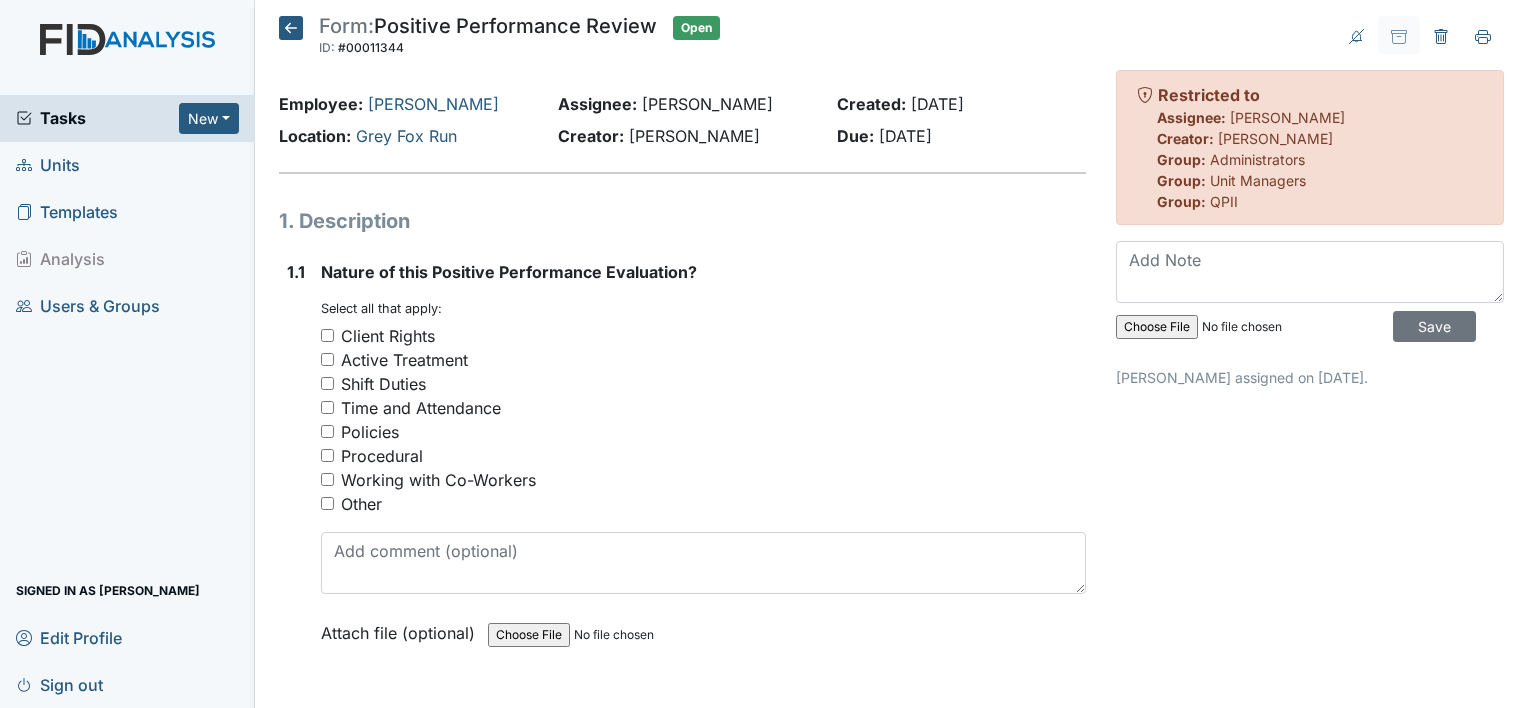 scroll, scrollTop: 0, scrollLeft: 0, axis: both 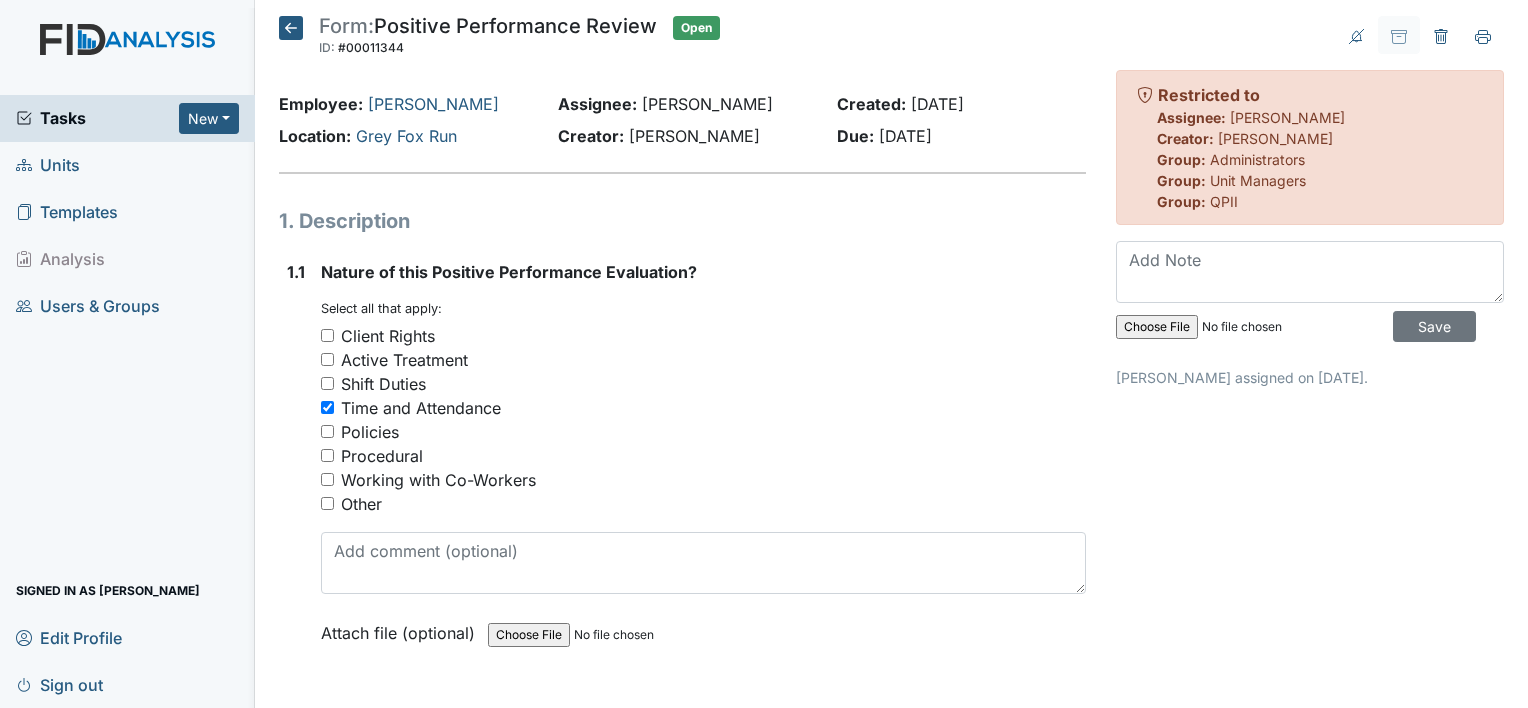 click on "Tasks
New
Form
Inspection
Document
Bundle" at bounding box center (127, 118) 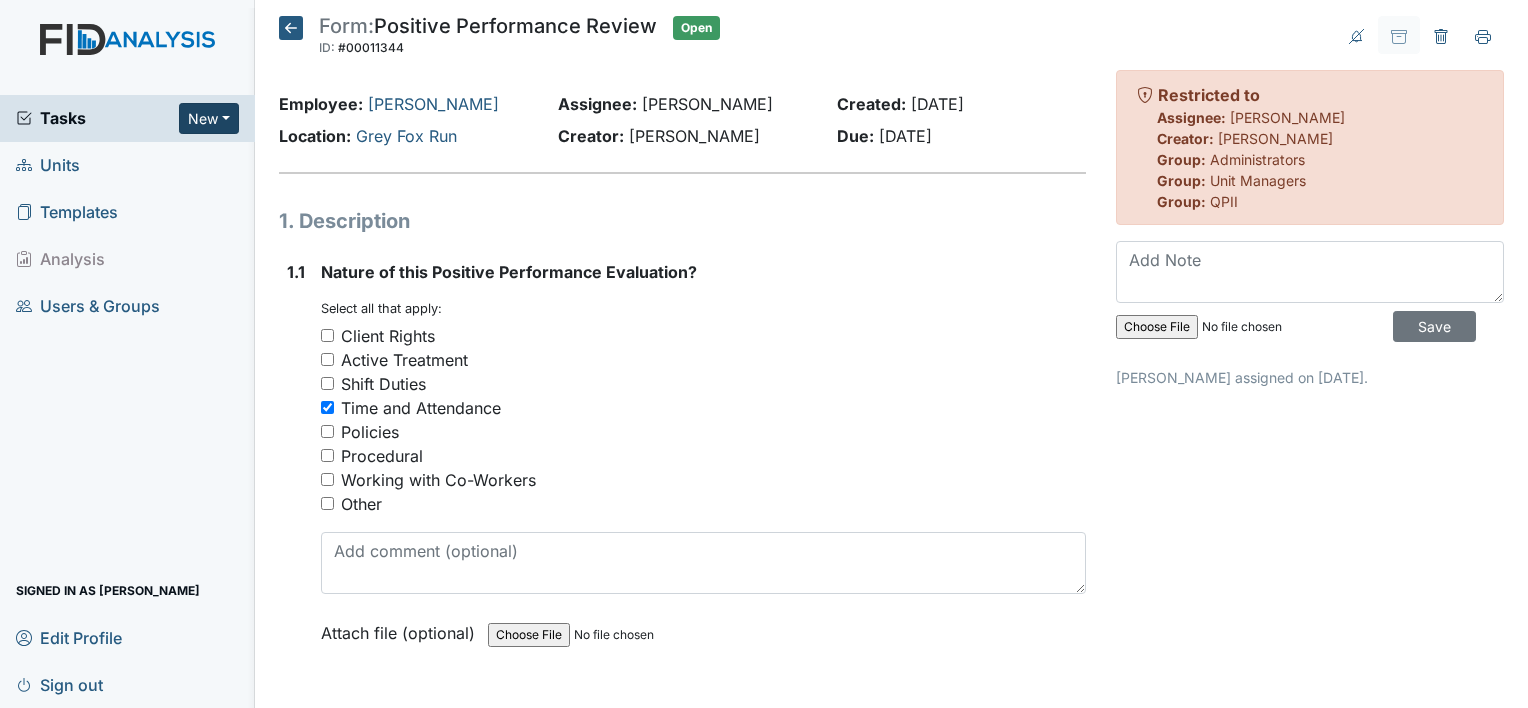 click on "New" at bounding box center (209, 118) 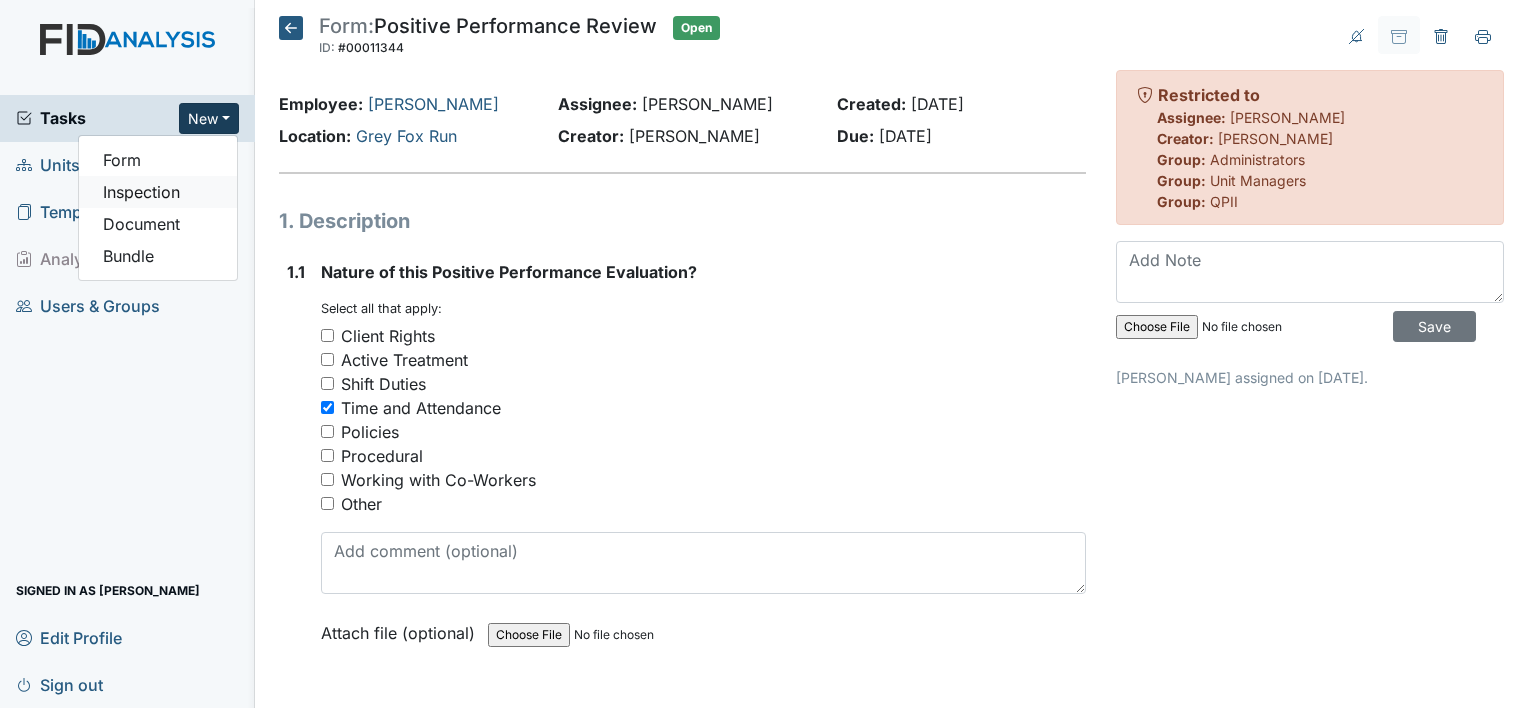 click on "Inspection" at bounding box center [158, 192] 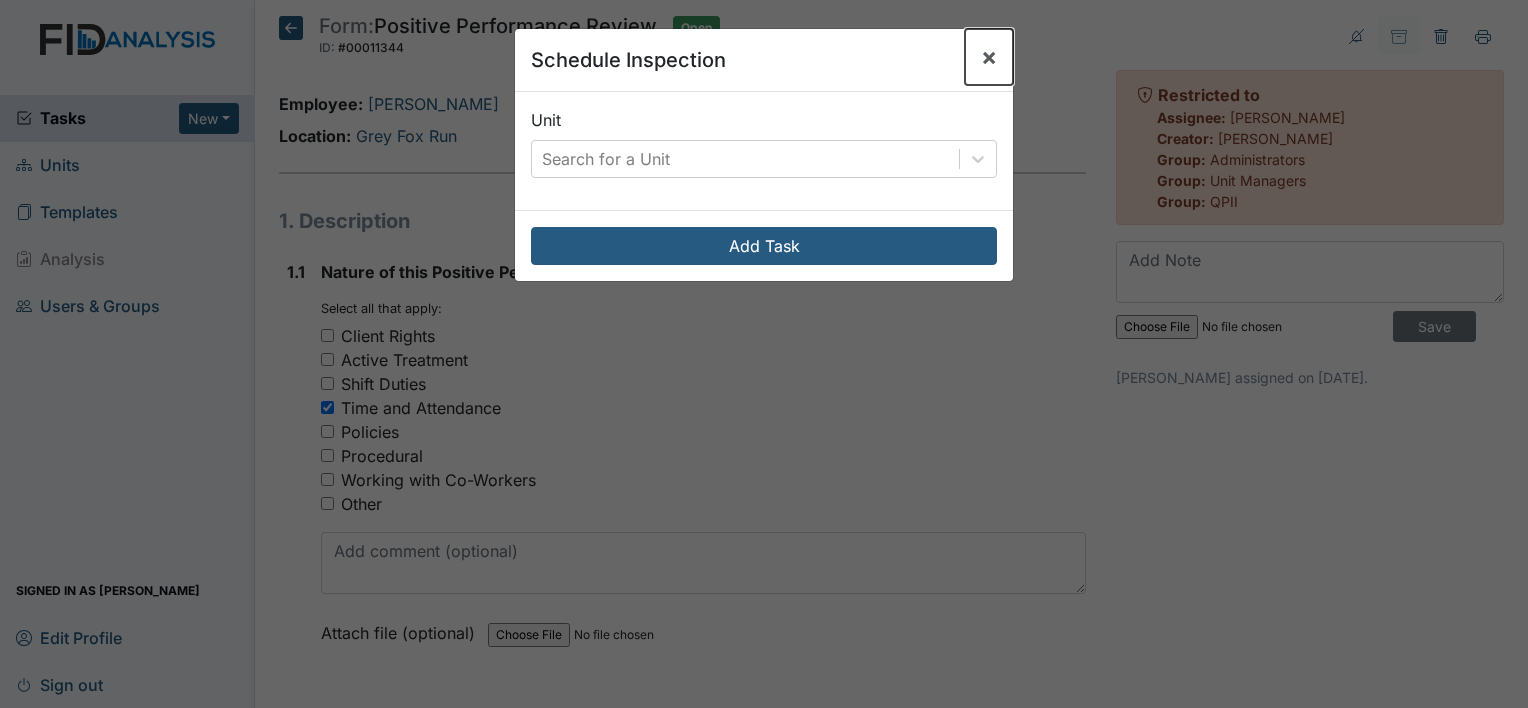 click on "×" at bounding box center [989, 57] 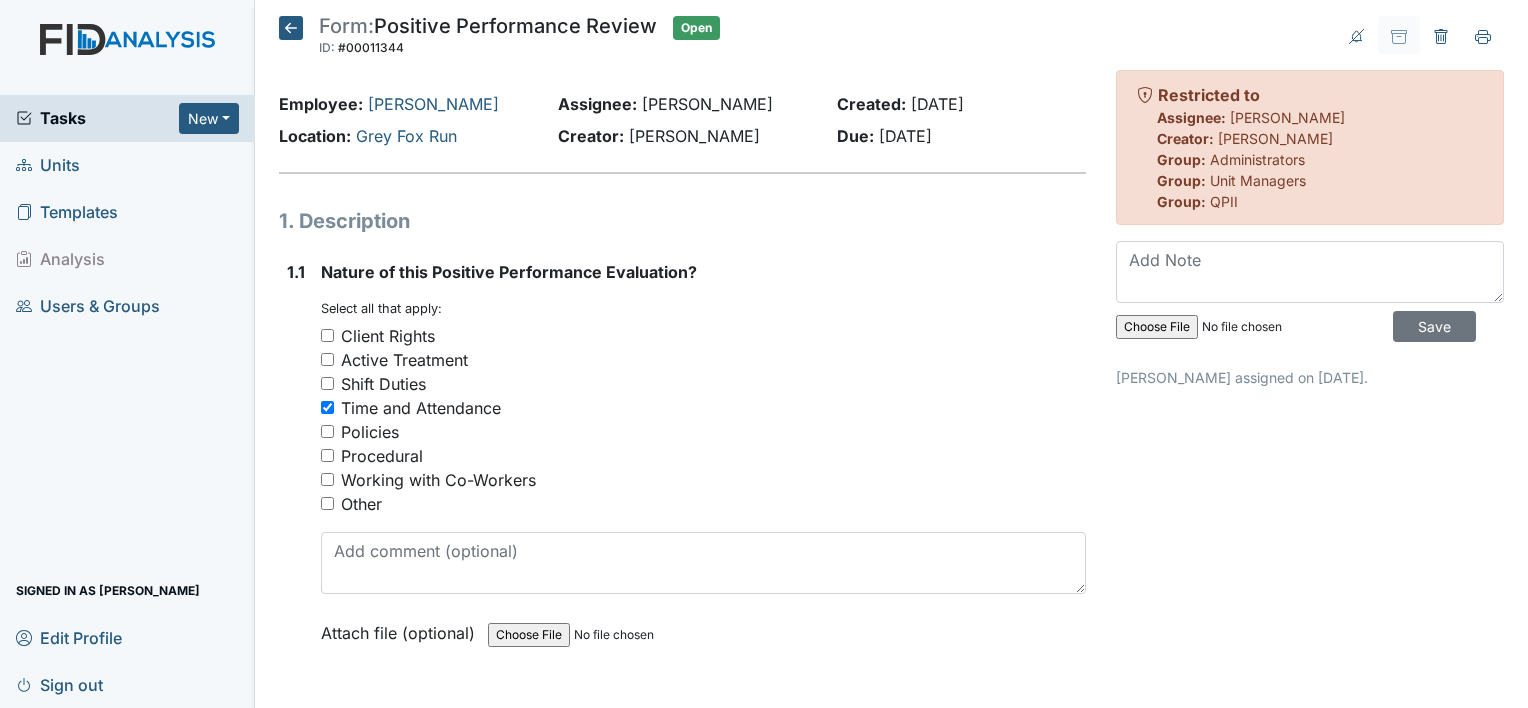 click on "Tasks" at bounding box center [97, 118] 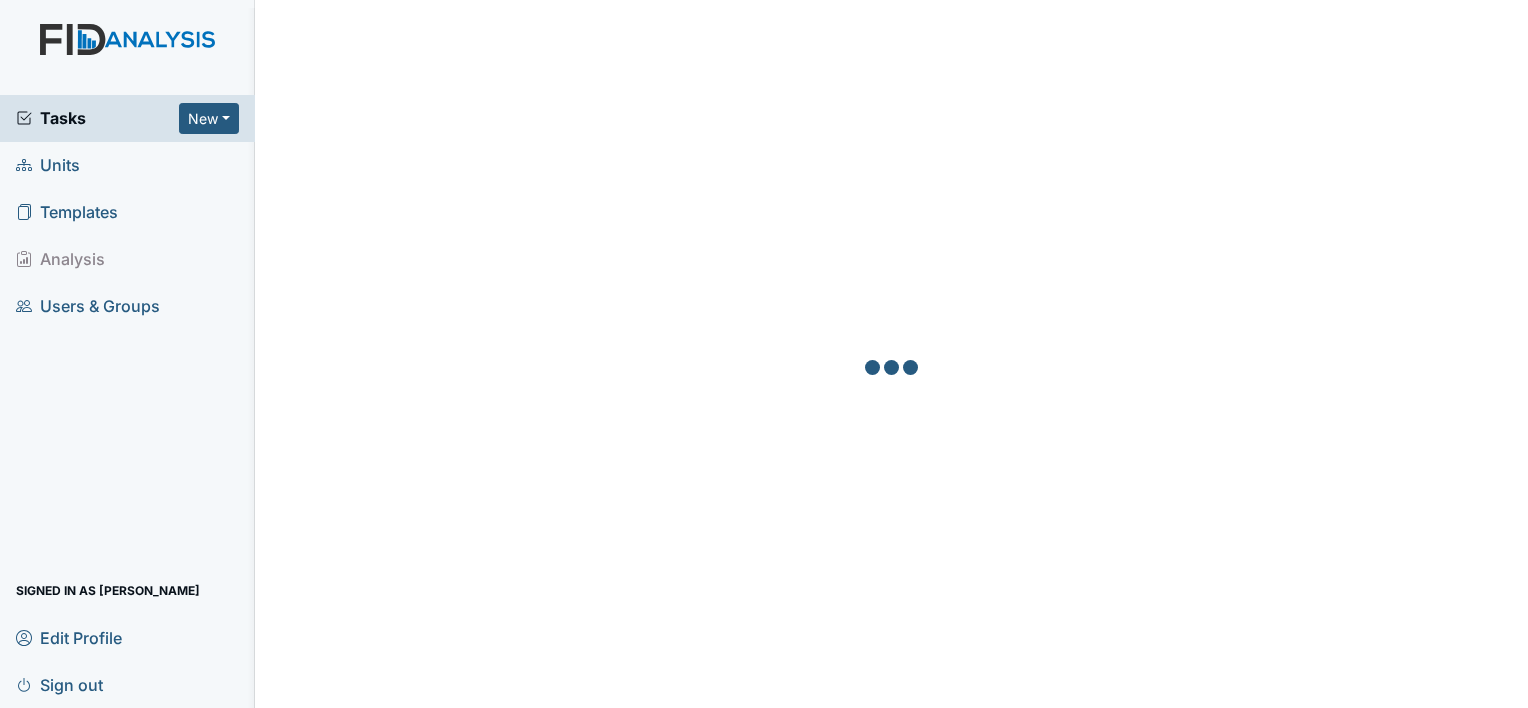 scroll, scrollTop: 0, scrollLeft: 0, axis: both 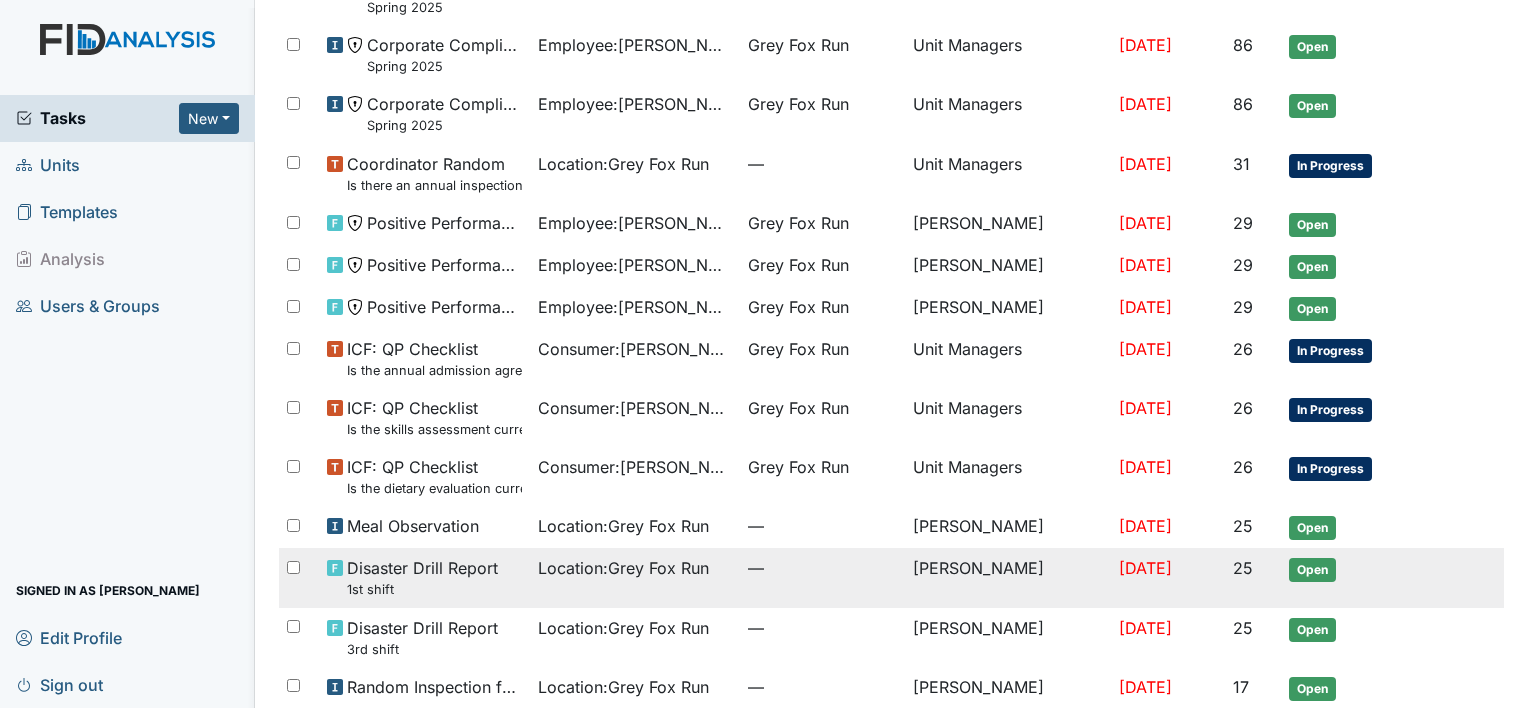 click on "Location :  Grey Fox Run" at bounding box center [623, 568] 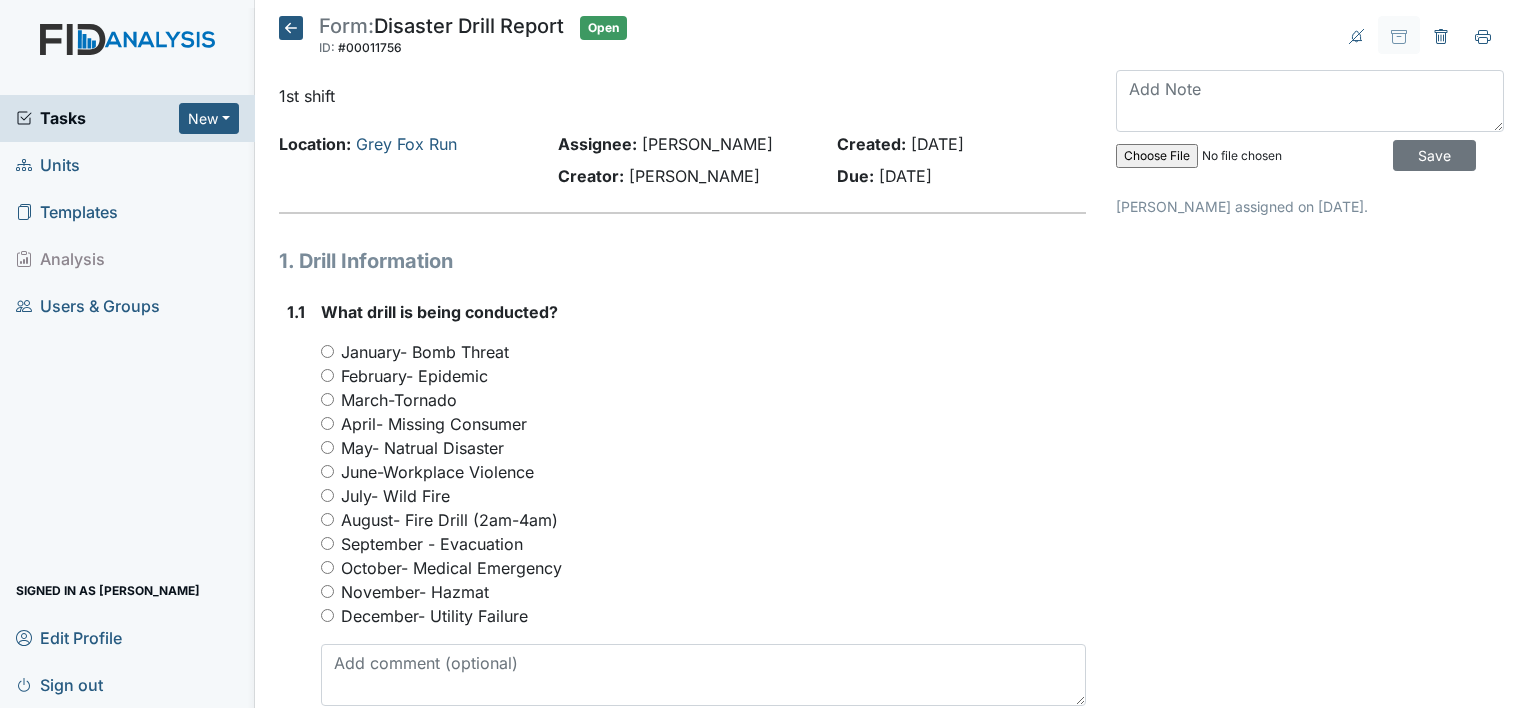 scroll, scrollTop: 0, scrollLeft: 0, axis: both 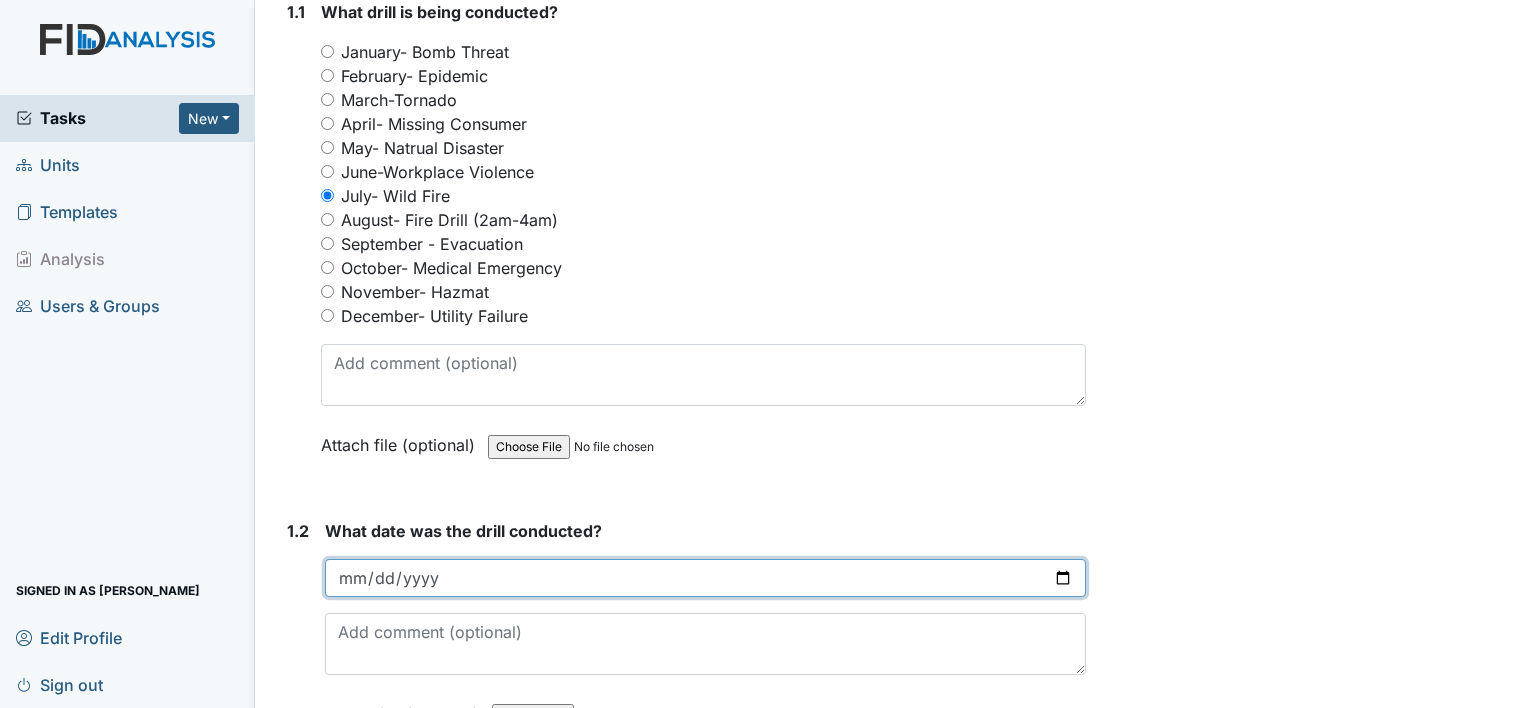 click at bounding box center (705, 578) 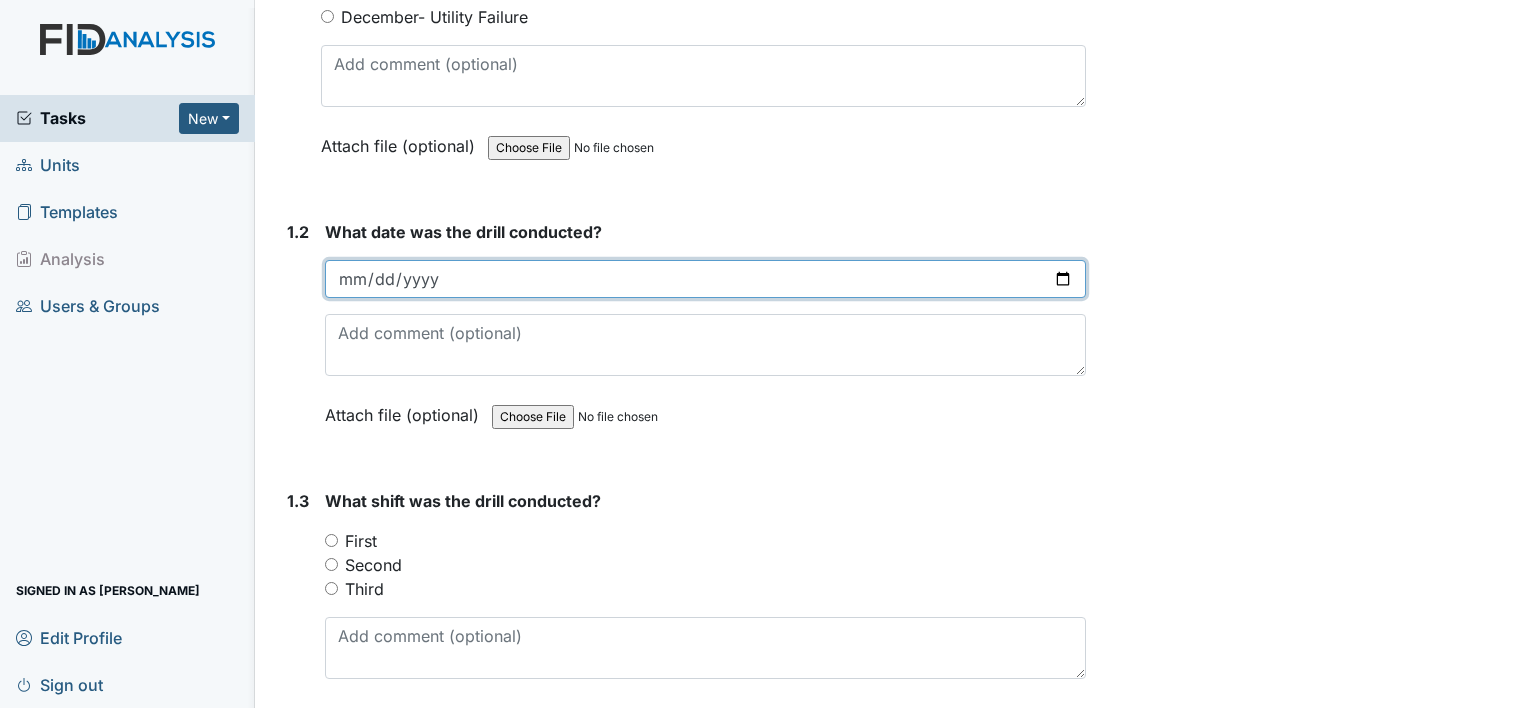 scroll, scrollTop: 600, scrollLeft: 0, axis: vertical 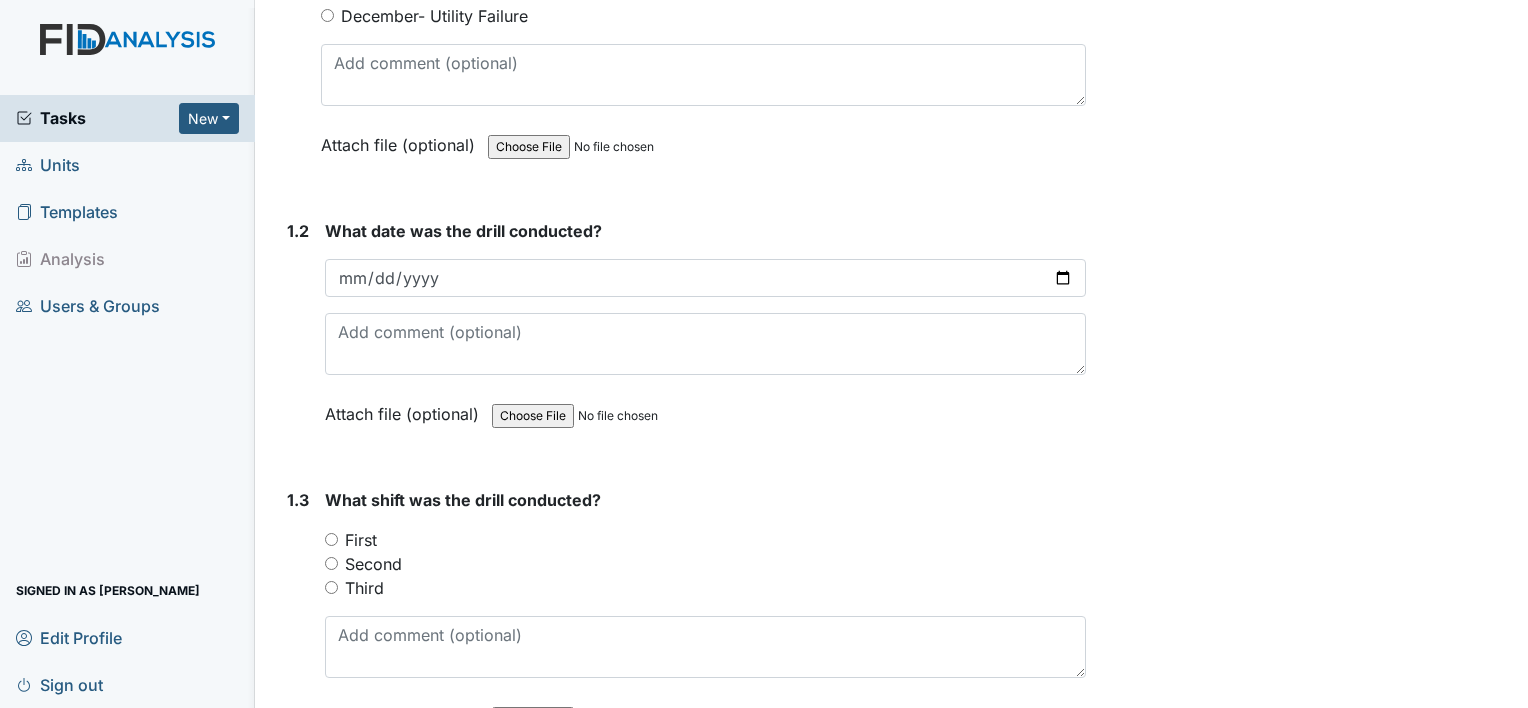 click on "First" at bounding box center (361, 540) 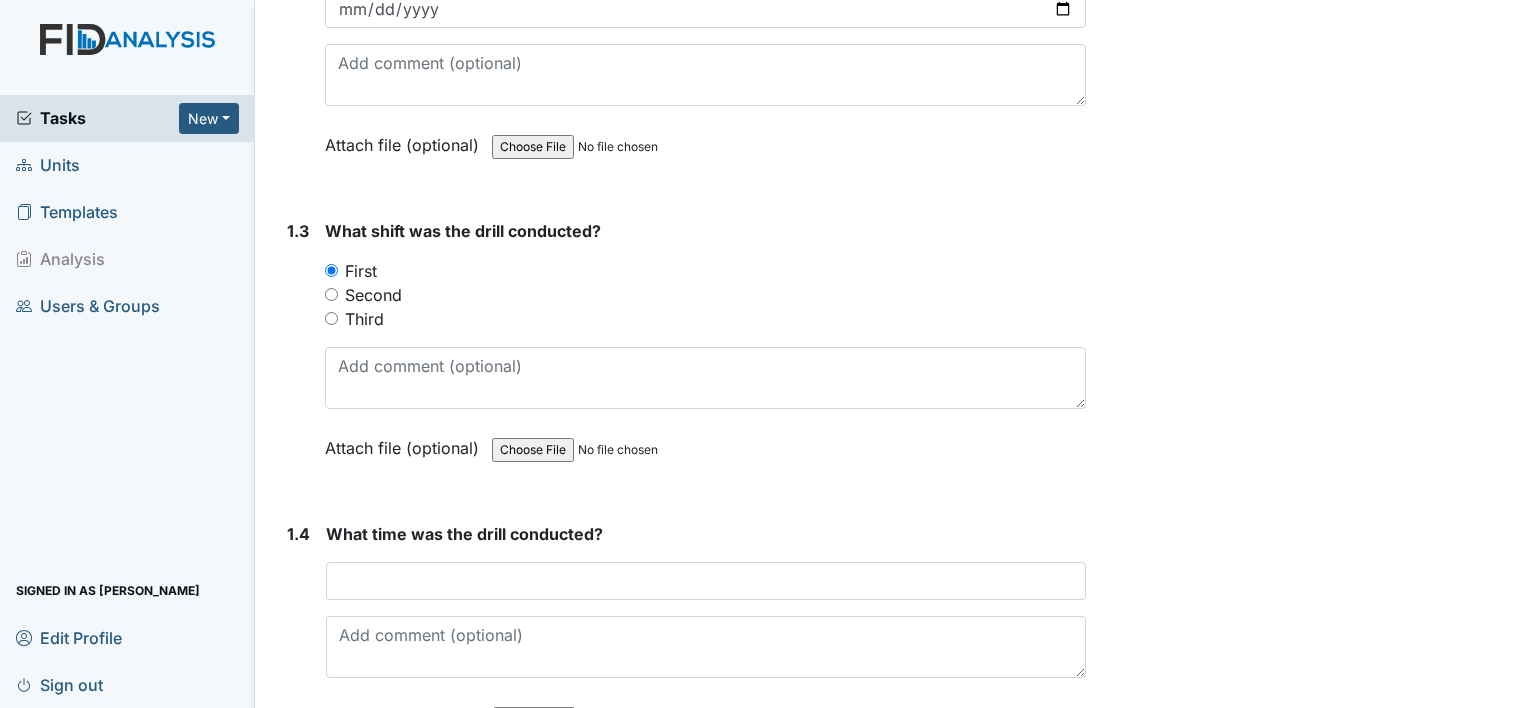 scroll, scrollTop: 900, scrollLeft: 0, axis: vertical 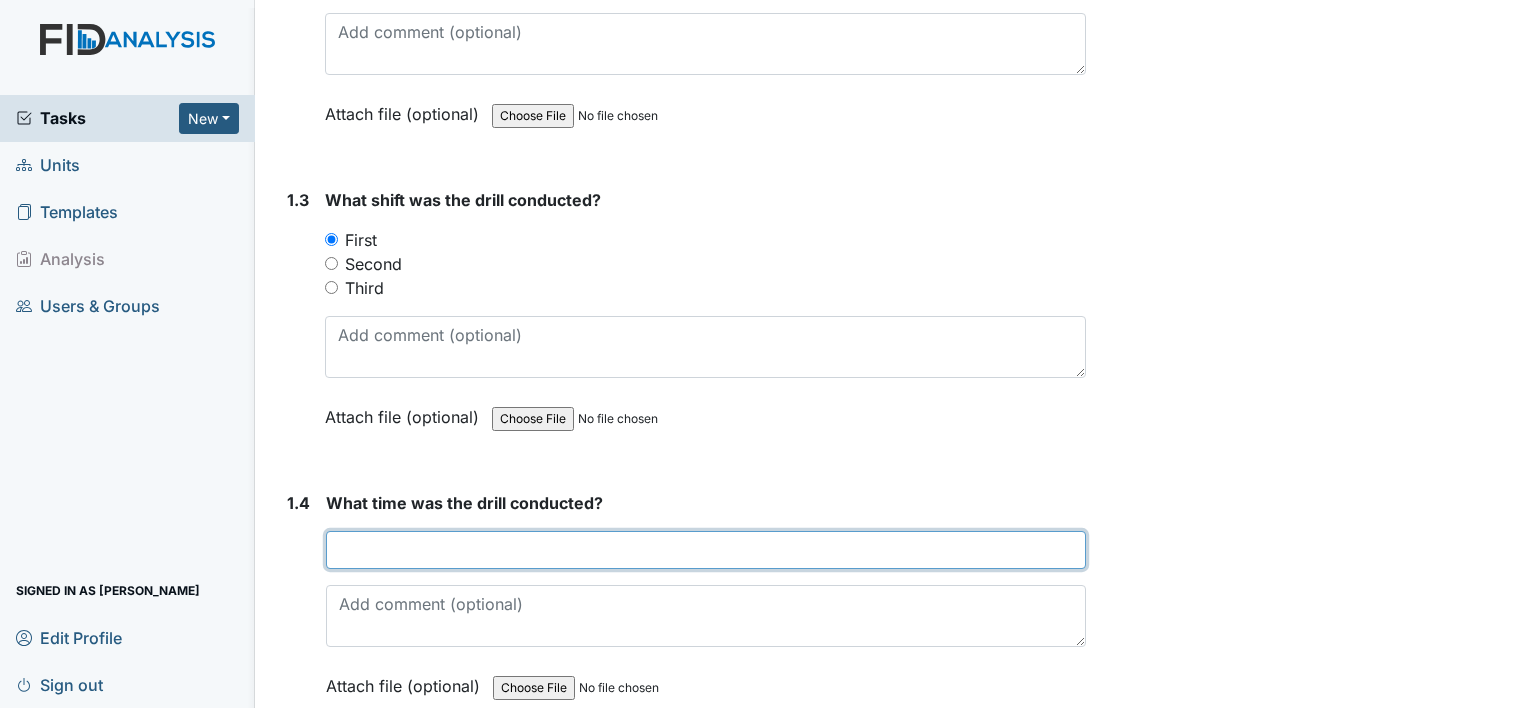 click at bounding box center [706, 550] 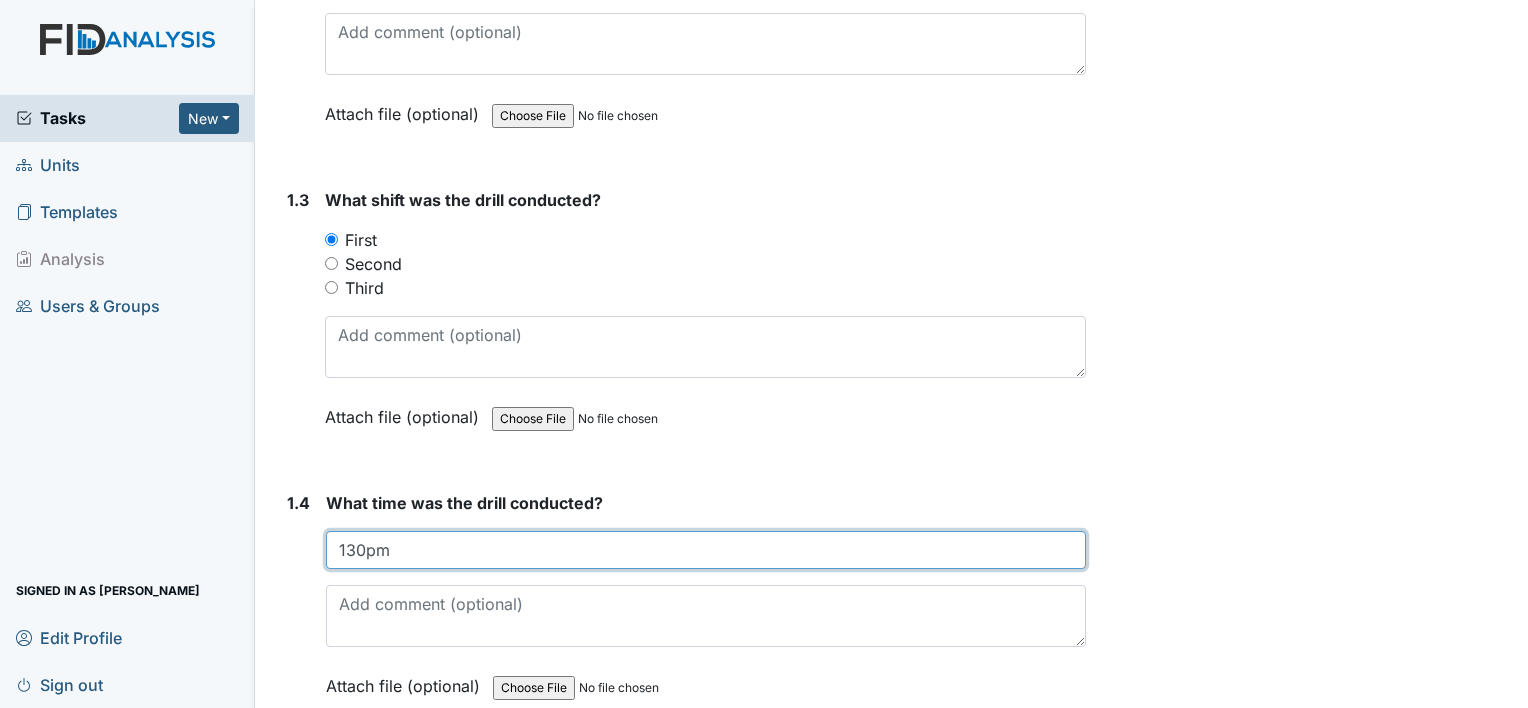 click on "130pm" at bounding box center [706, 550] 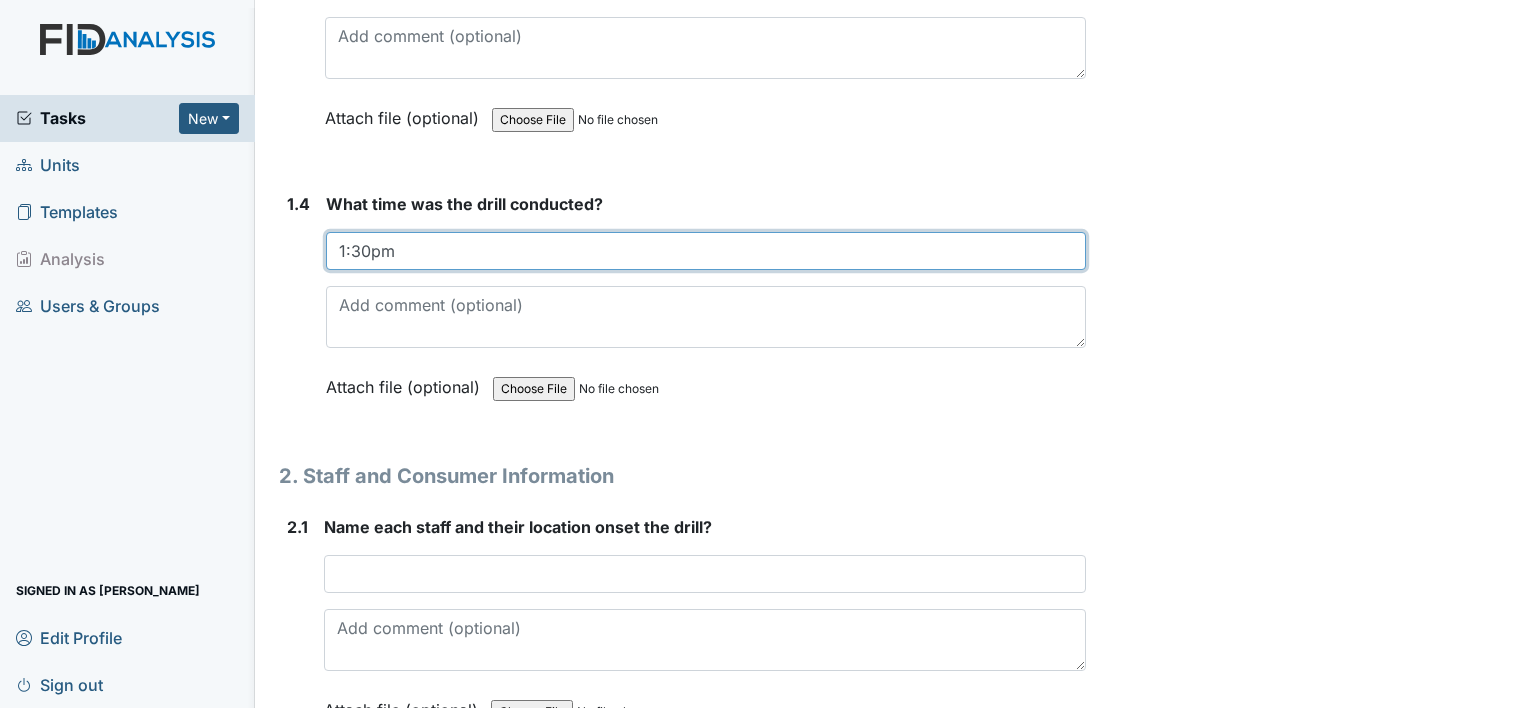 scroll, scrollTop: 1200, scrollLeft: 0, axis: vertical 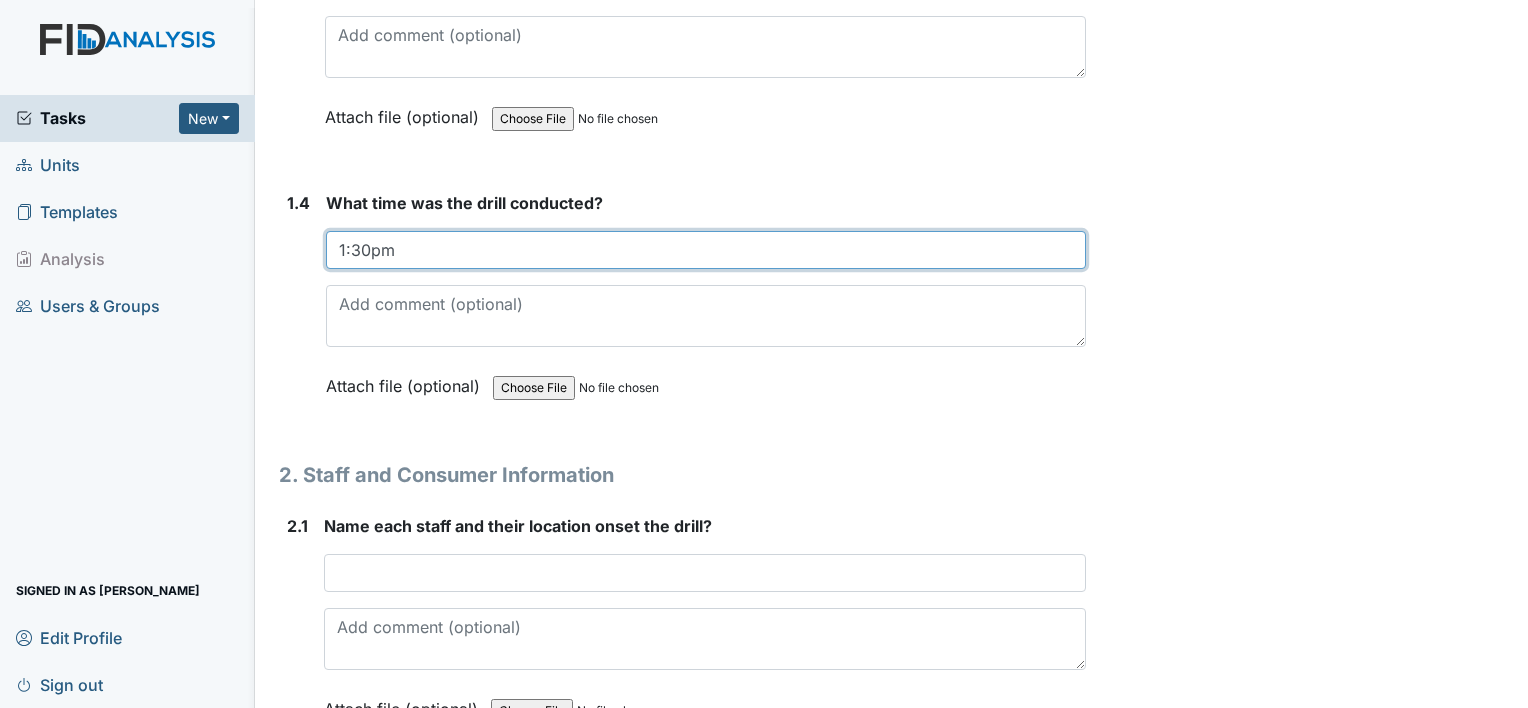 type on "1:30pm" 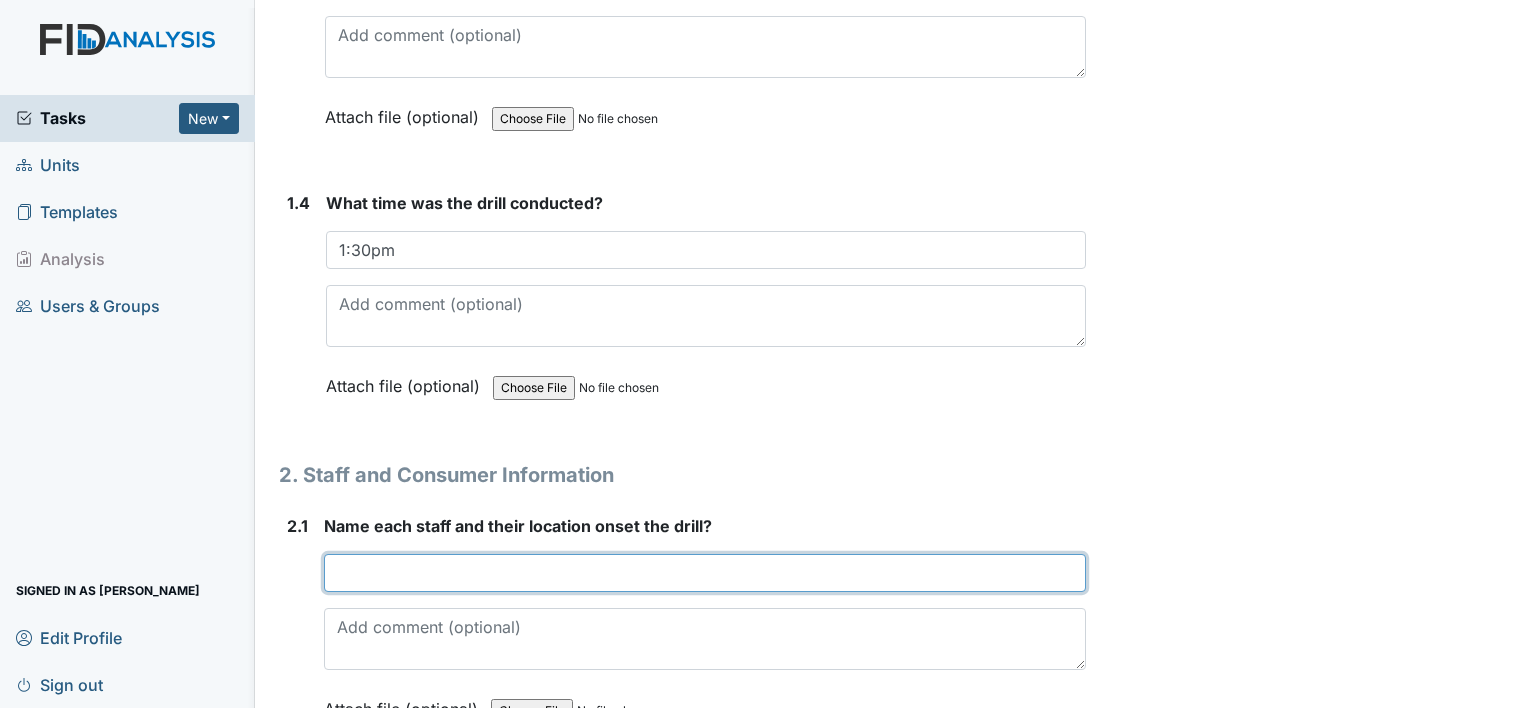 click at bounding box center (705, 573) 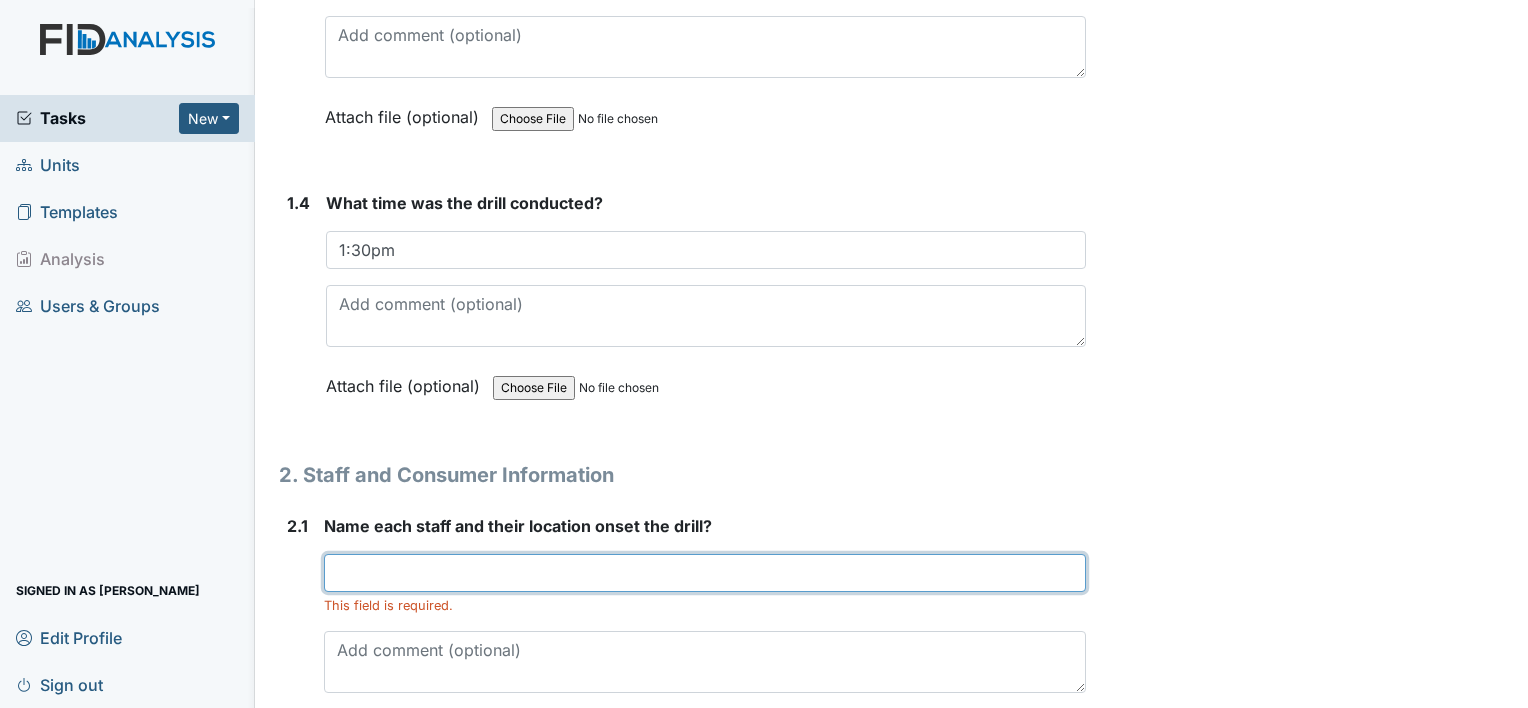click at bounding box center [705, 573] 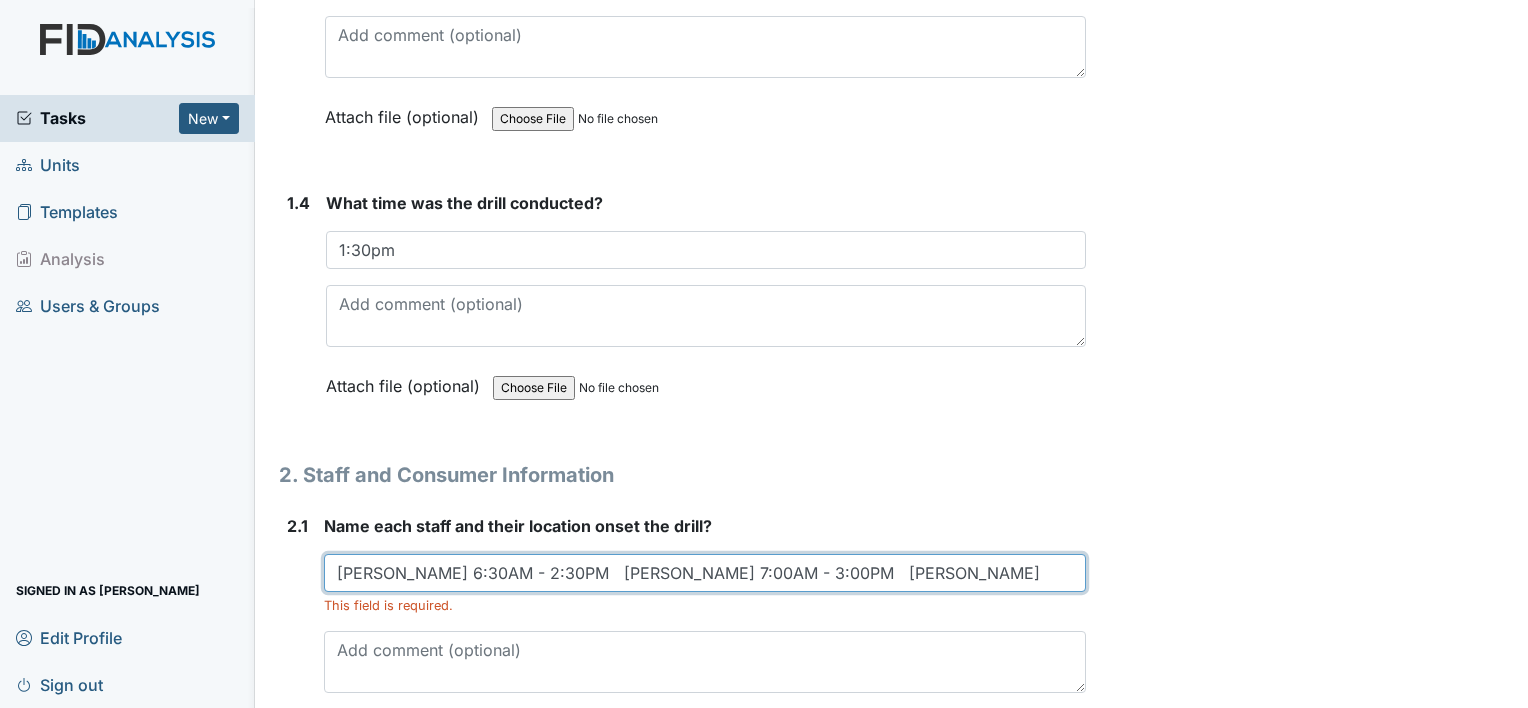 scroll, scrollTop: 0, scrollLeft: 24, axis: horizontal 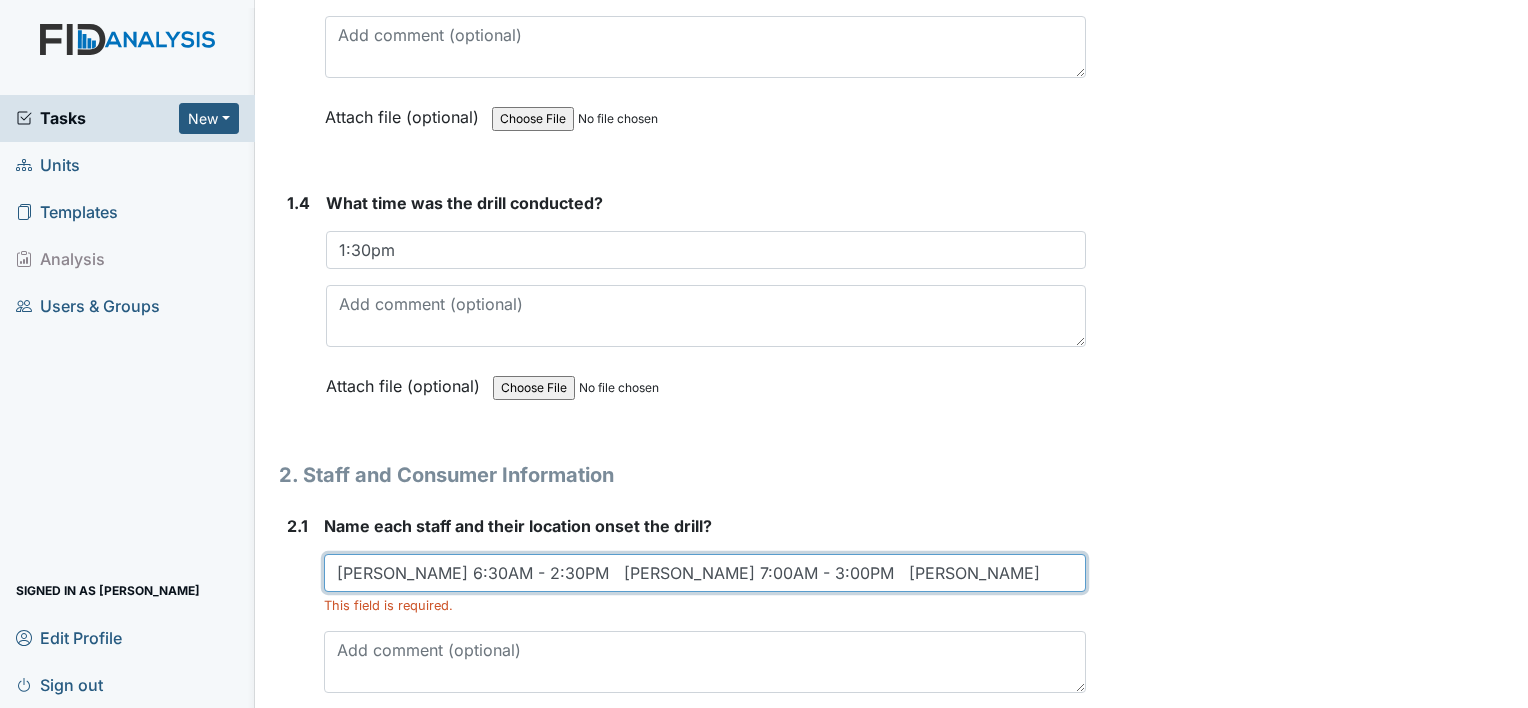 drag, startPoint x: 628, startPoint y: 566, endPoint x: 484, endPoint y: 559, distance: 144.17004 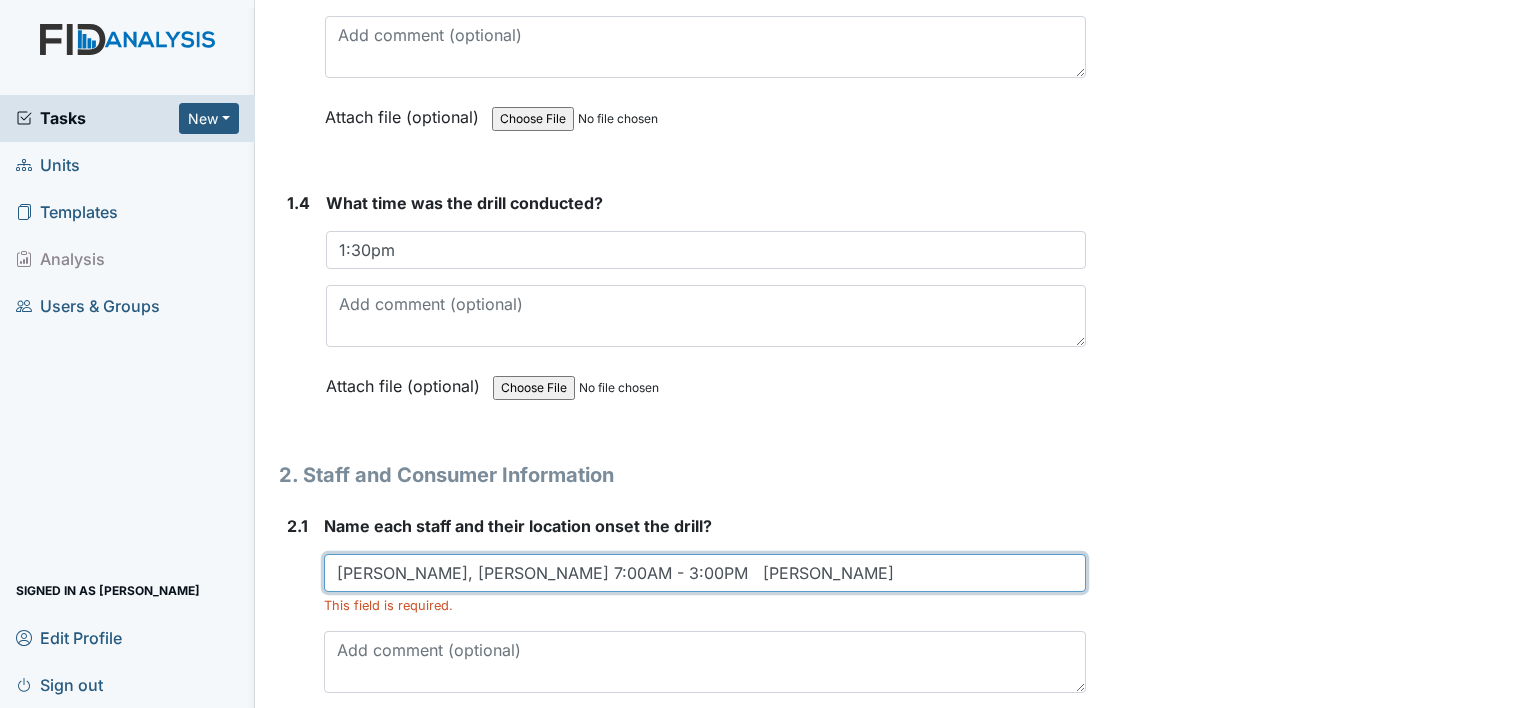 scroll, scrollTop: 0, scrollLeft: 0, axis: both 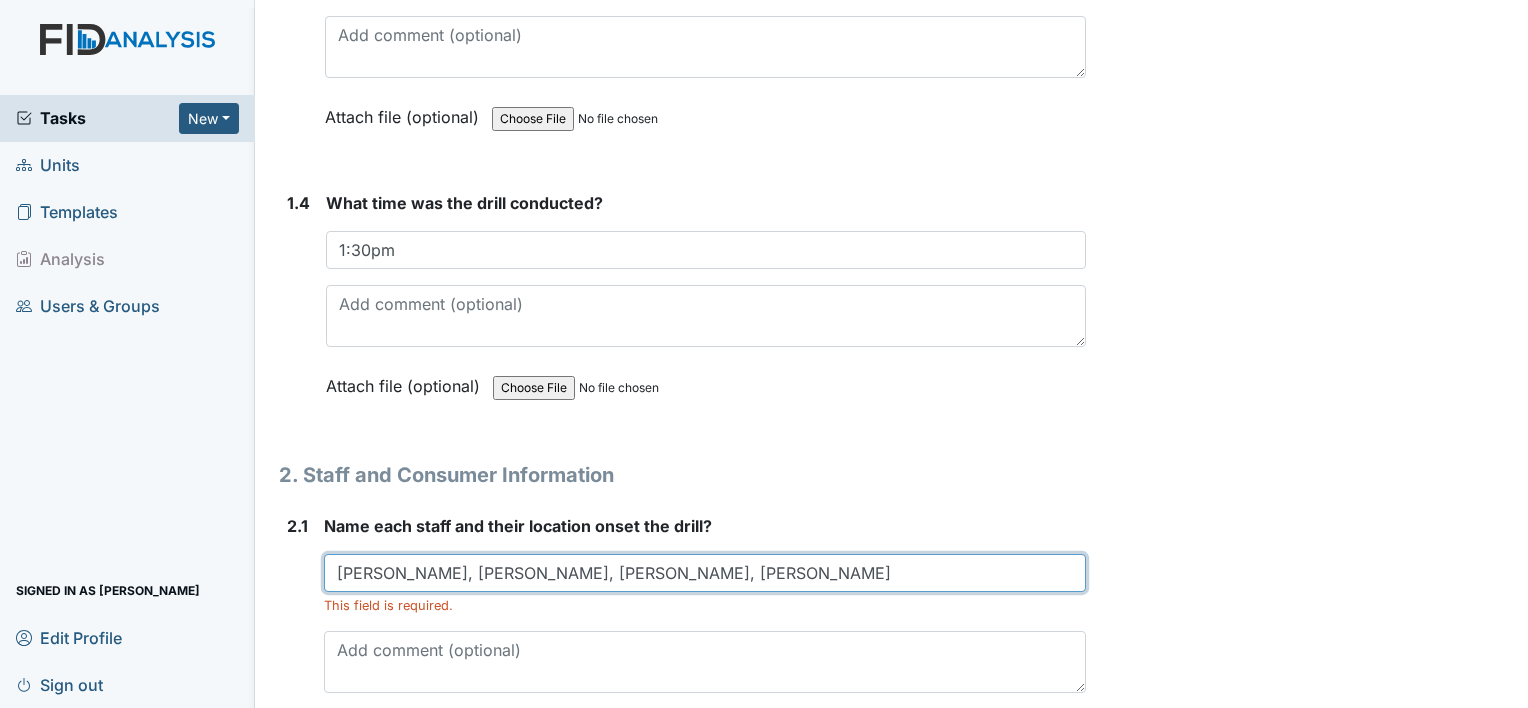 drag, startPoint x: 724, startPoint y: 568, endPoint x: 659, endPoint y: 564, distance: 65.12296 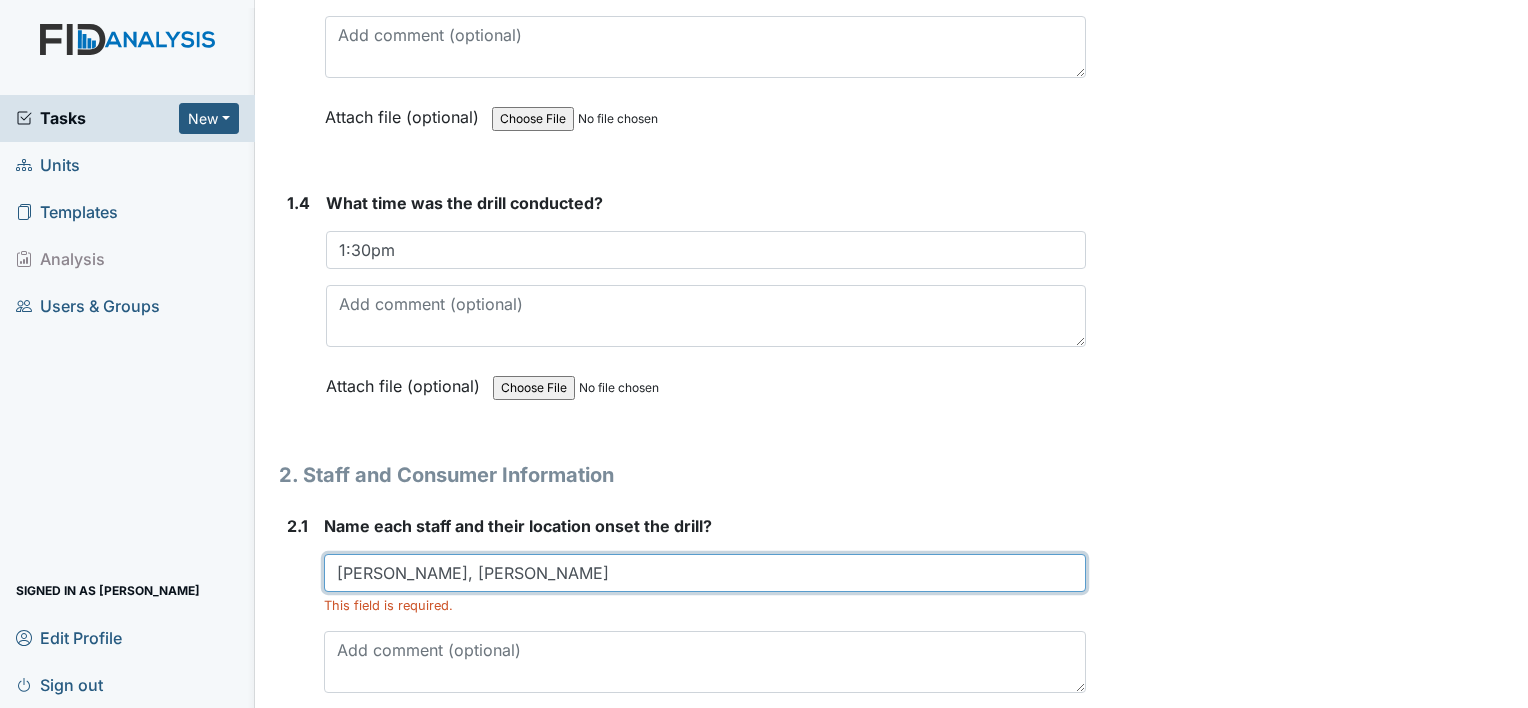 drag, startPoint x: 560, startPoint y: 568, endPoint x: 504, endPoint y: 566, distance: 56.0357 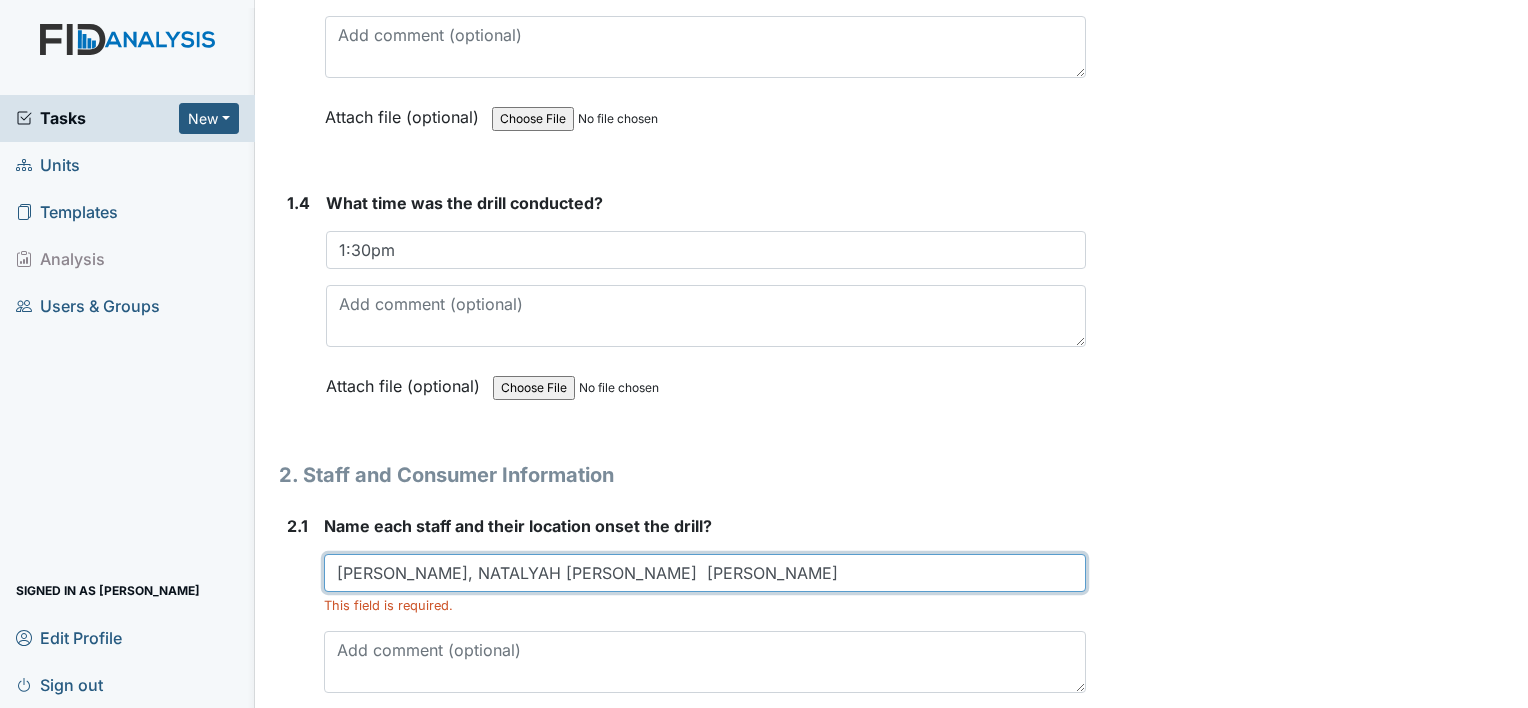 drag, startPoint x: 416, startPoint y: 568, endPoint x: 297, endPoint y: 566, distance: 119.01681 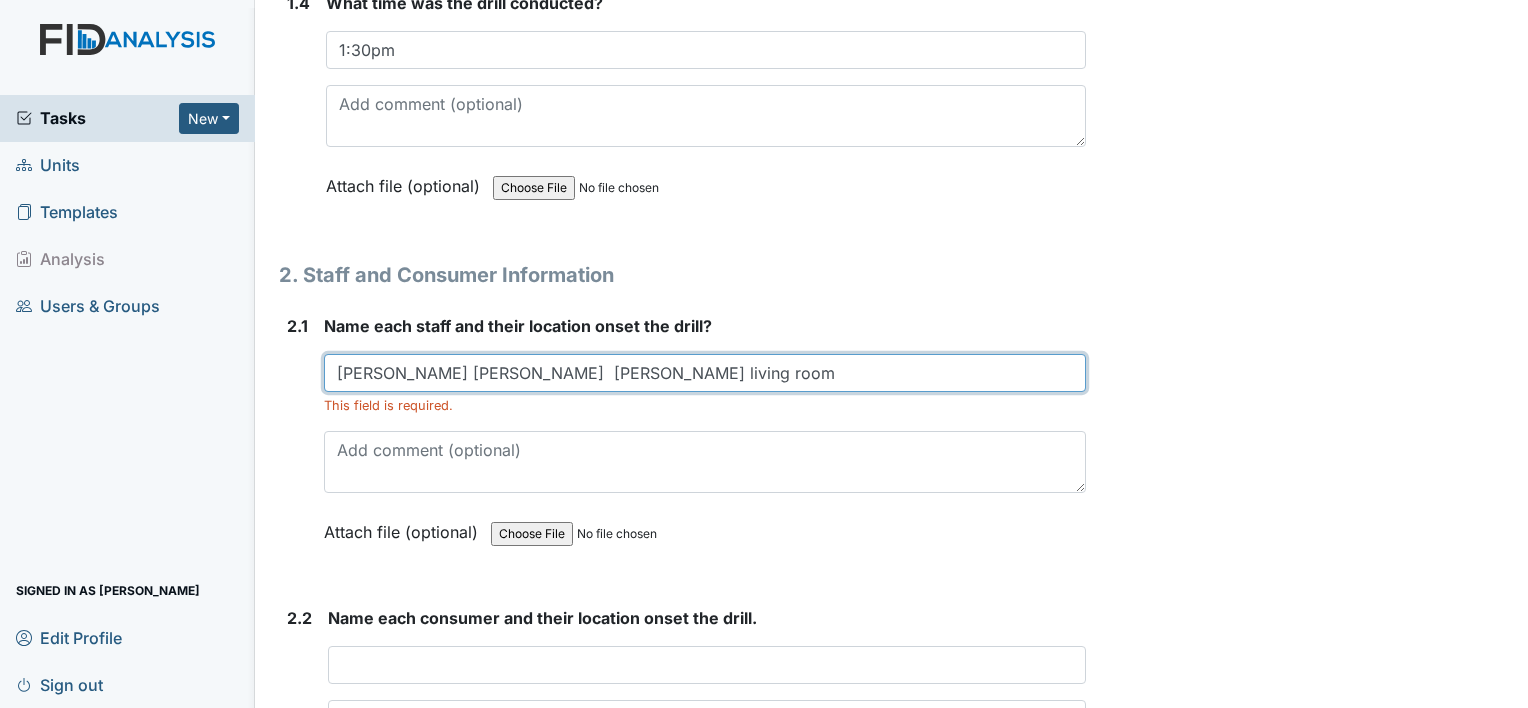 scroll, scrollTop: 1500, scrollLeft: 0, axis: vertical 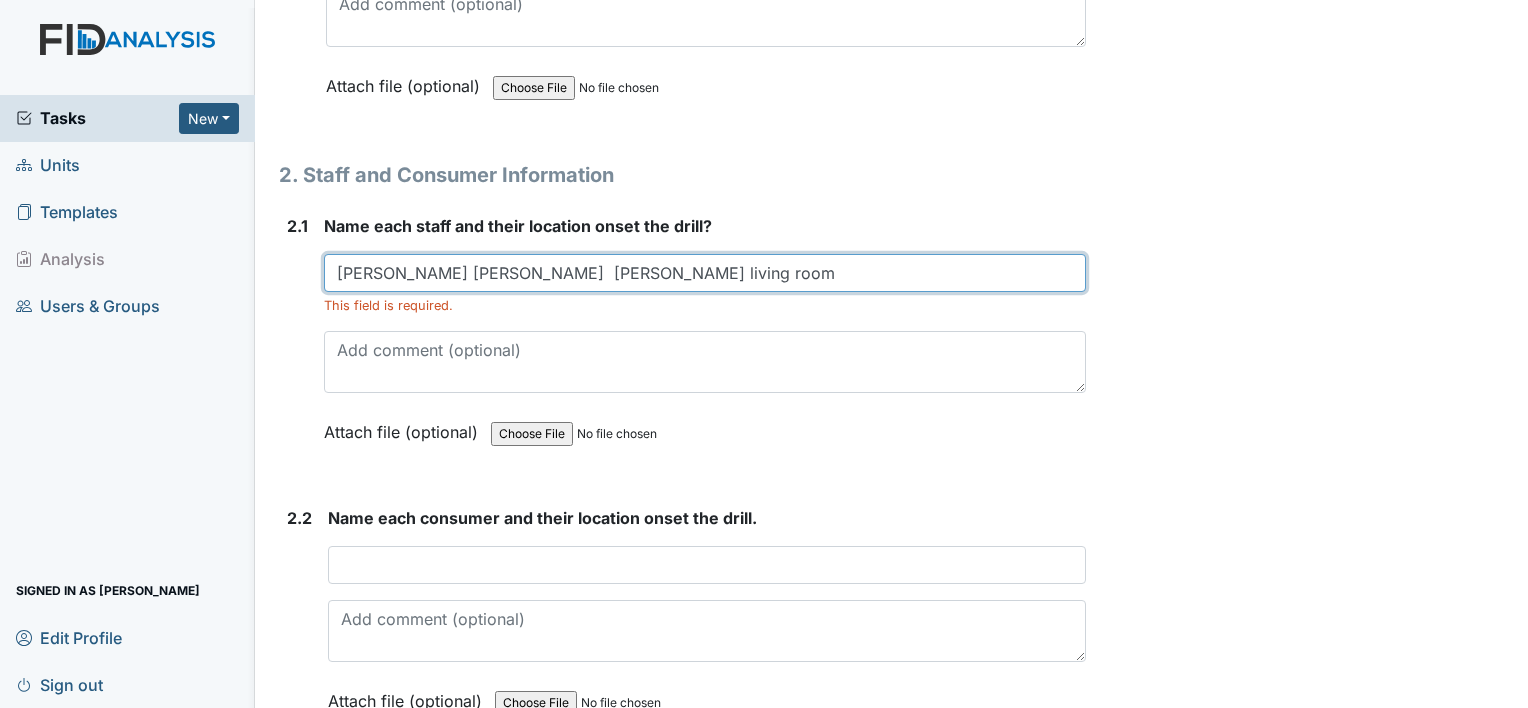 type on "NATALYAH TIMOTHY  MICHELLE living room" 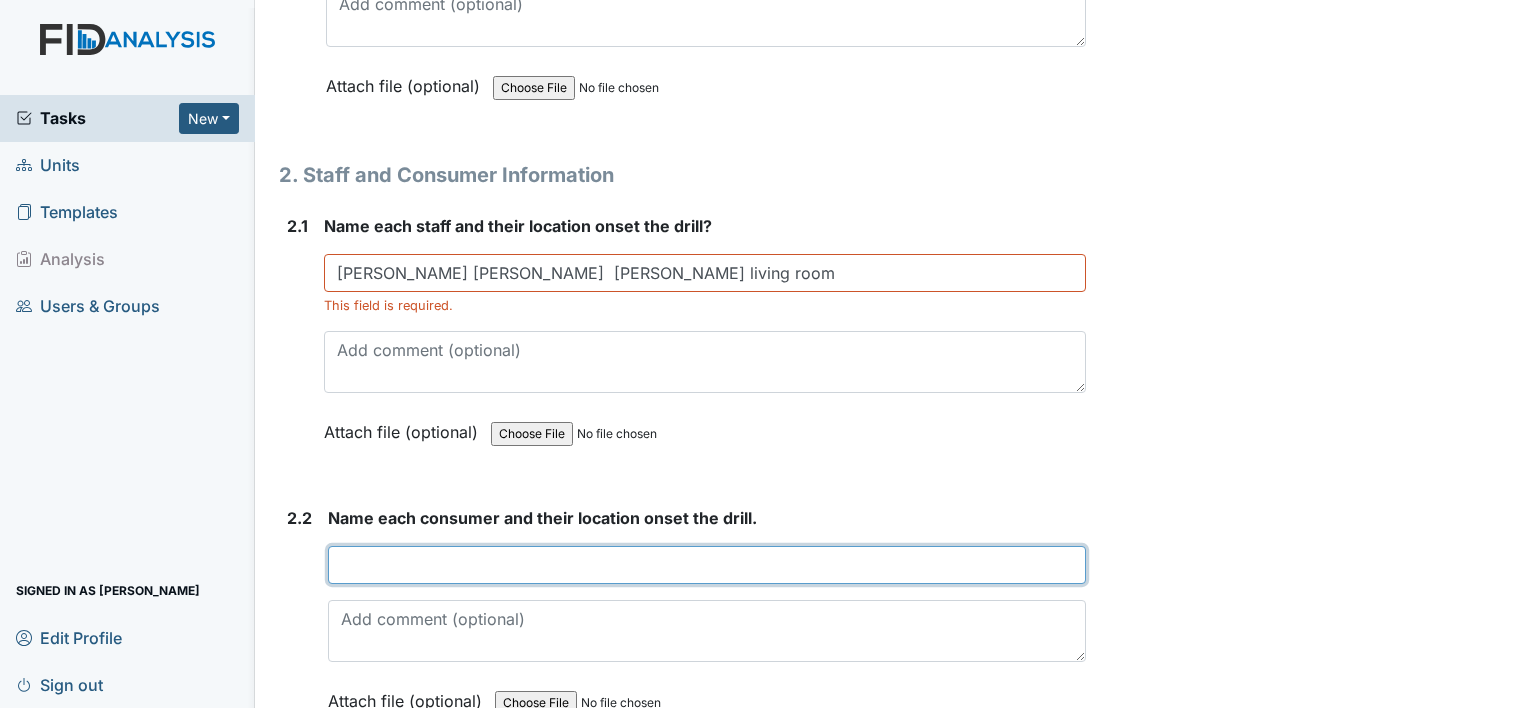 click at bounding box center (707, 565) 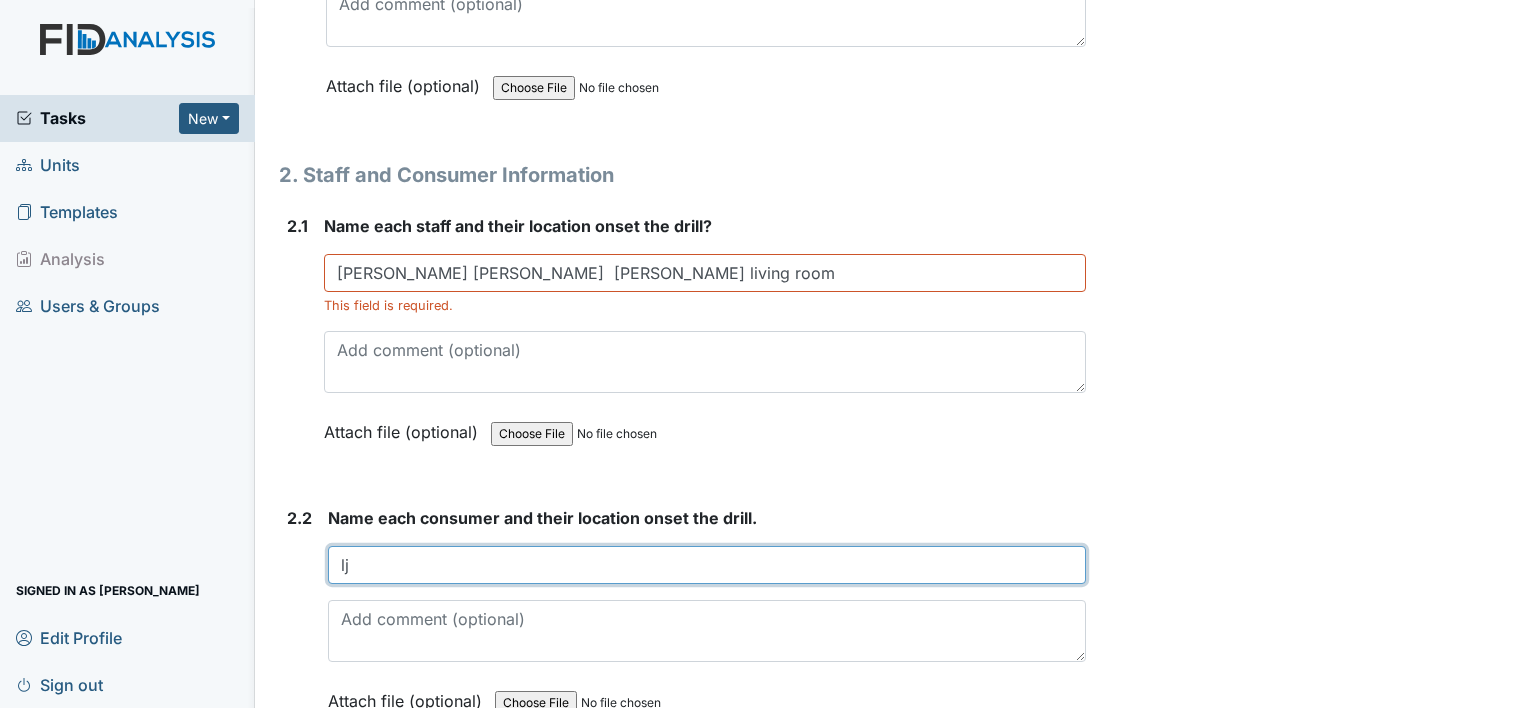 type on "l" 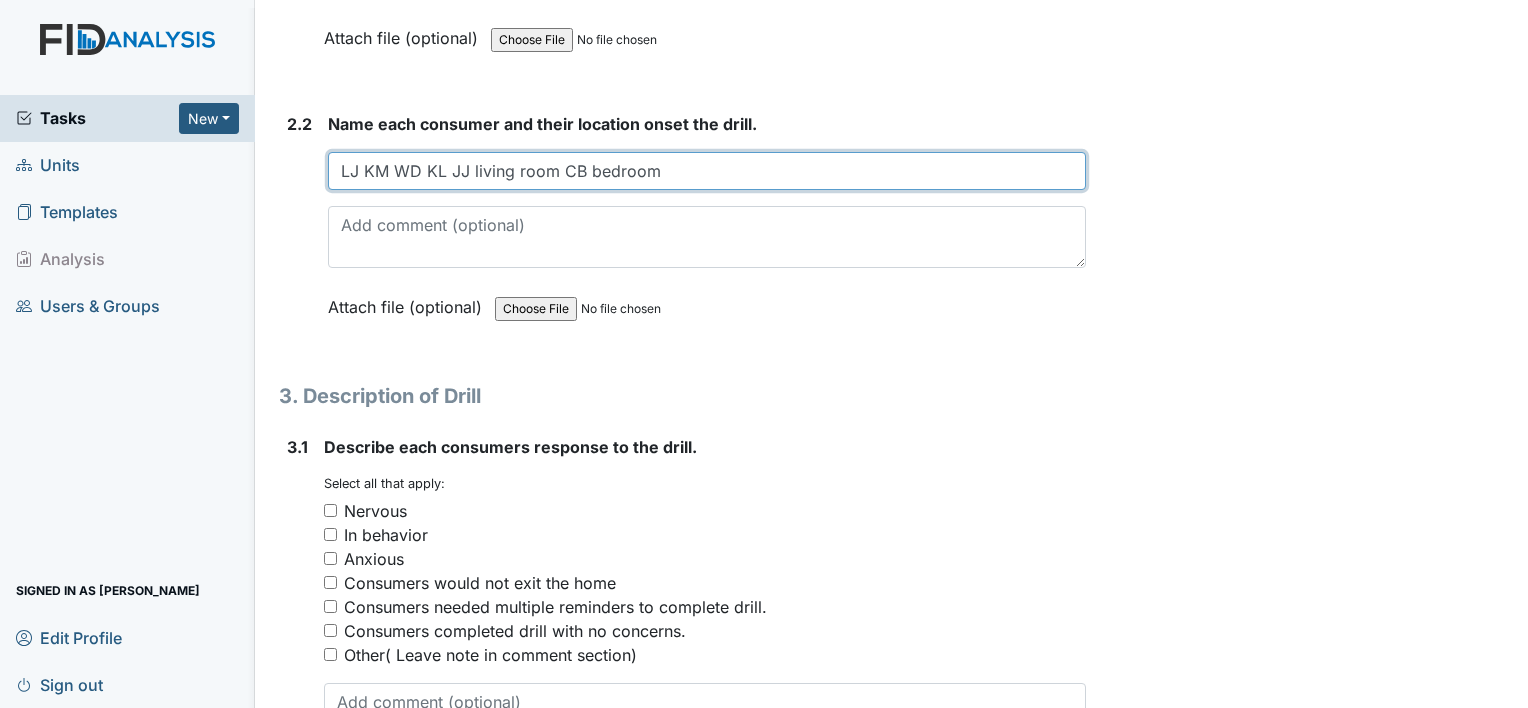scroll, scrollTop: 1900, scrollLeft: 0, axis: vertical 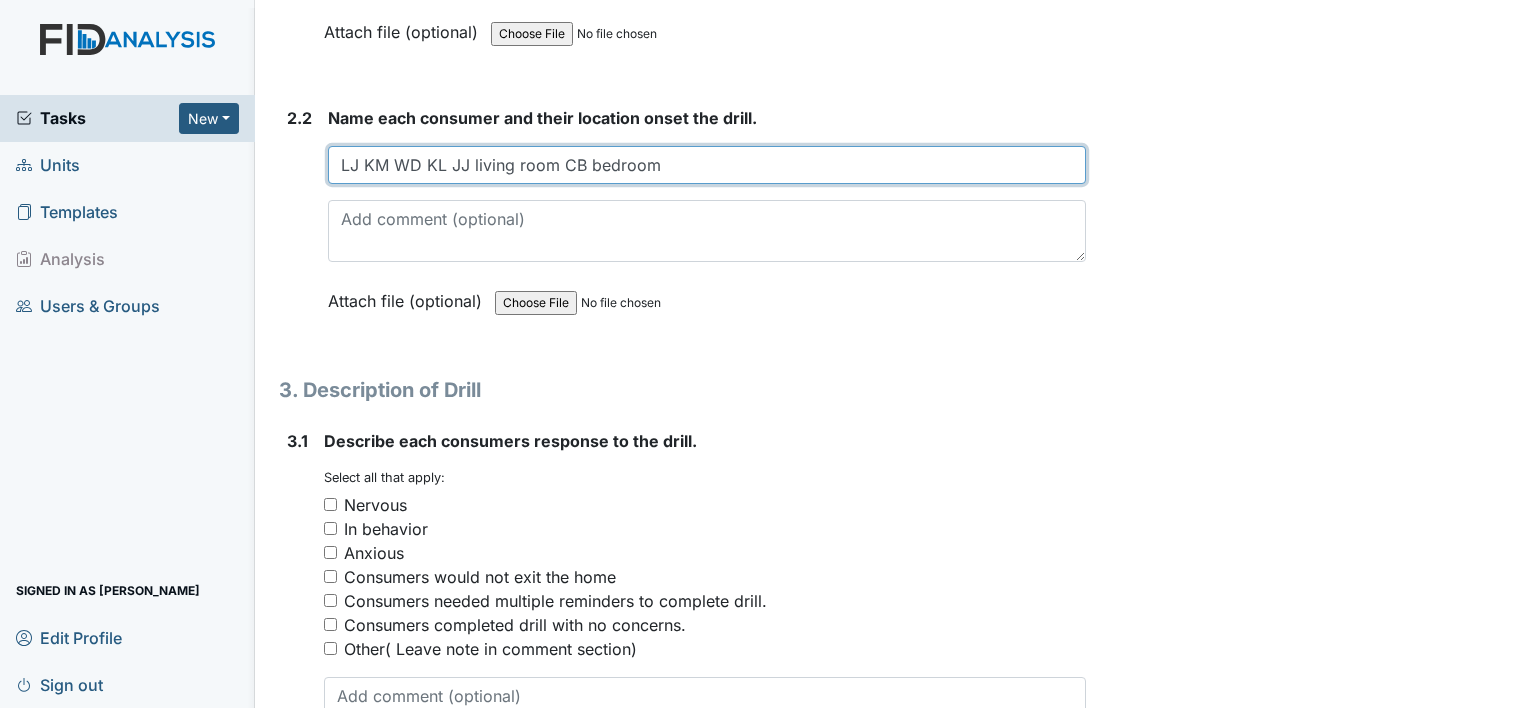 type on "LJ KM WD KL JJ living room CB bedroom" 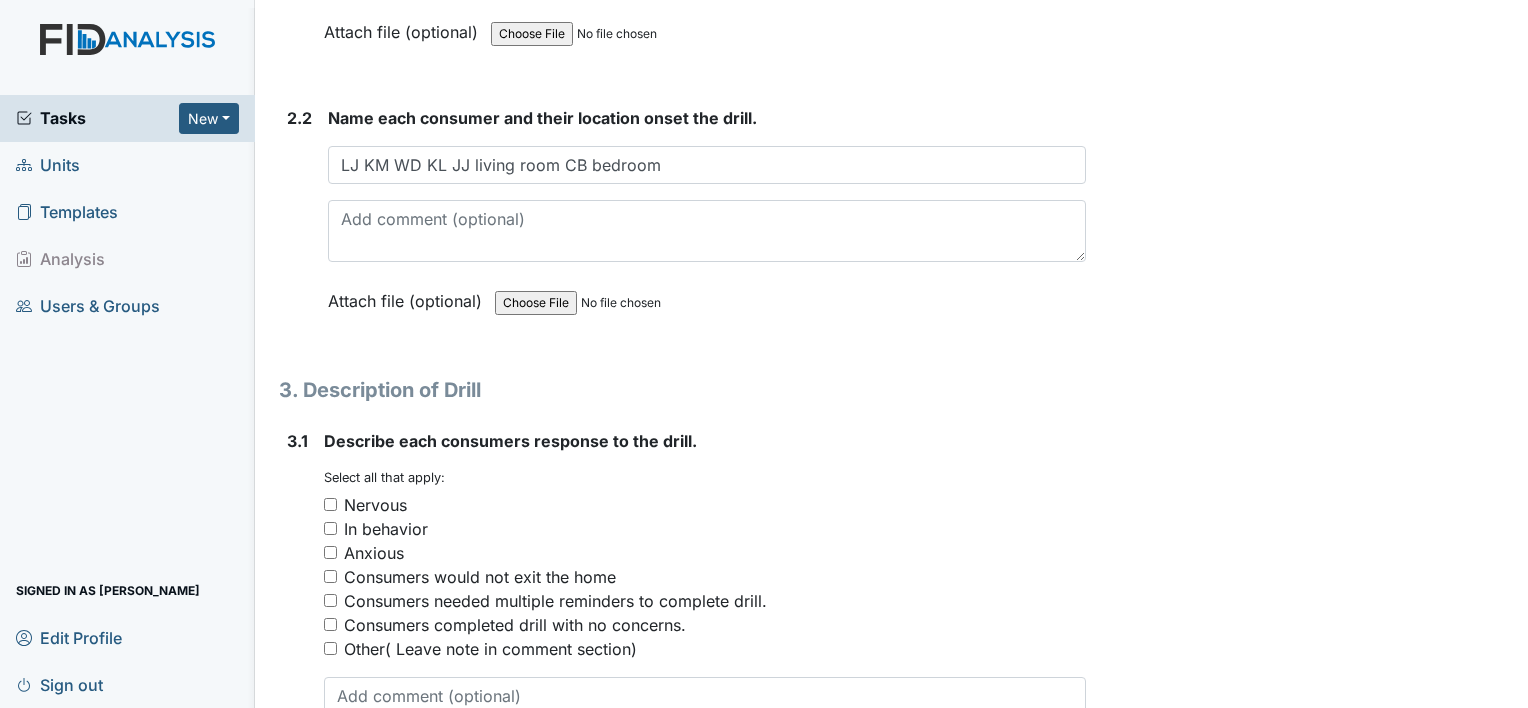 click on "Consumers needed multiple reminders to complete drill." at bounding box center [555, 601] 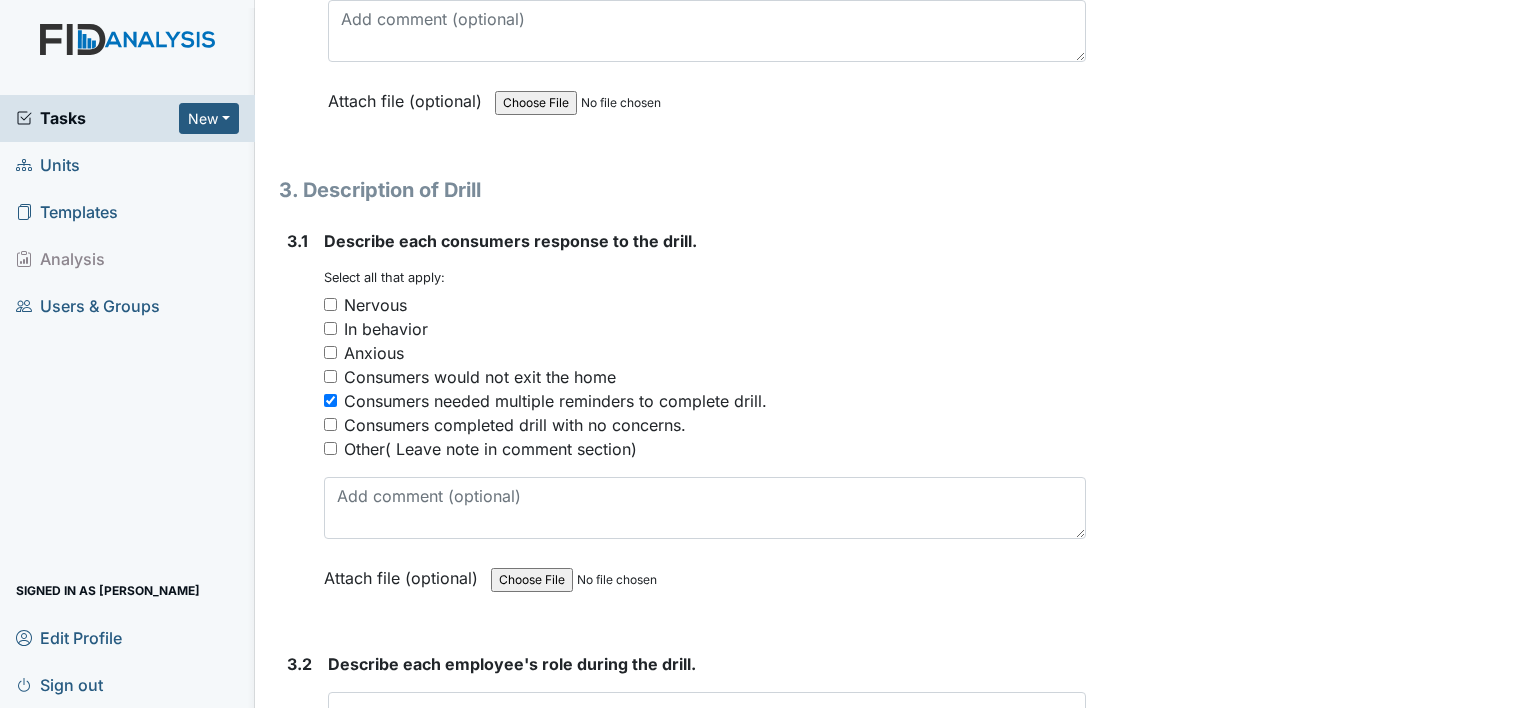 scroll, scrollTop: 2200, scrollLeft: 0, axis: vertical 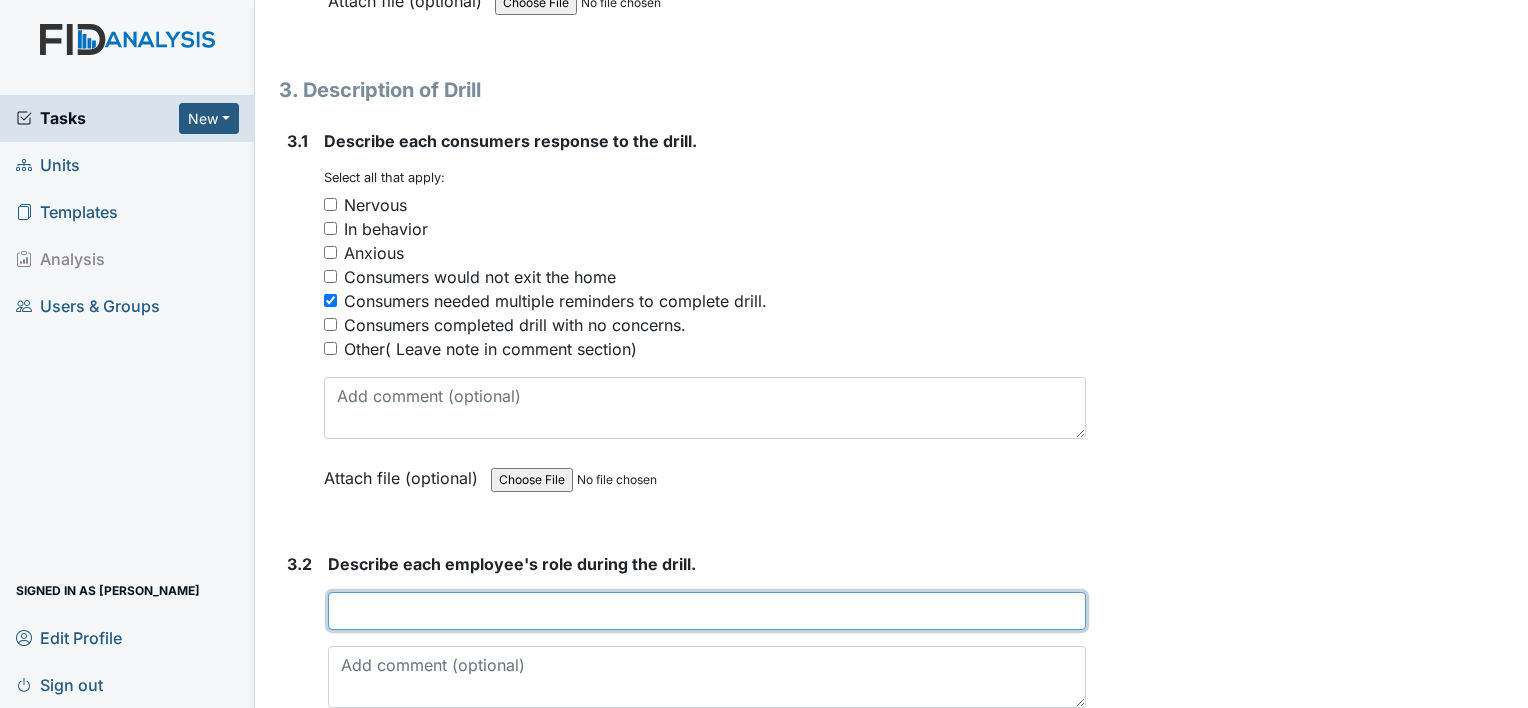 click at bounding box center (707, 611) 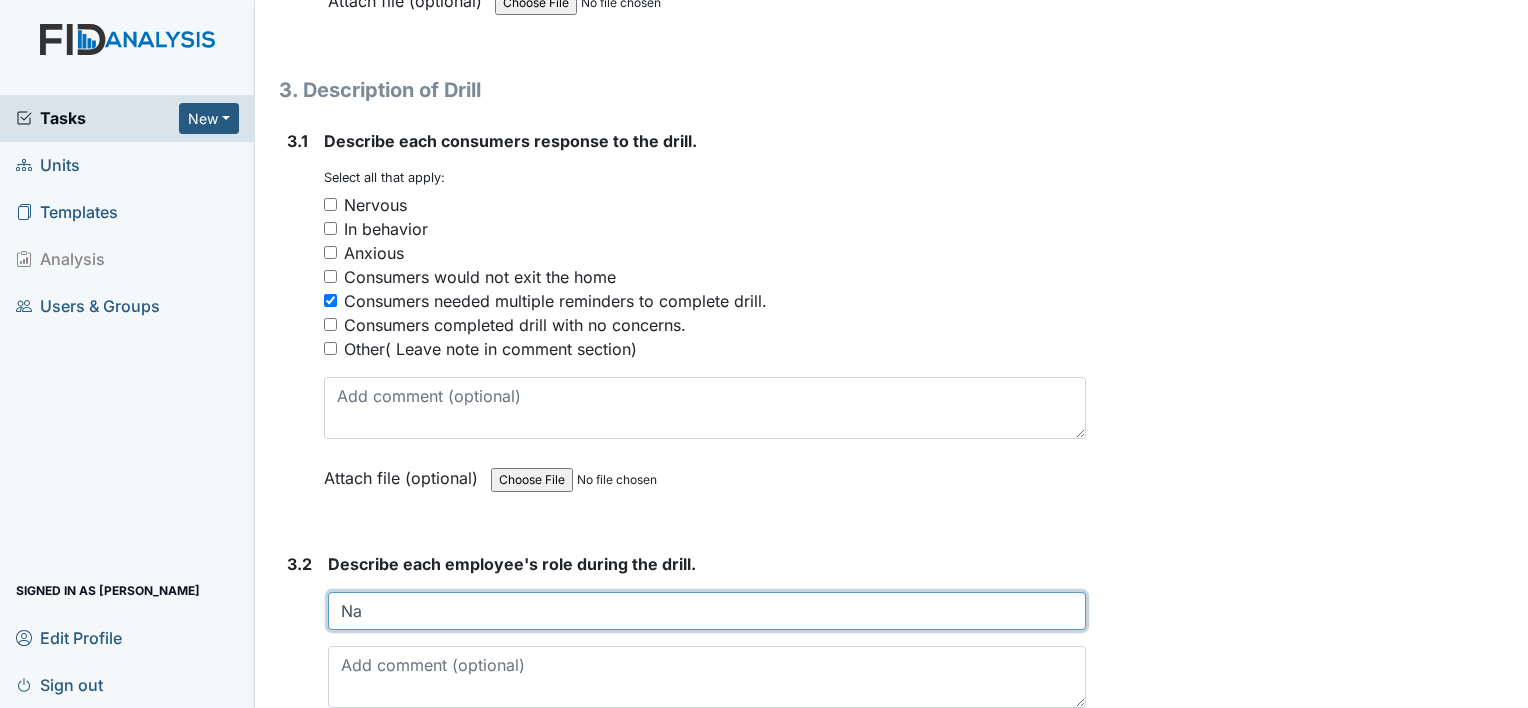 type on "N" 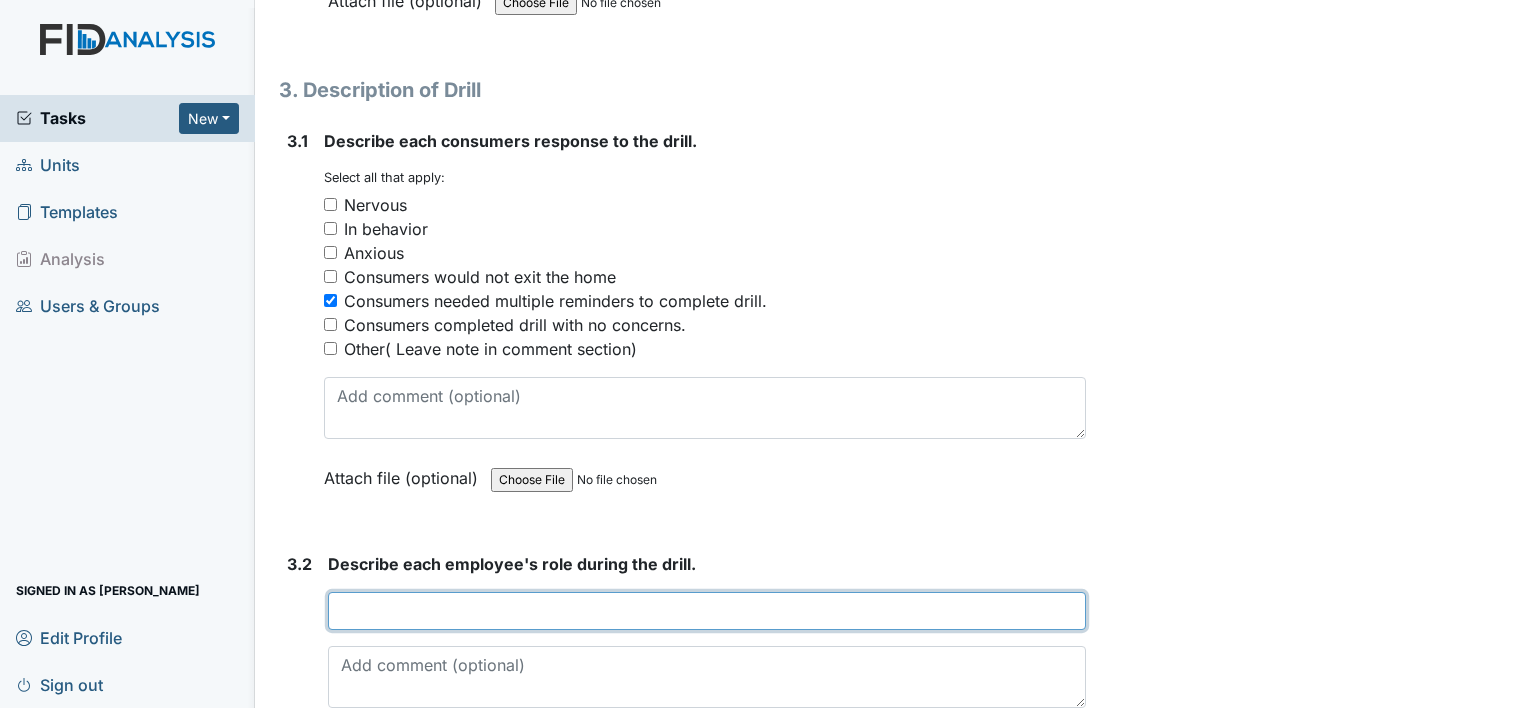 paste on "DUNNING, NATALYAH 6:30AM - 2:30PM   TRIPP, TIMOTHY 7:00AM - 3:00PM   TAYLOR, MICHELLE" 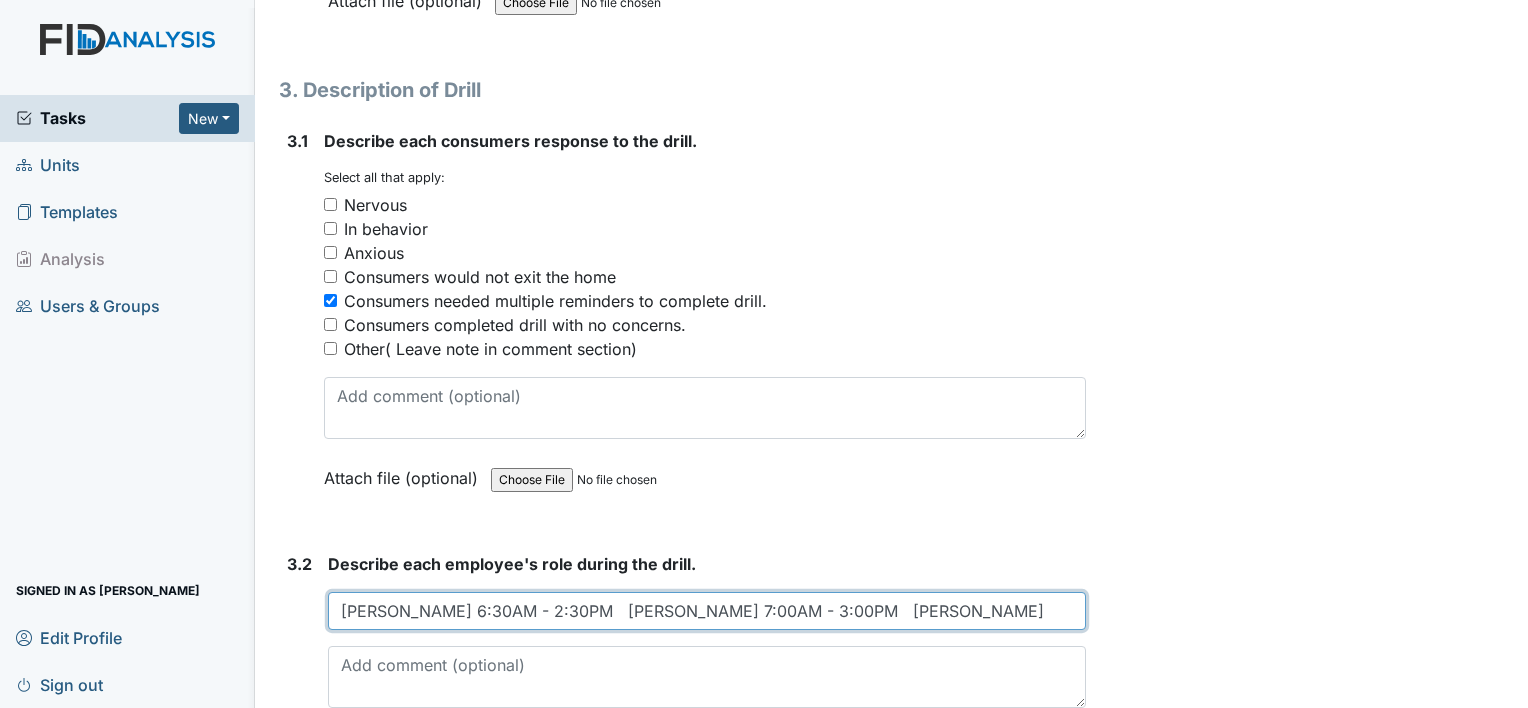 scroll, scrollTop: 0, scrollLeft: 29, axis: horizontal 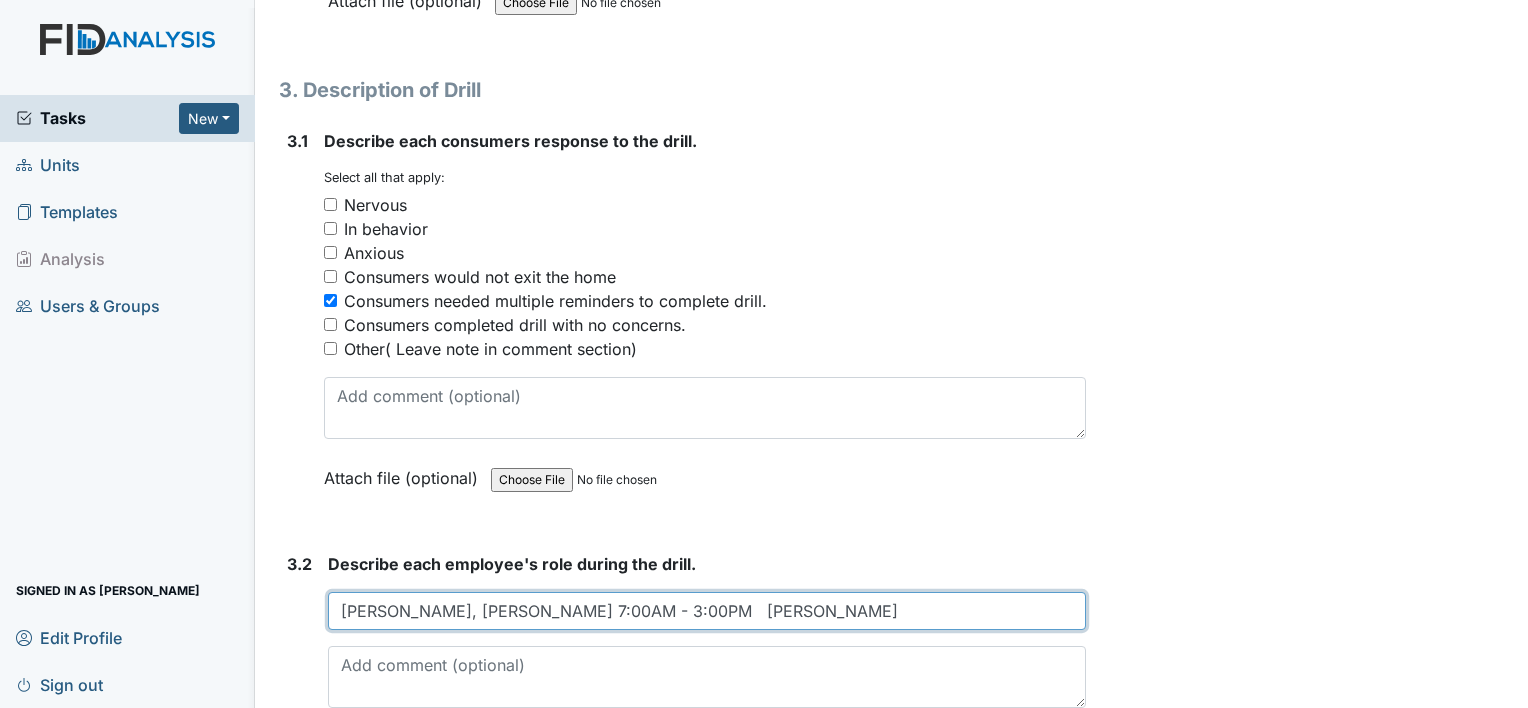 drag, startPoint x: 423, startPoint y: 602, endPoint x: 310, endPoint y: 592, distance: 113.44161 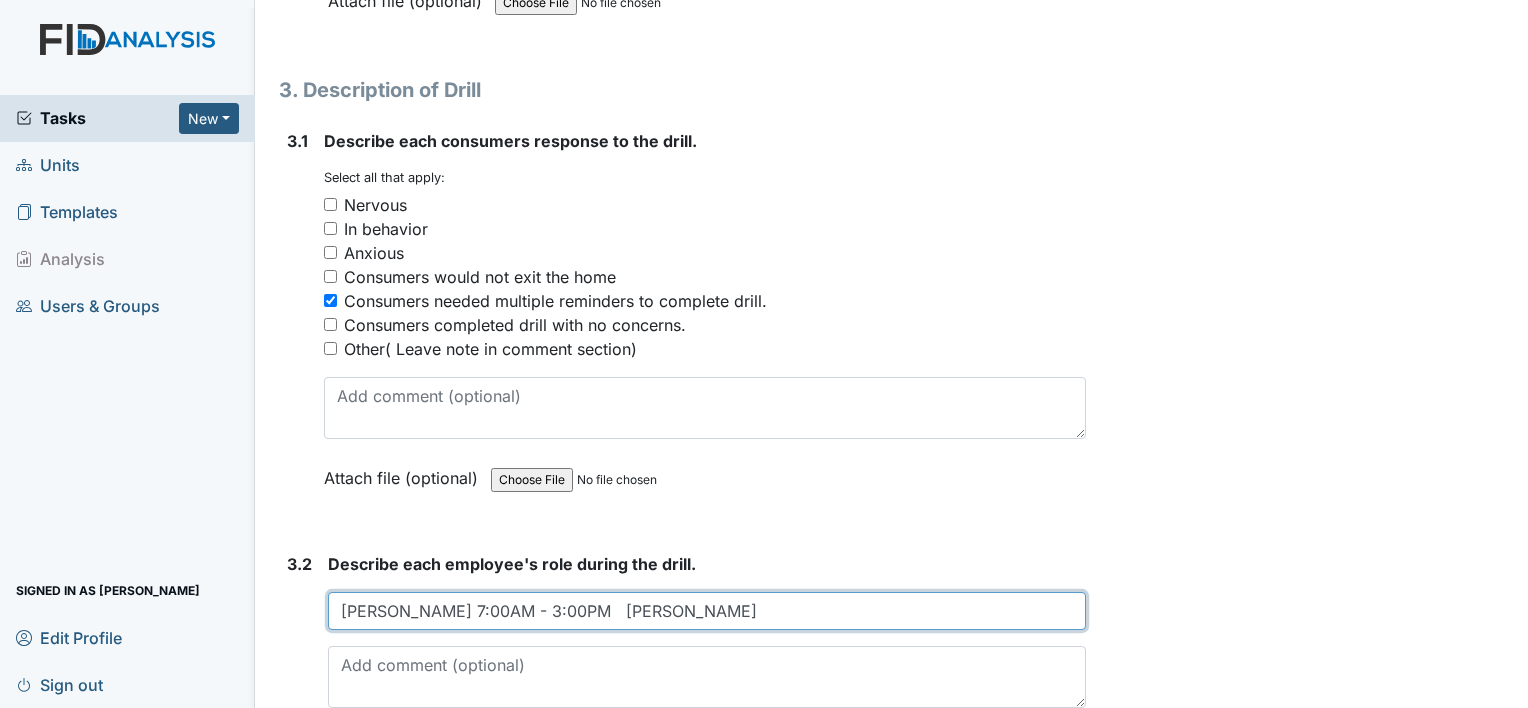 click on "NATALYAH TIMOTHY 7:00AM - 3:00PM   TAYLOR, MICHELLE" at bounding box center [707, 611] 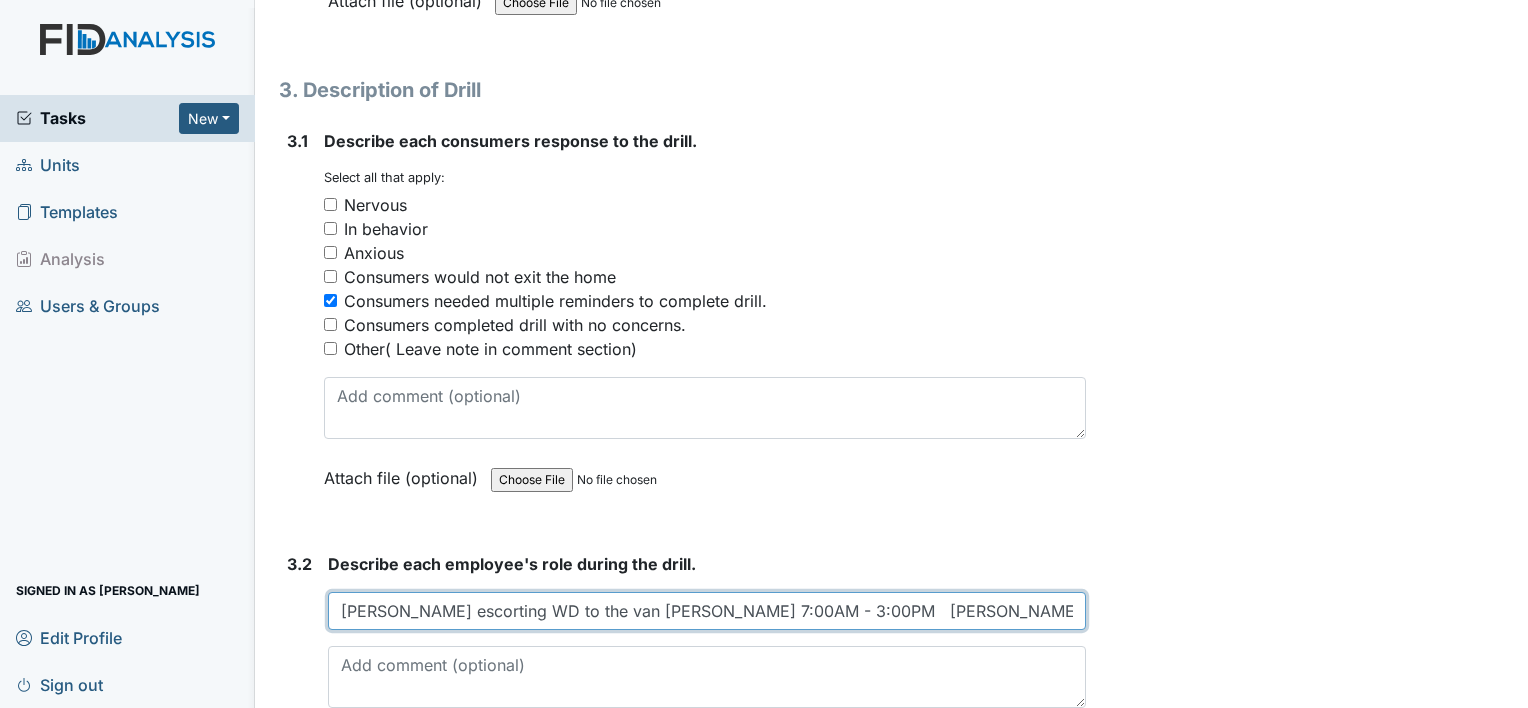 drag, startPoint x: 692, startPoint y: 601, endPoint x: 821, endPoint y: 605, distance: 129.062 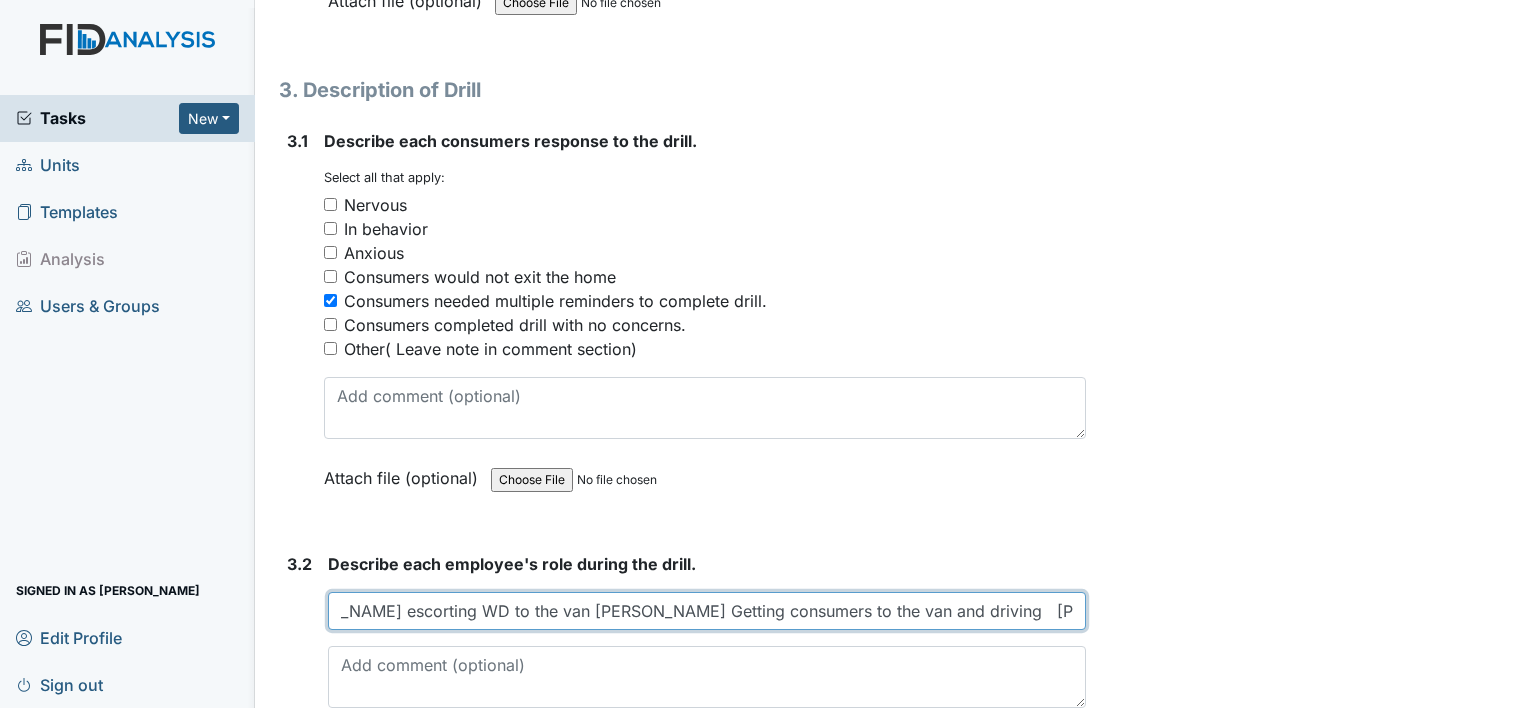 scroll, scrollTop: 0, scrollLeft: 106, axis: horizontal 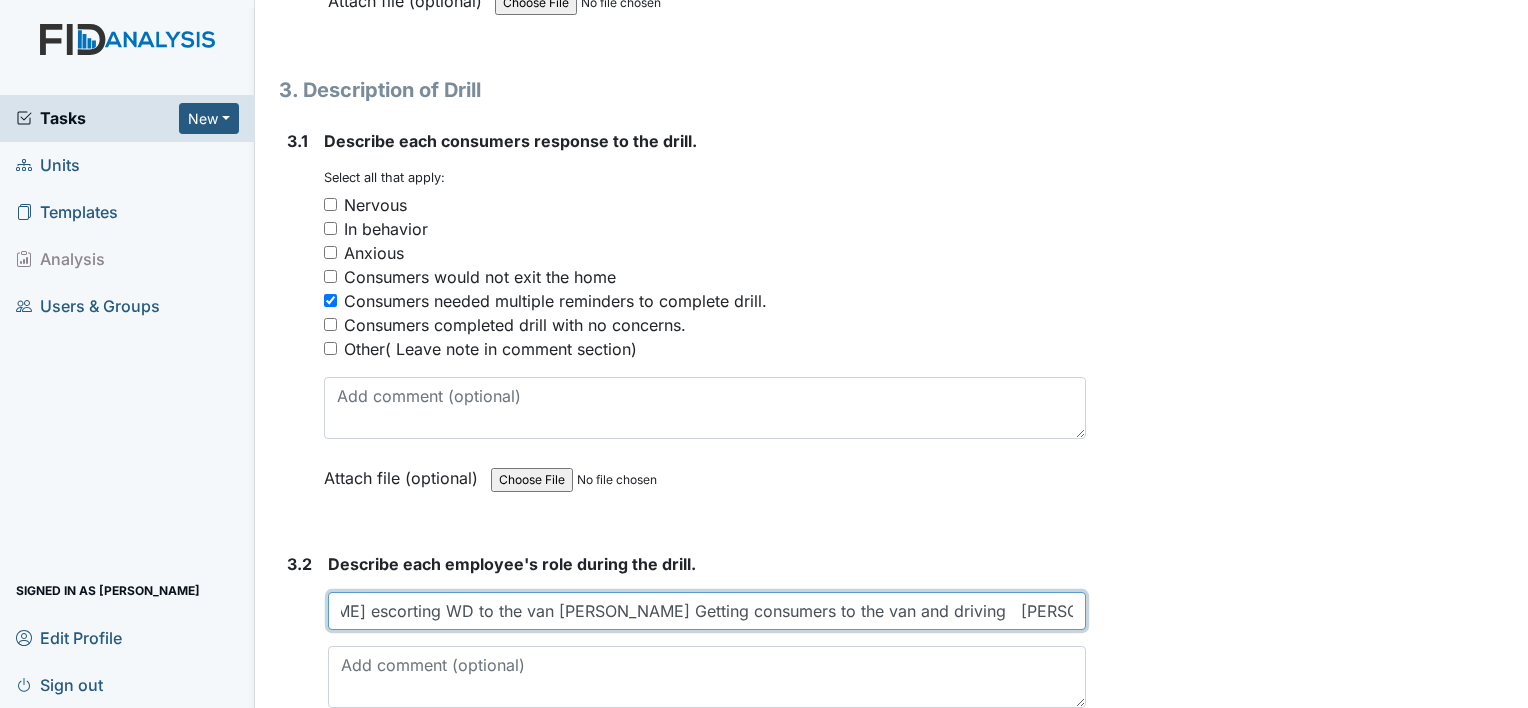 drag, startPoint x: 915, startPoint y: 602, endPoint x: 980, endPoint y: 604, distance: 65.03076 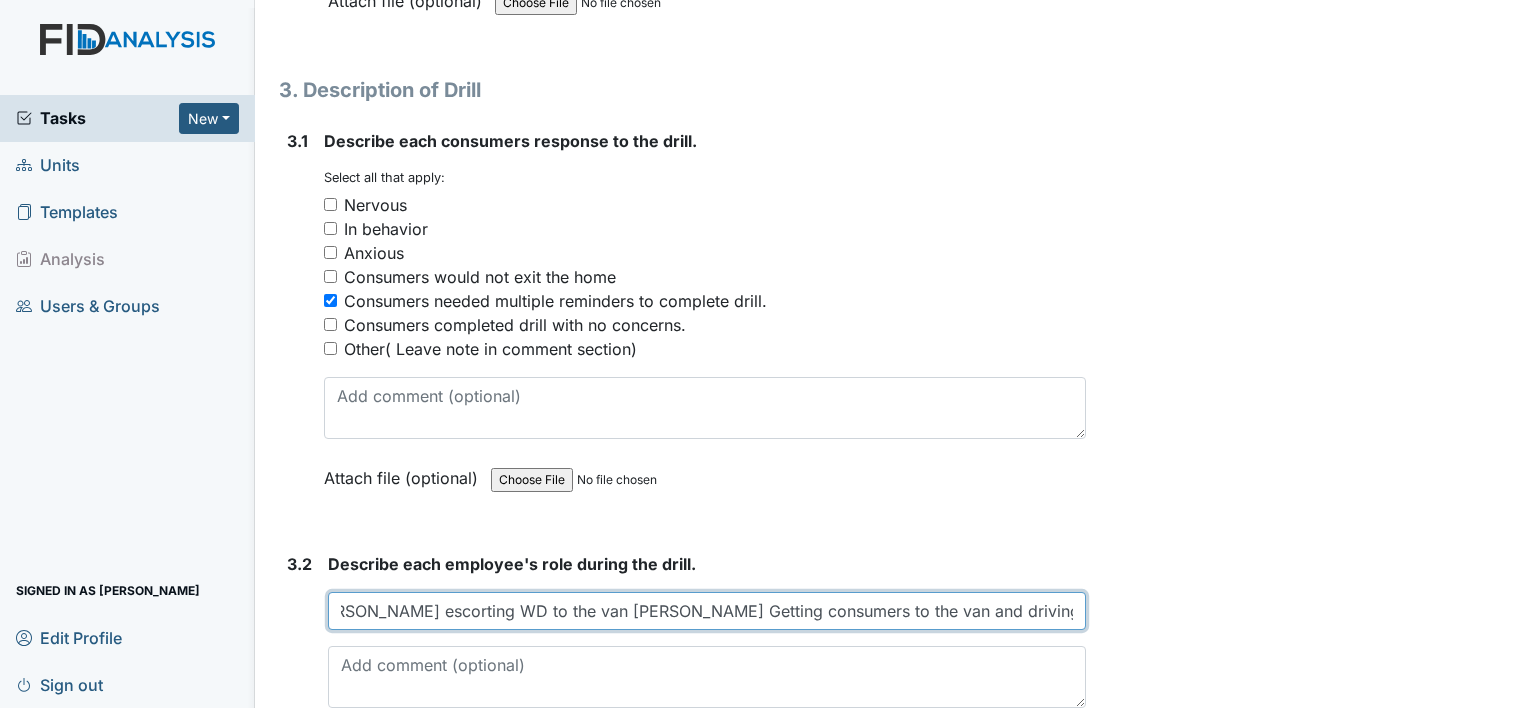 scroll, scrollTop: 0, scrollLeft: 27, axis: horizontal 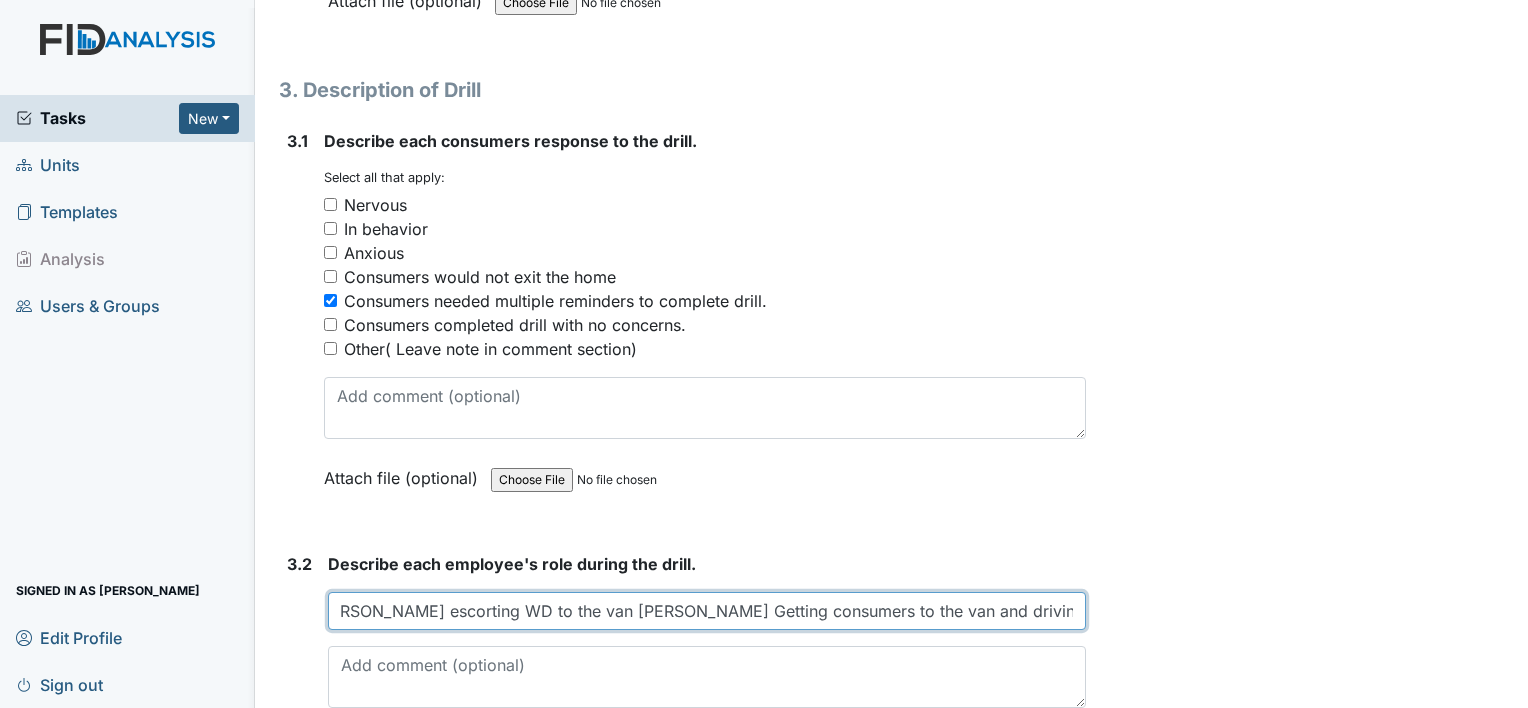 click on "NATALYAH escorting WD to the van TIMOTHY Getting consumers to the van and driving MICHELLE" at bounding box center [707, 611] 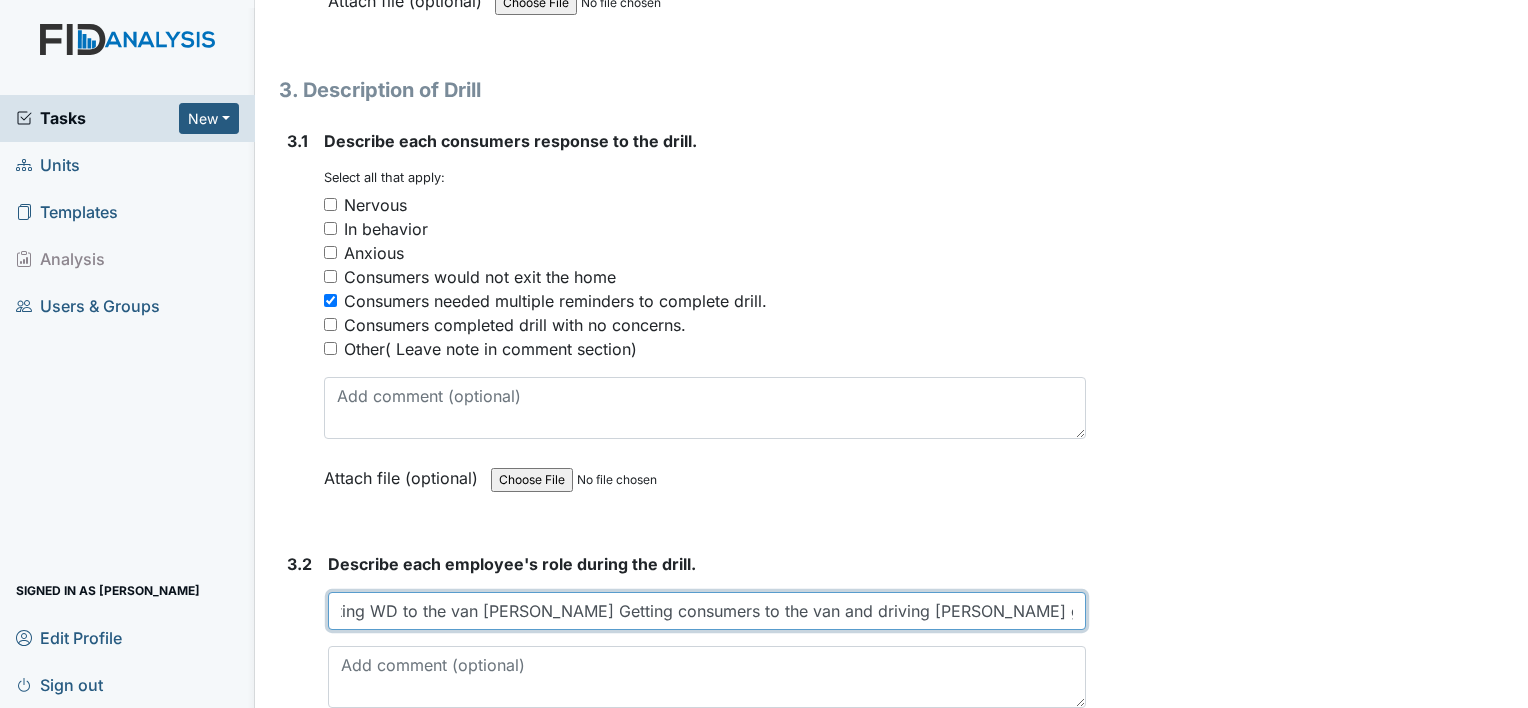 scroll, scrollTop: 0, scrollLeft: 200, axis: horizontal 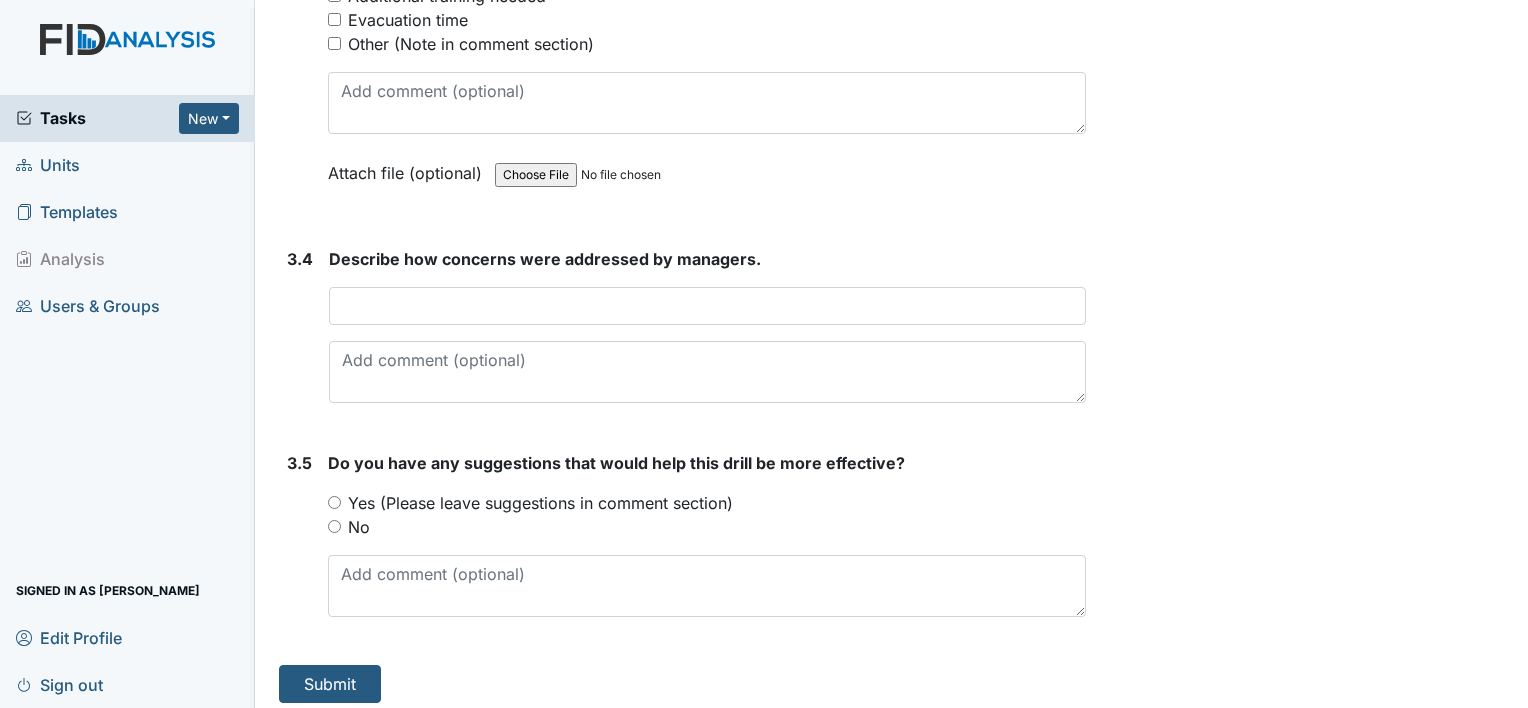 type on "NATALYAH escorting WD to the van TIMOTHY Getting consumers to the van and driving MICHELLE gathering medications" 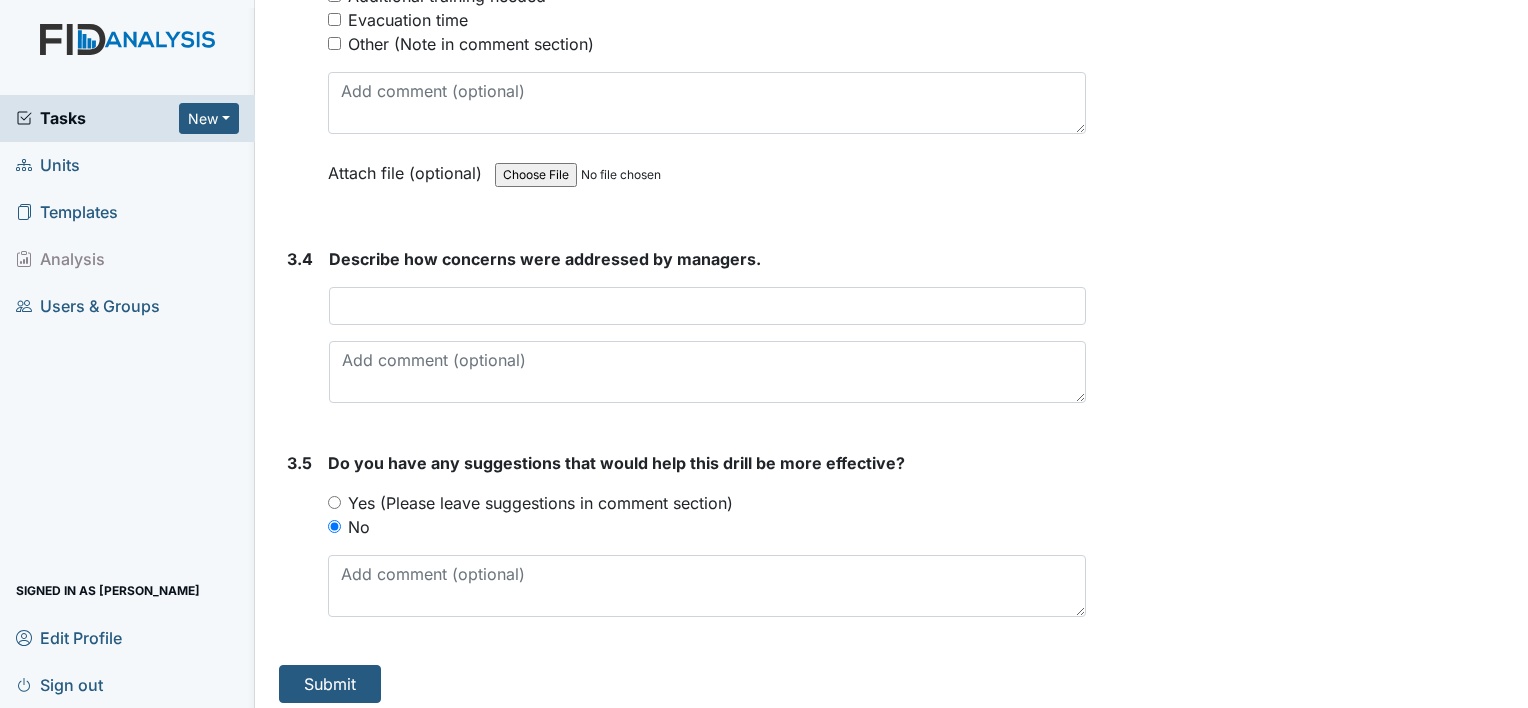 scroll, scrollTop: 0, scrollLeft: 0, axis: both 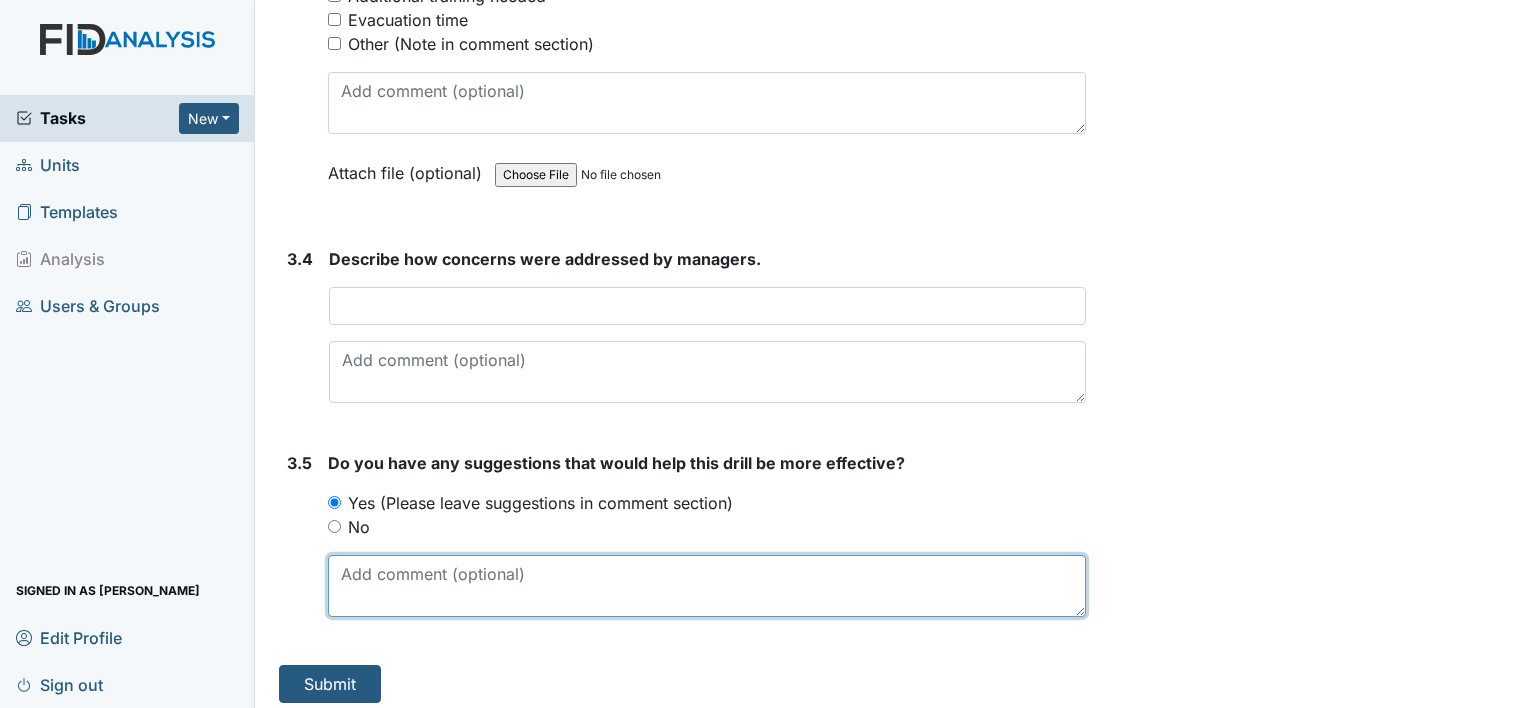 click at bounding box center [707, 586] 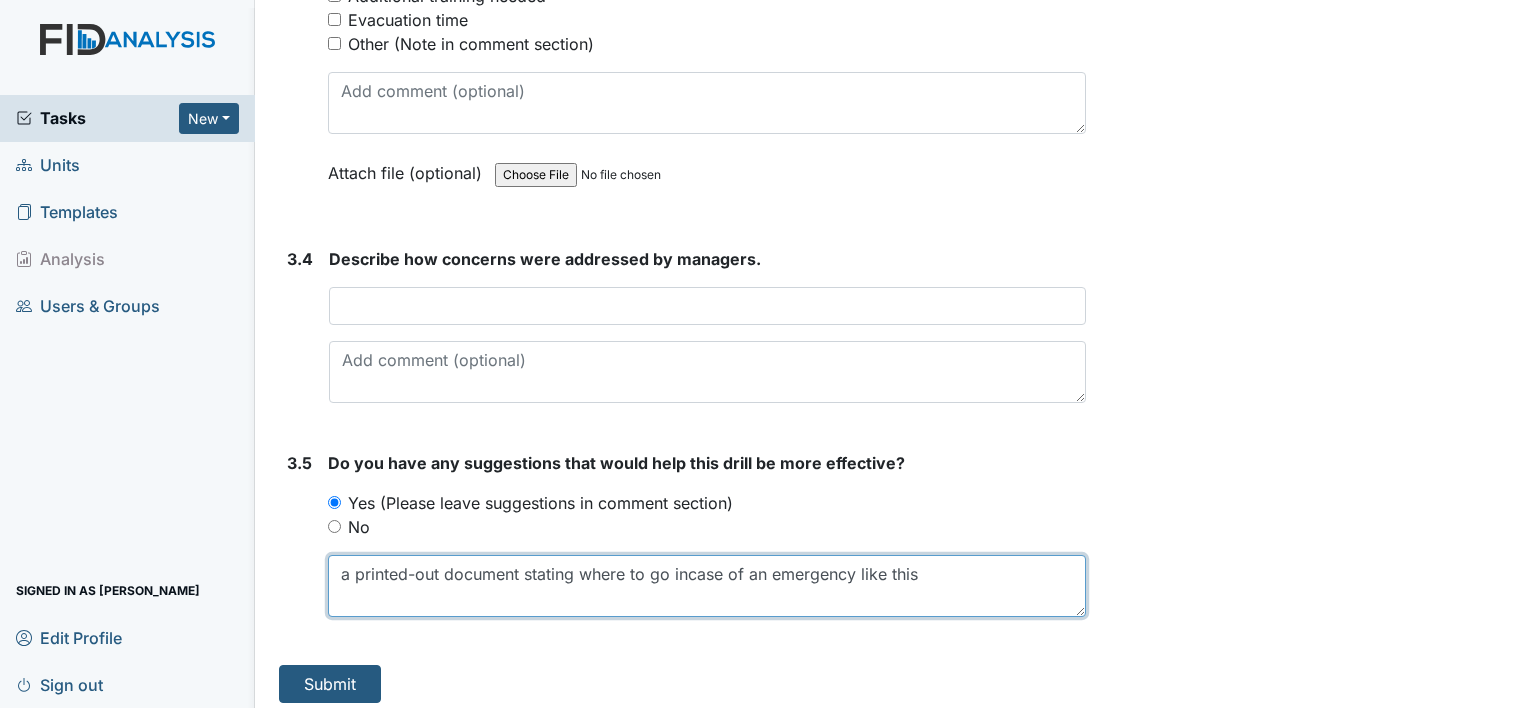 click on "a printed-out document stating where to go incase of an emergency like this" at bounding box center [707, 586] 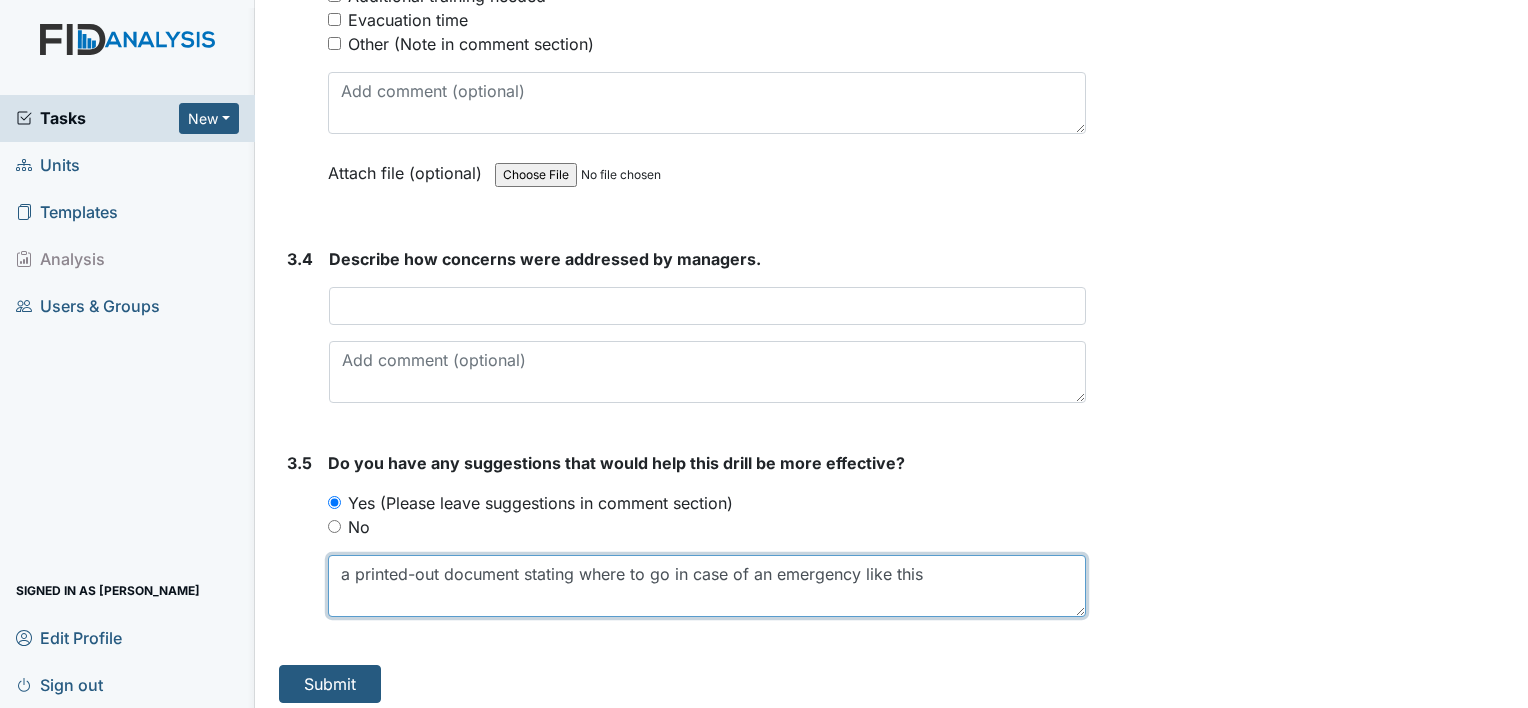type on "a printed-out document stating where to go in case of an emergency like this" 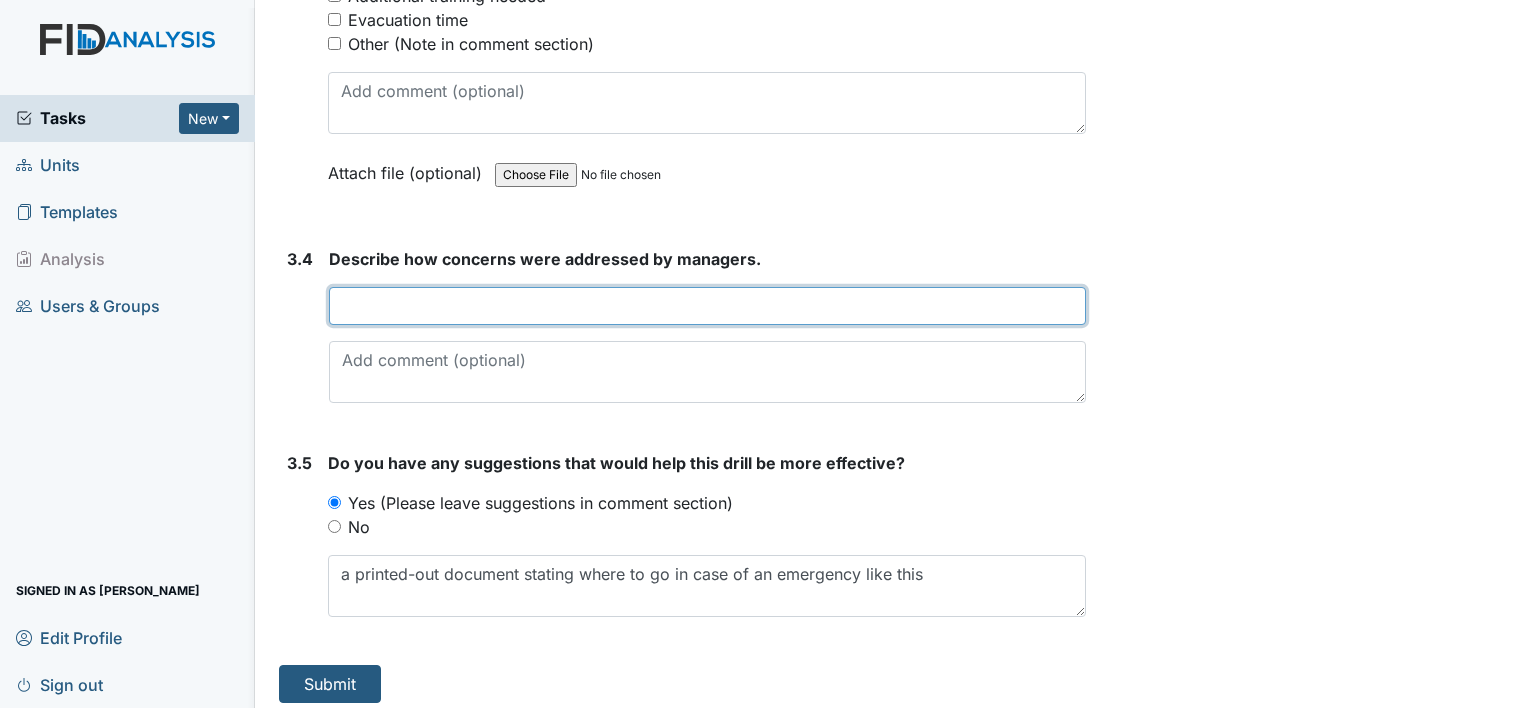 click at bounding box center [707, 306] 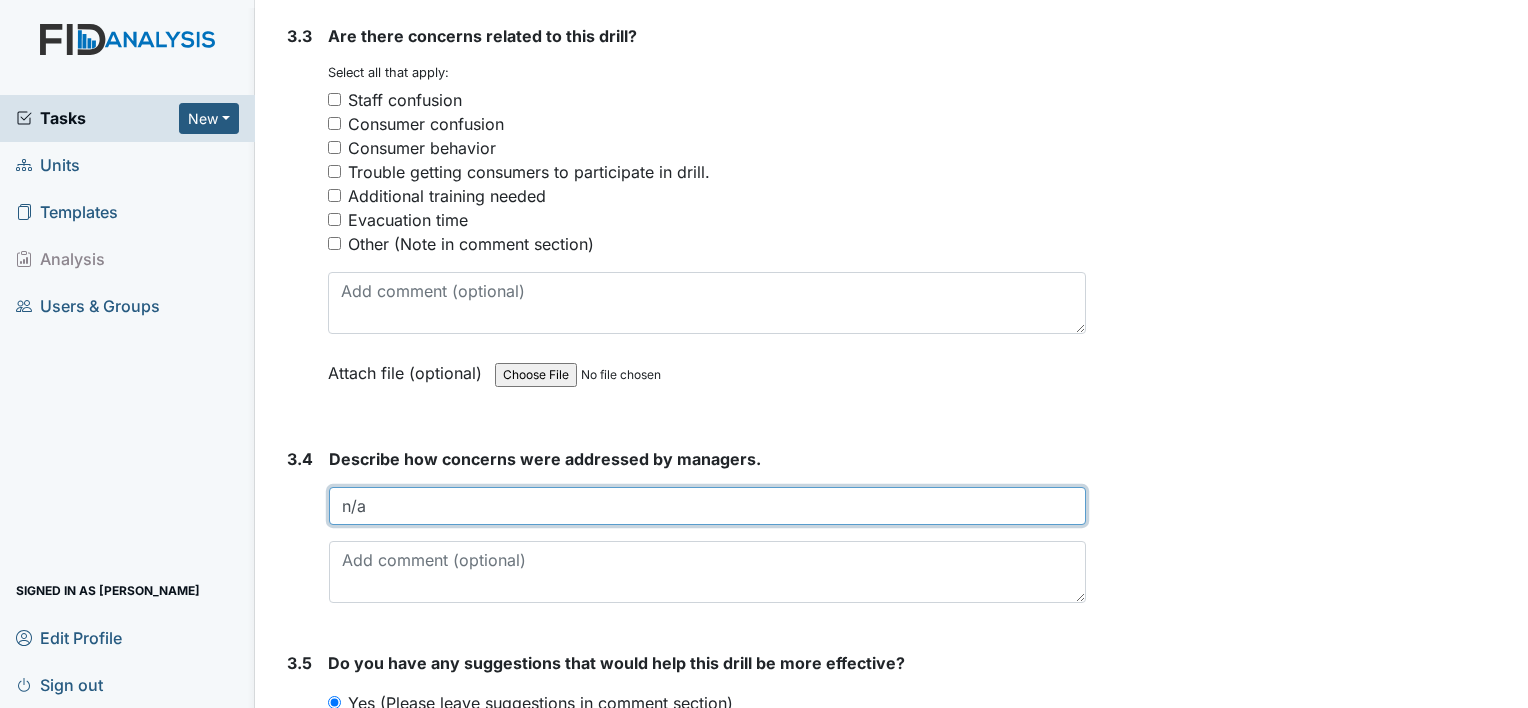 scroll, scrollTop: 2797, scrollLeft: 0, axis: vertical 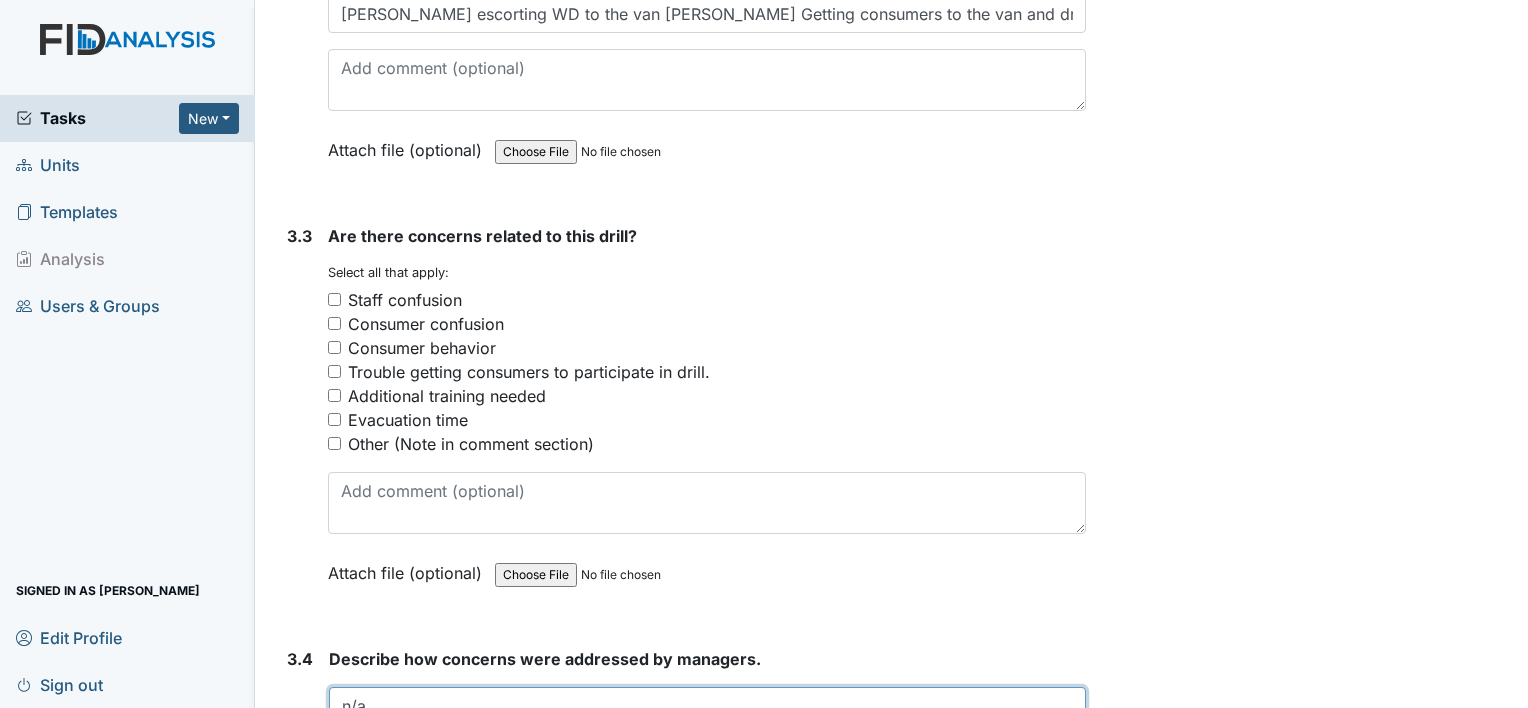 type on "n/a" 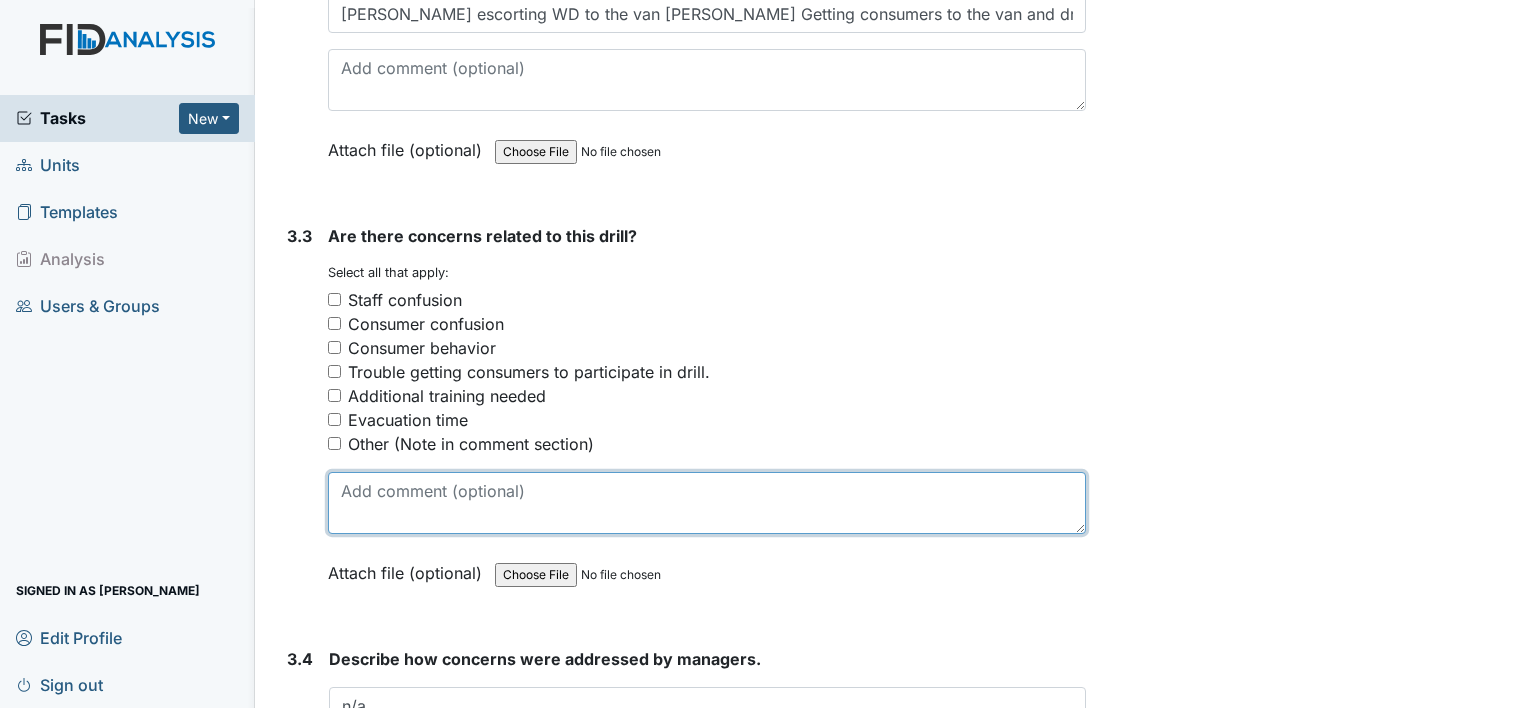 click at bounding box center (707, 503) 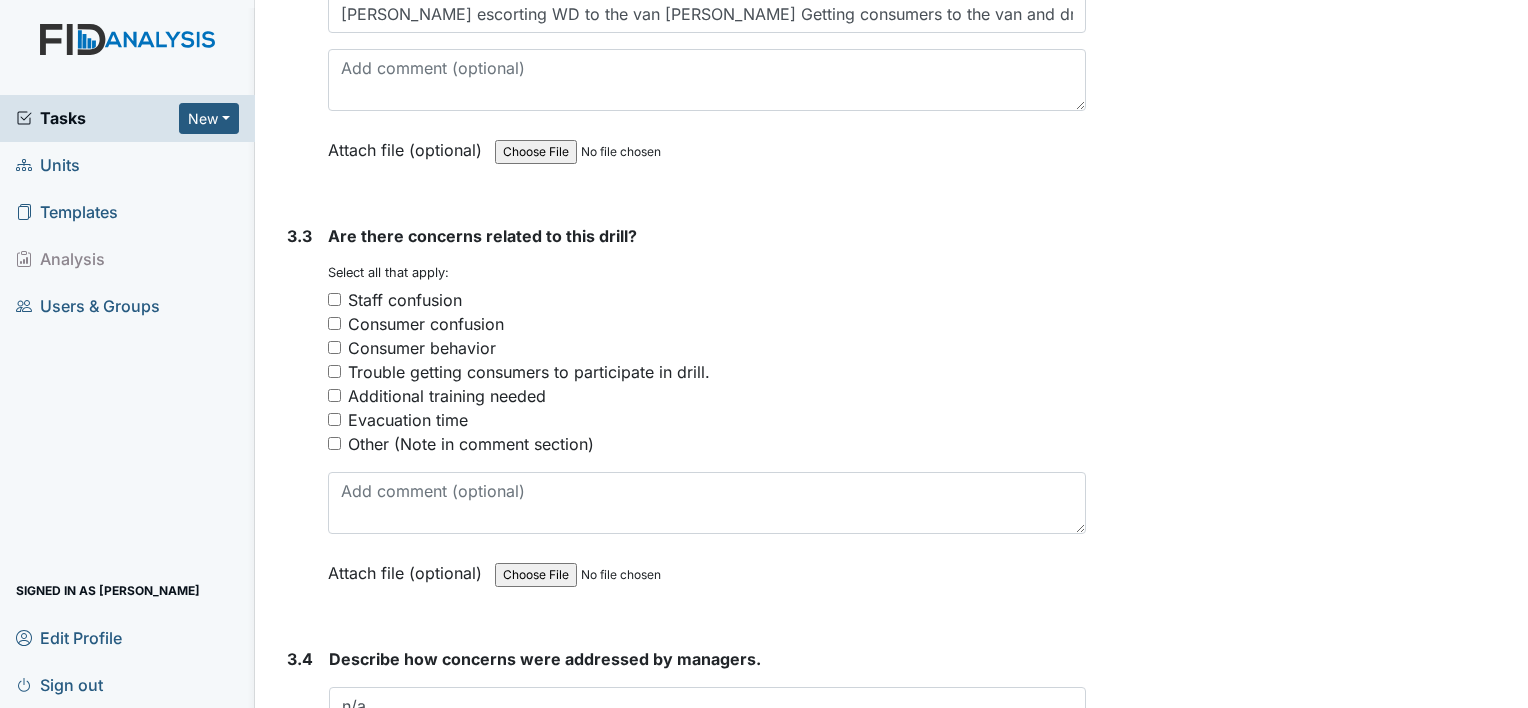 click on "Consumer confusion" at bounding box center (334, 323) 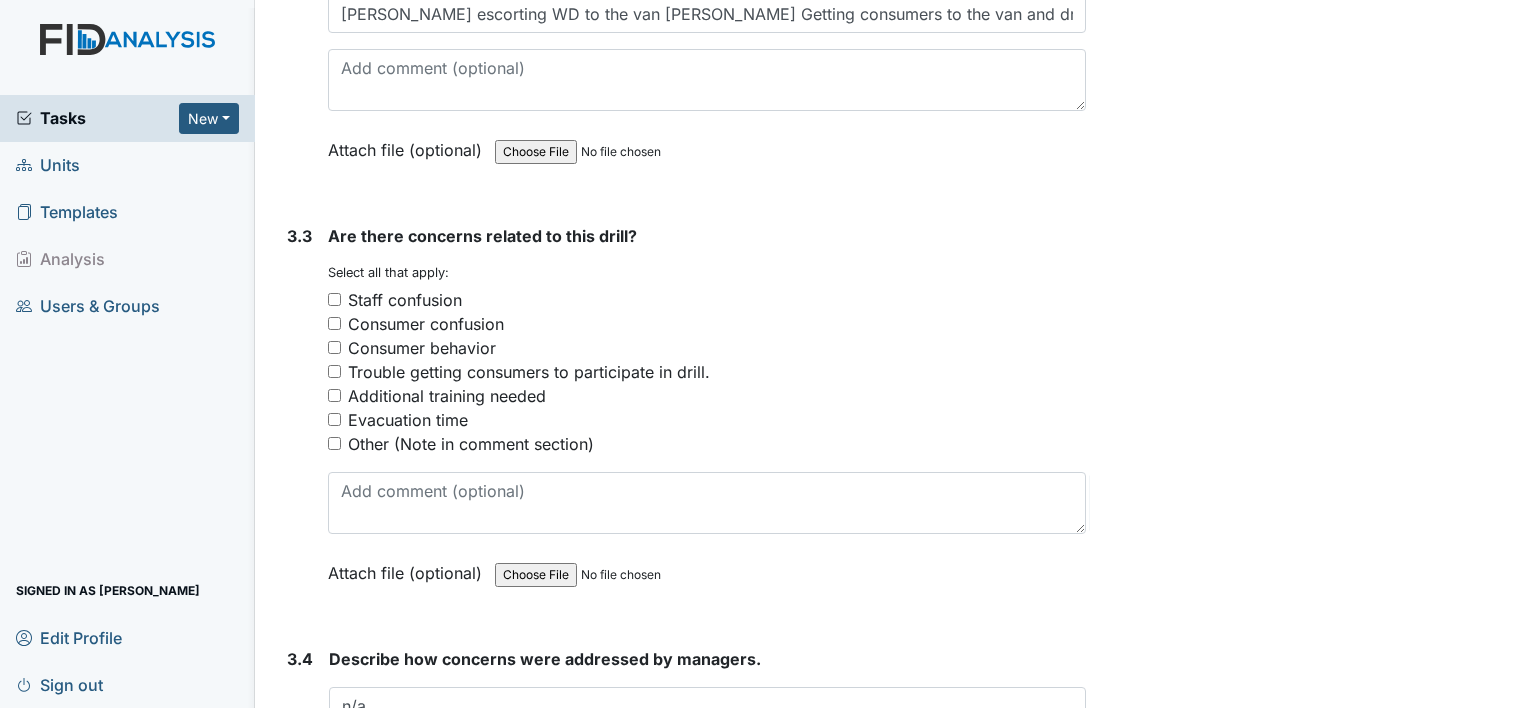 click on "Consumer confusion" at bounding box center [707, 324] 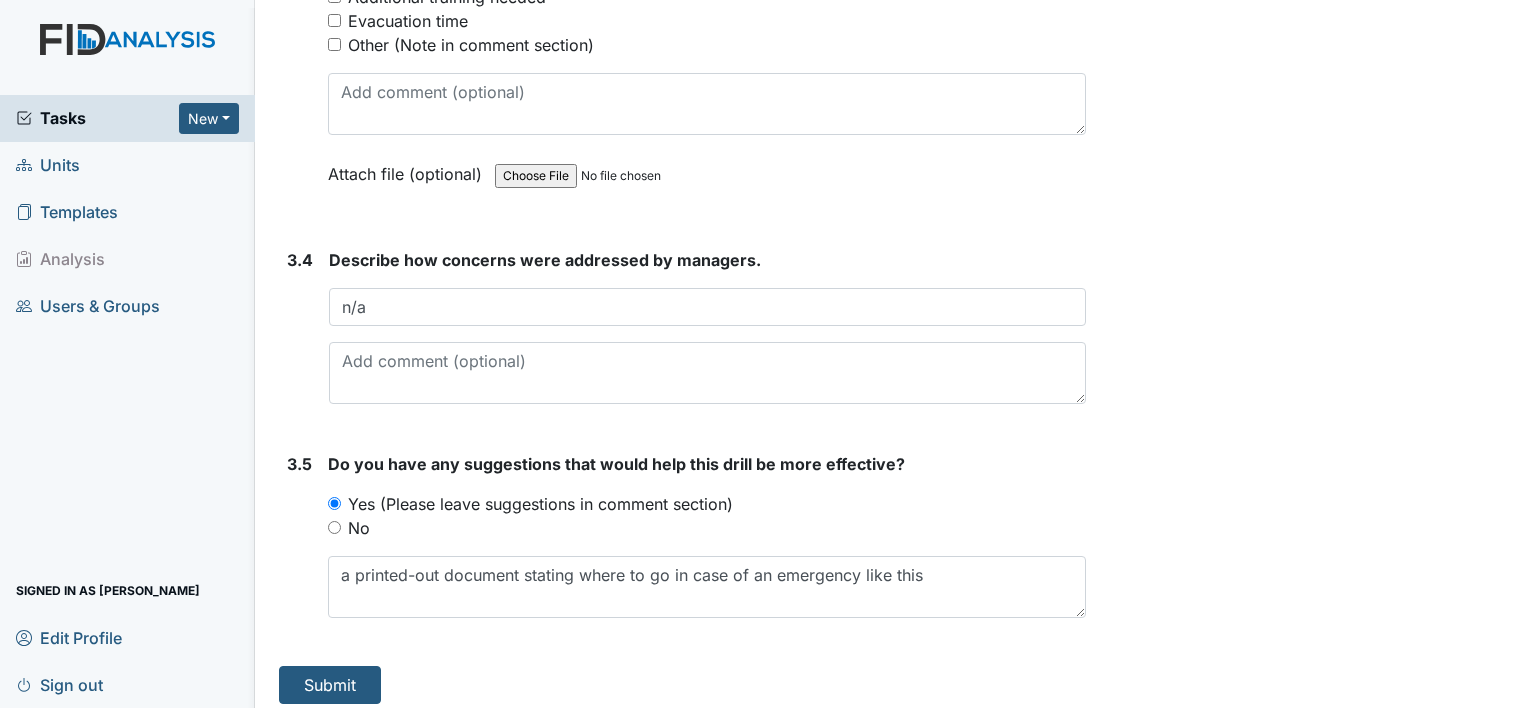 scroll, scrollTop: 3197, scrollLeft: 0, axis: vertical 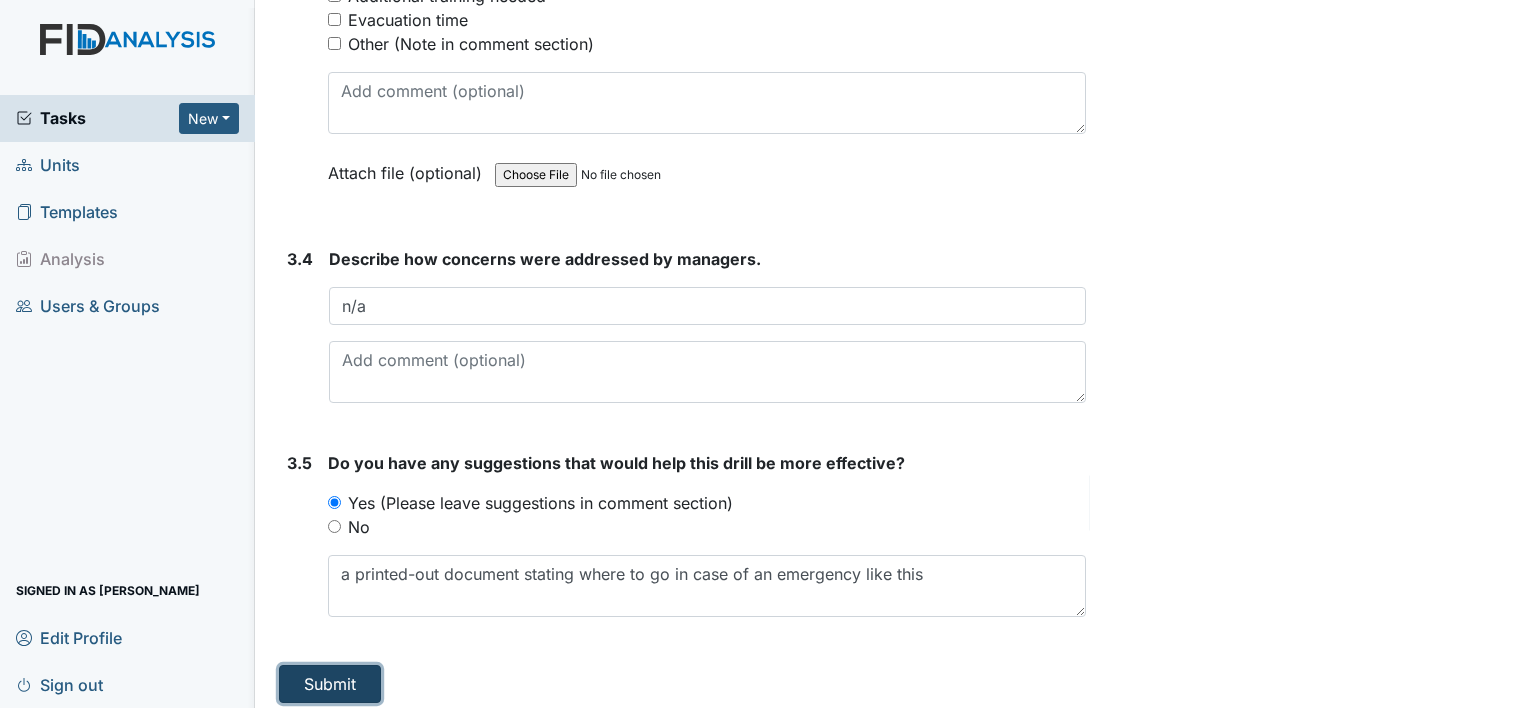 click on "Submit" at bounding box center [330, 684] 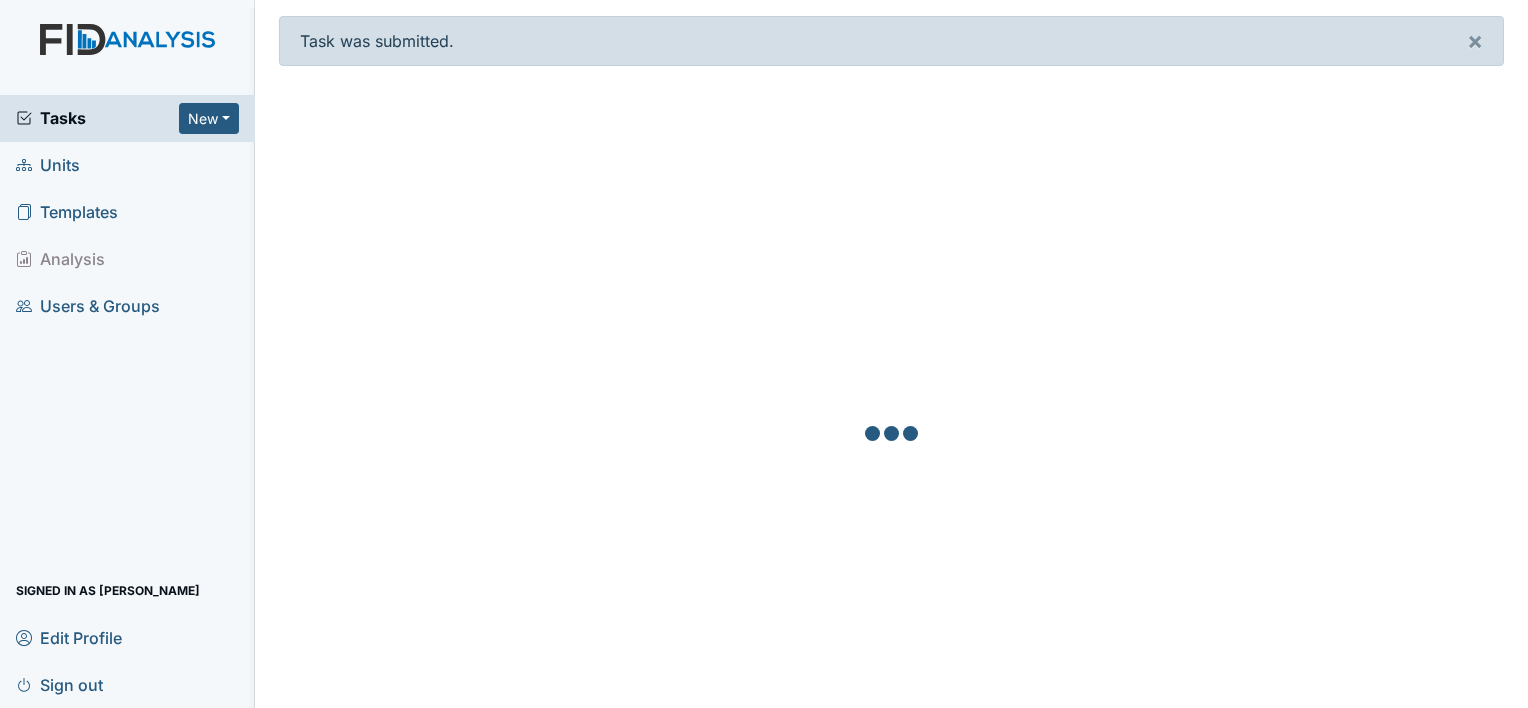 scroll, scrollTop: 0, scrollLeft: 0, axis: both 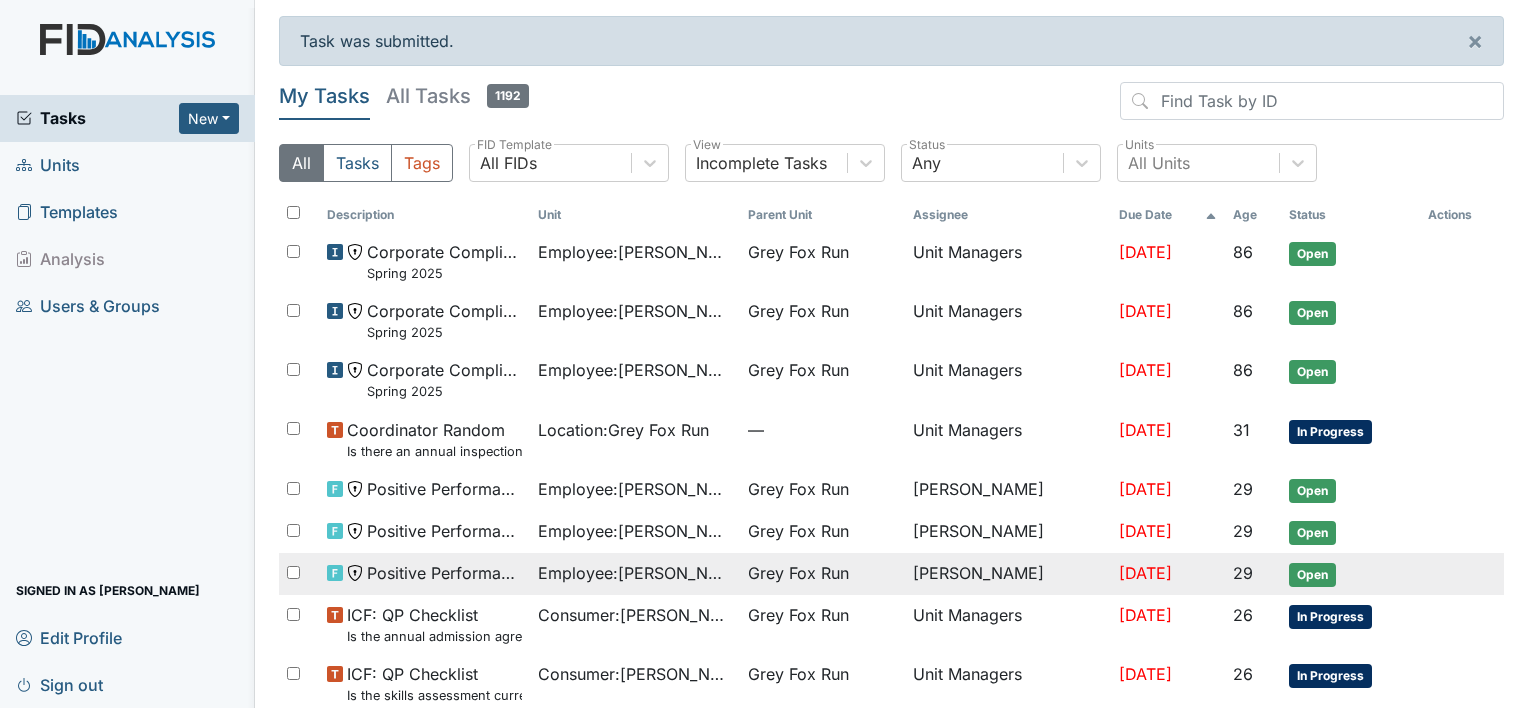 click on "Employee :  [PERSON_NAME]" at bounding box center (635, 573) 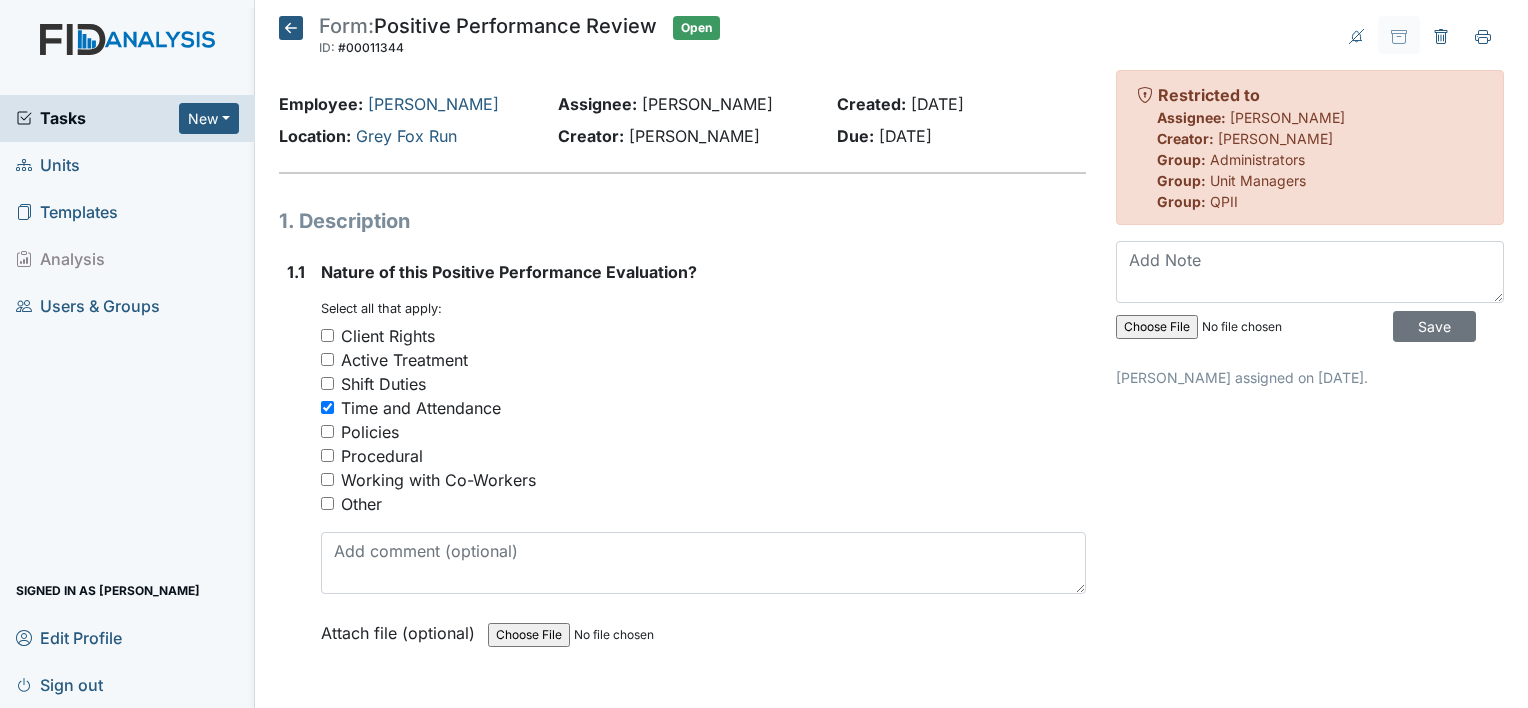 scroll, scrollTop: 0, scrollLeft: 0, axis: both 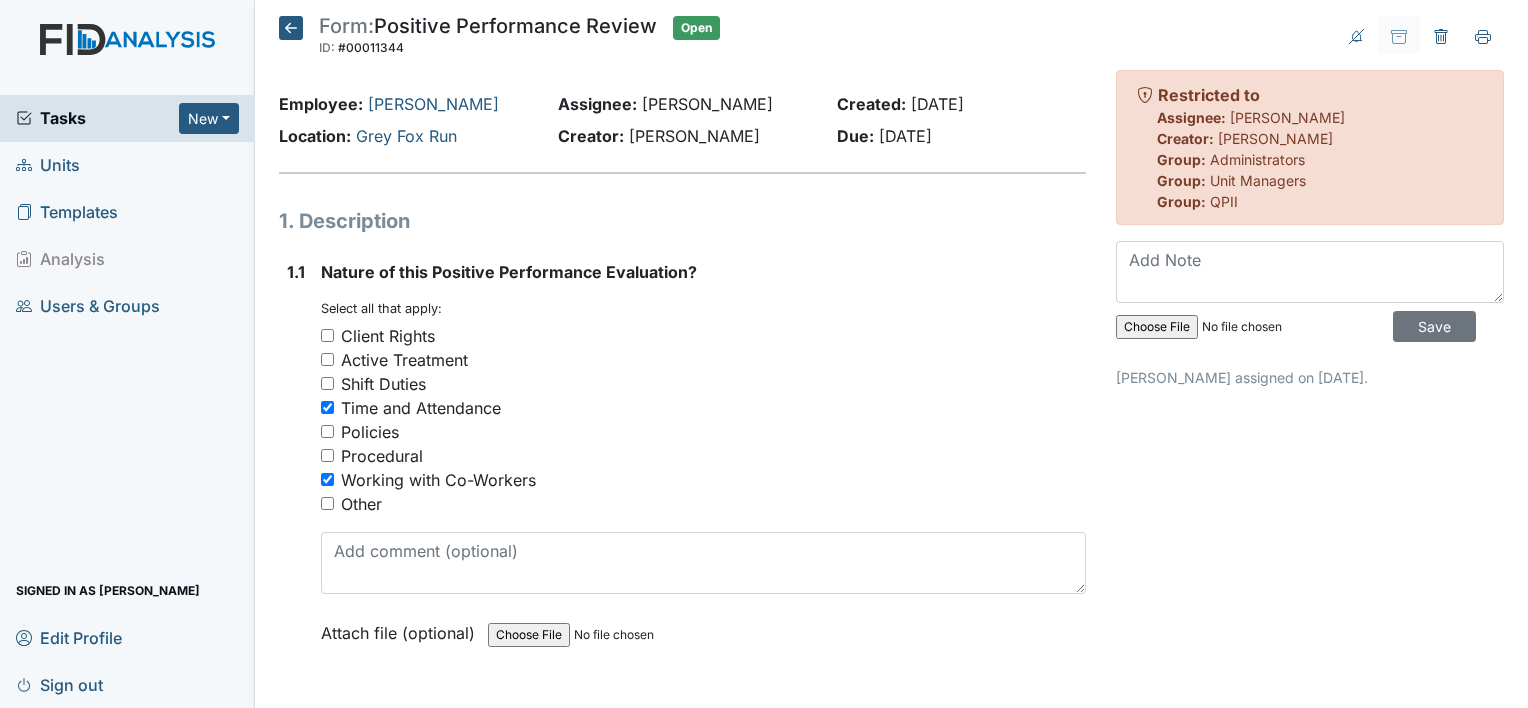 click on "Active Treatment" at bounding box center (404, 360) 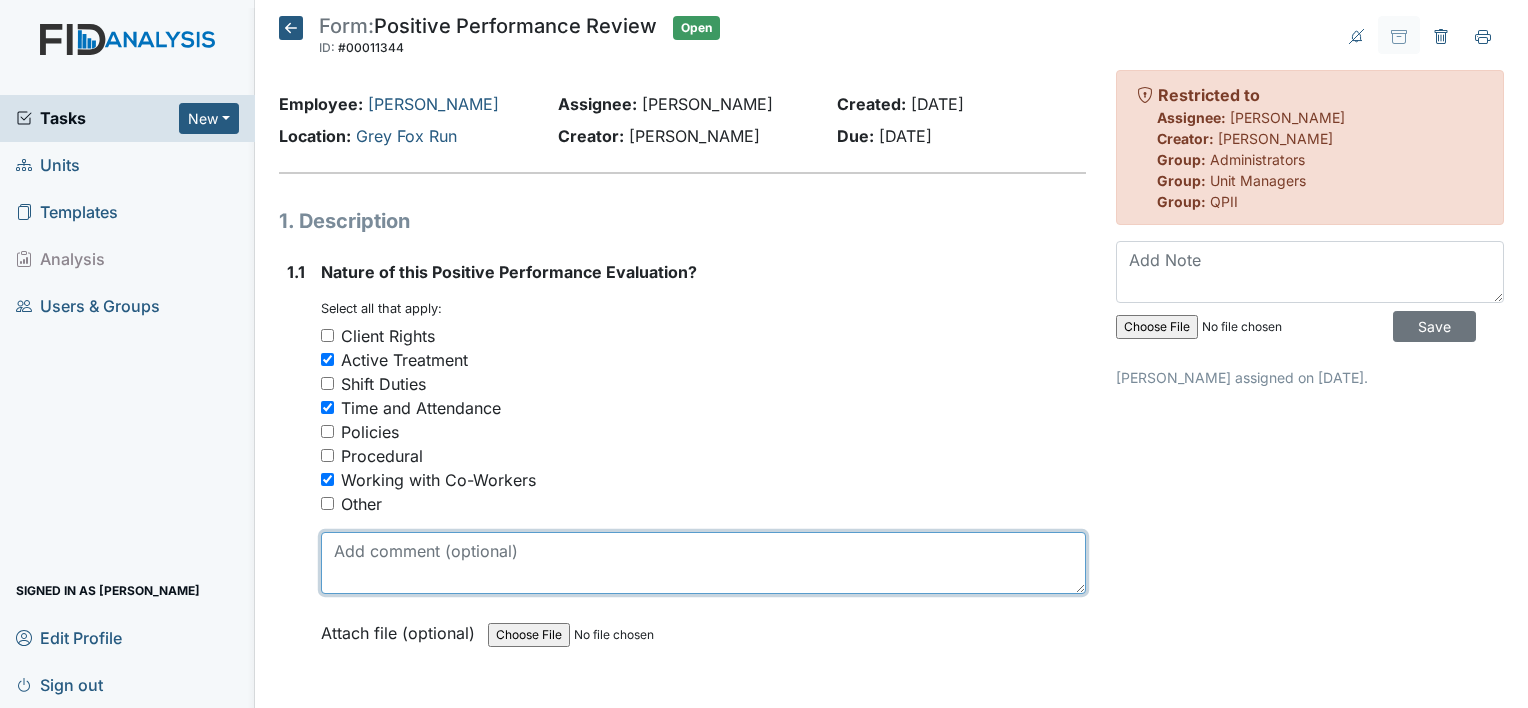 click at bounding box center (703, 563) 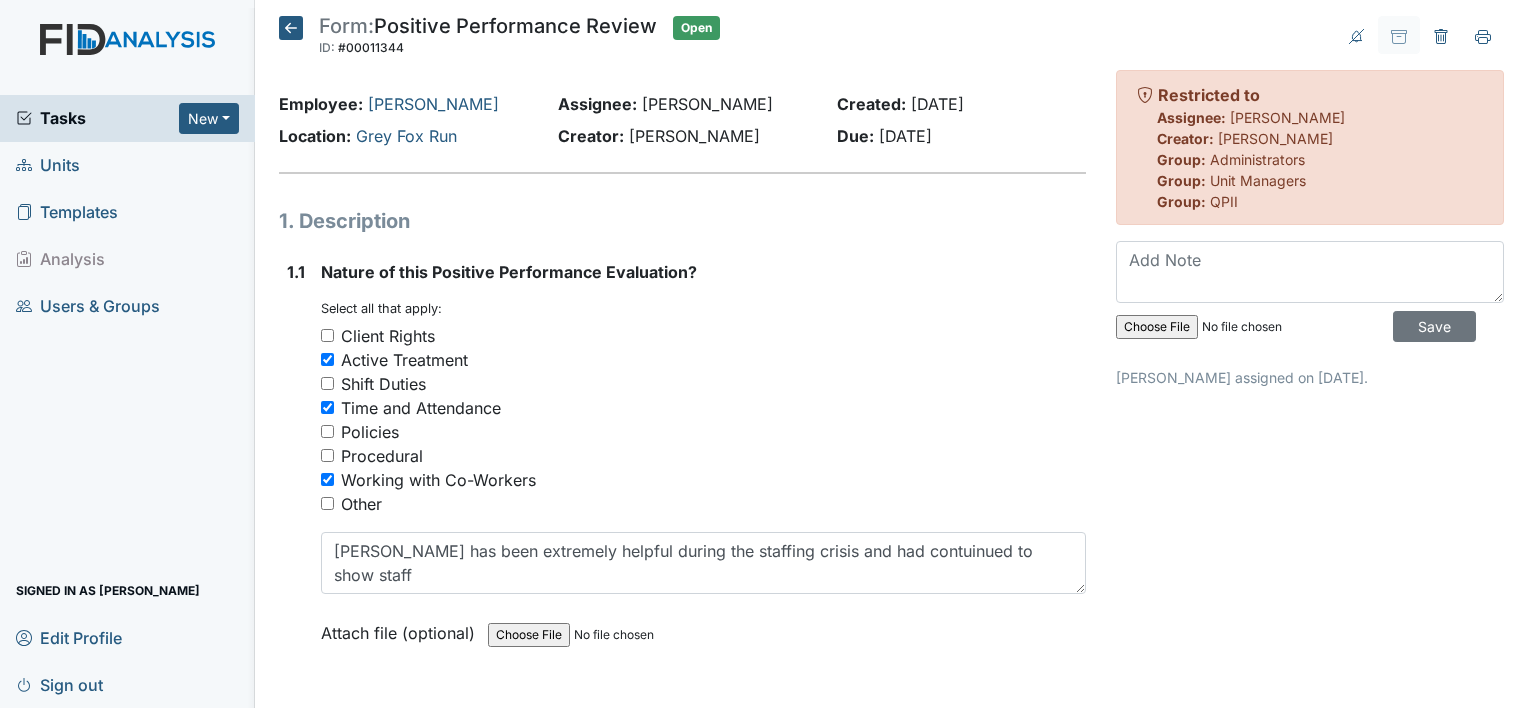 click on "Nature of this Positive Performance Evaluation?
You must select one or more of the below options.
Select all that apply:
Client Rights
Active Treatment
Shift Duties
Time and Attendance
Policies
Procedural
Working with Co-Workers
Other
Jeremy has been extremely helpful during the staffing crisis and had contuinued to show staff
Attach file (optional)
You can upload .pdf, .txt, .jpg, .jpeg, .png, .csv, .xls, or .doc files under 100MB." at bounding box center [703, 459] 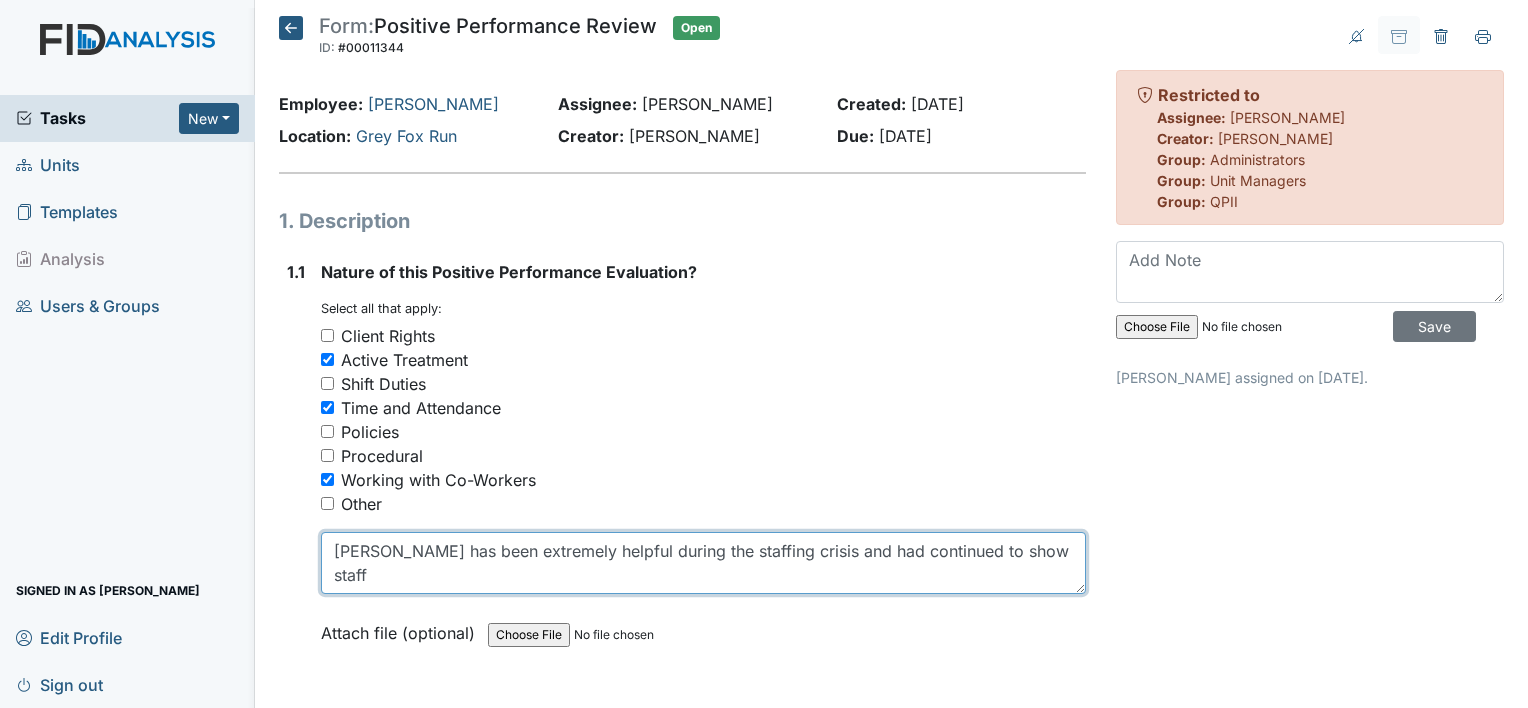 click on "Jeremy has been extremely helpful during the staffing crisis and had continued to show staff" at bounding box center (703, 563) 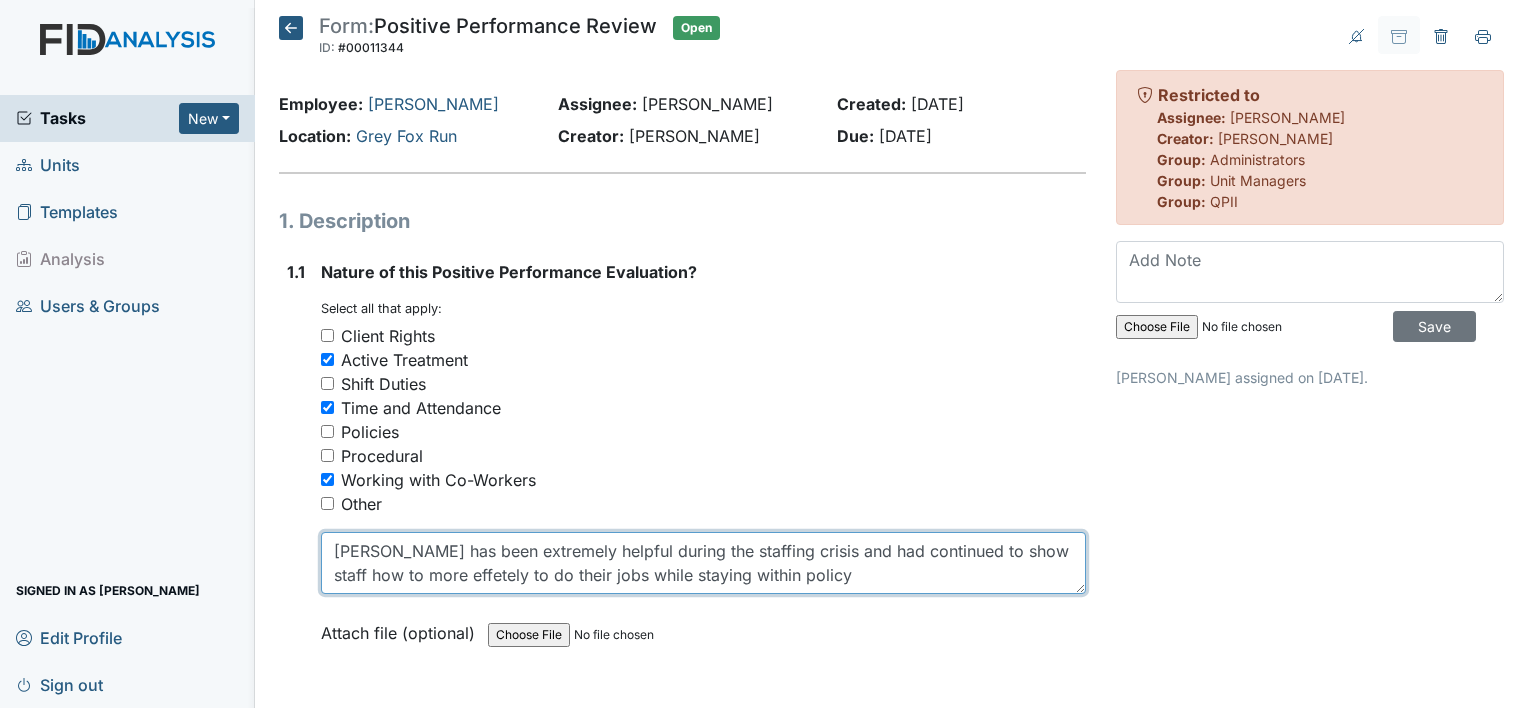 drag, startPoint x: 487, startPoint y: 572, endPoint x: 436, endPoint y: 568, distance: 51.156624 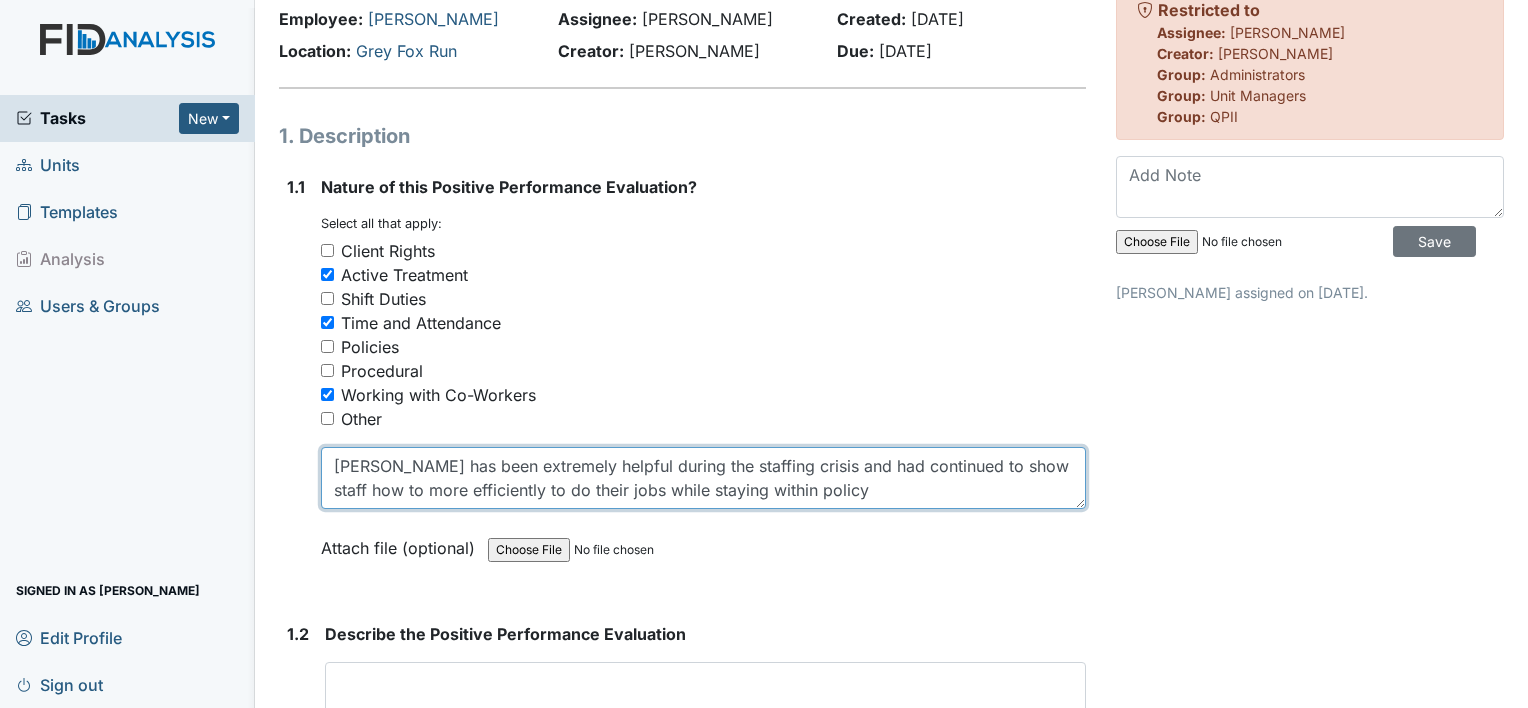 scroll, scrollTop: 200, scrollLeft: 0, axis: vertical 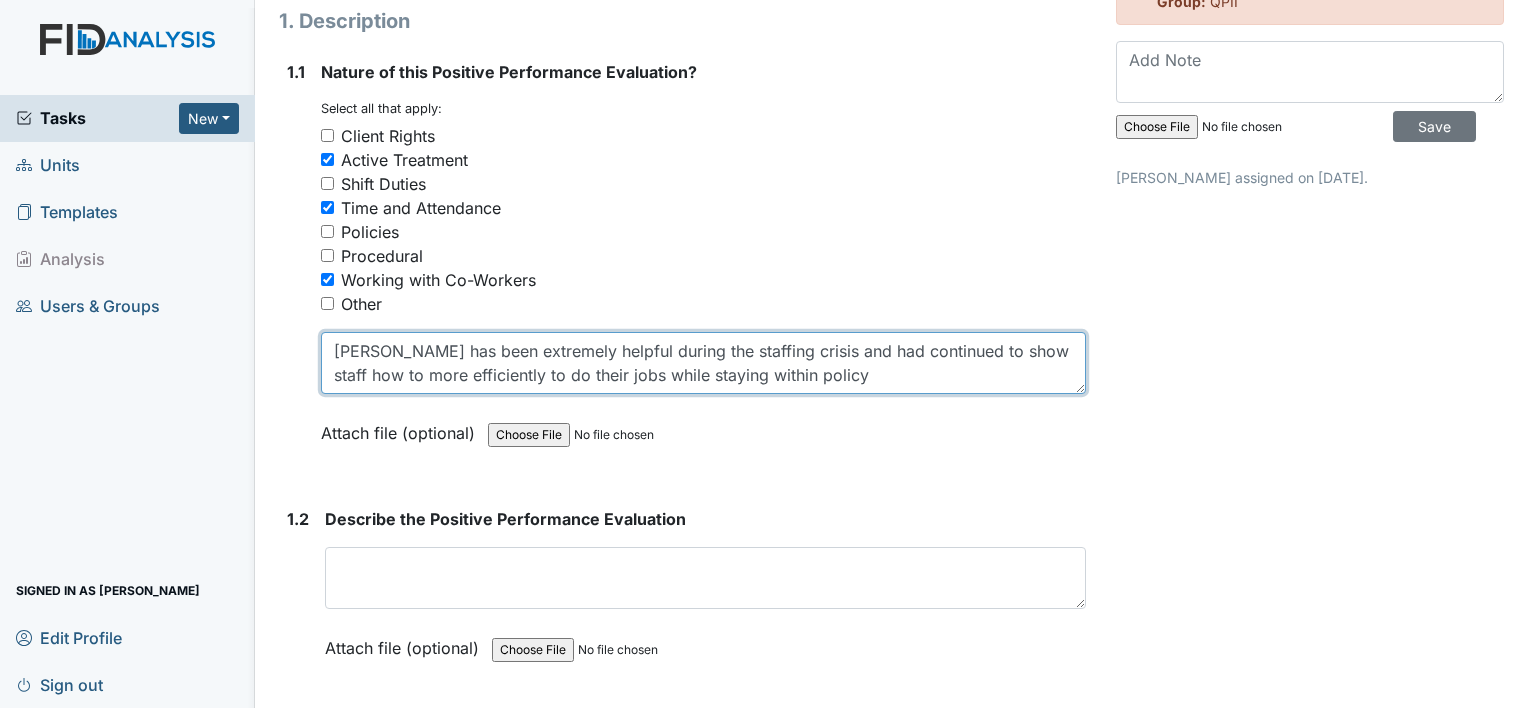 type on "Jeremy has been extremely helpful during the staffing crisis and had continued to show staff how to more efficiently to do their jobs while staying within policy" 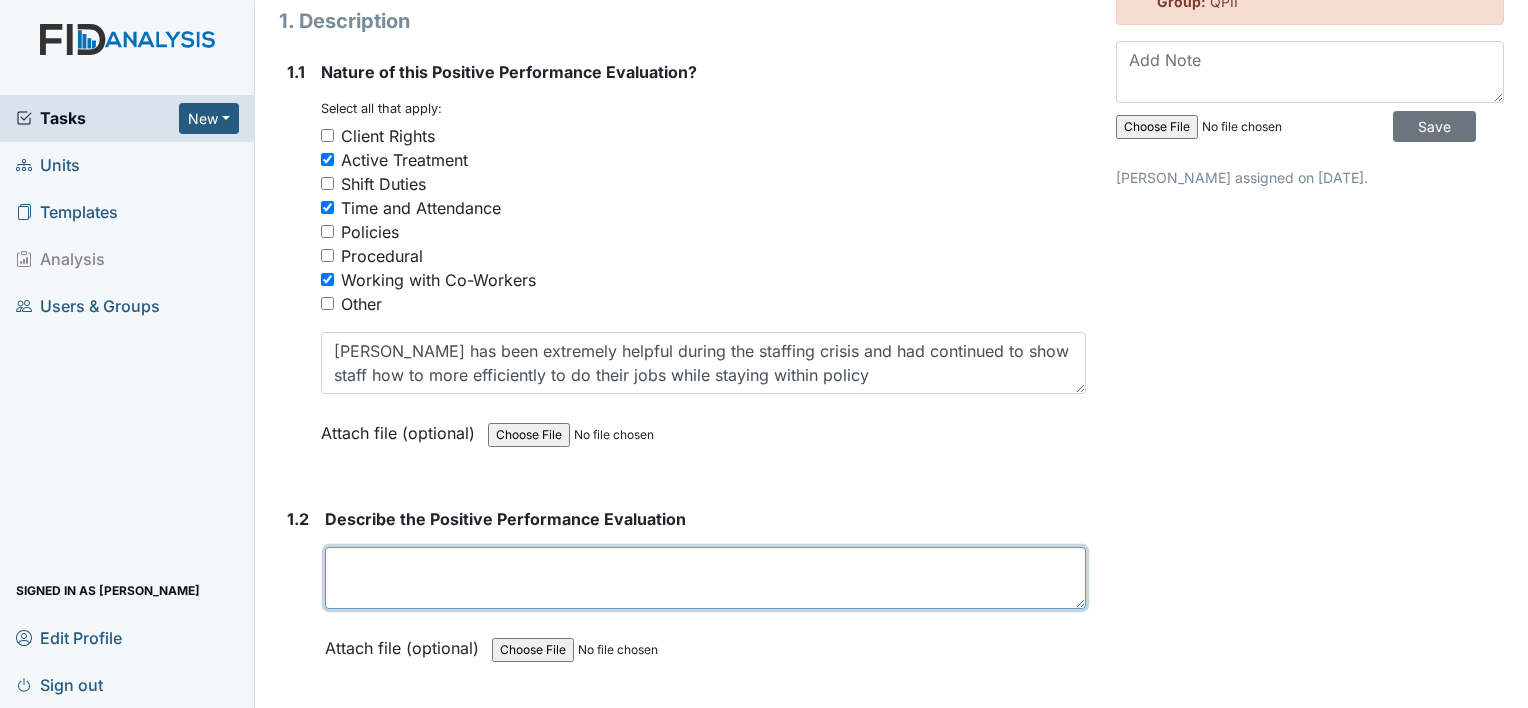 click at bounding box center [705, 578] 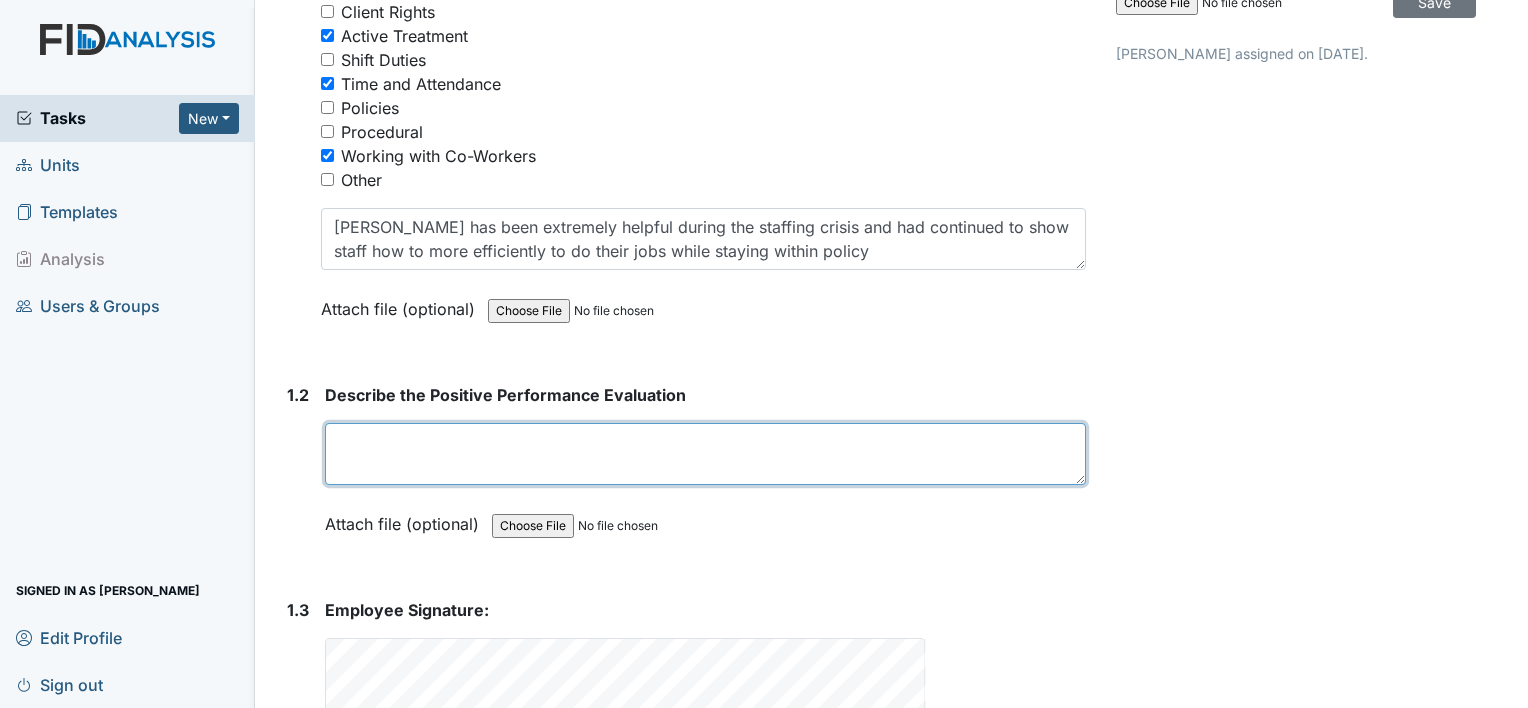 scroll, scrollTop: 472, scrollLeft: 0, axis: vertical 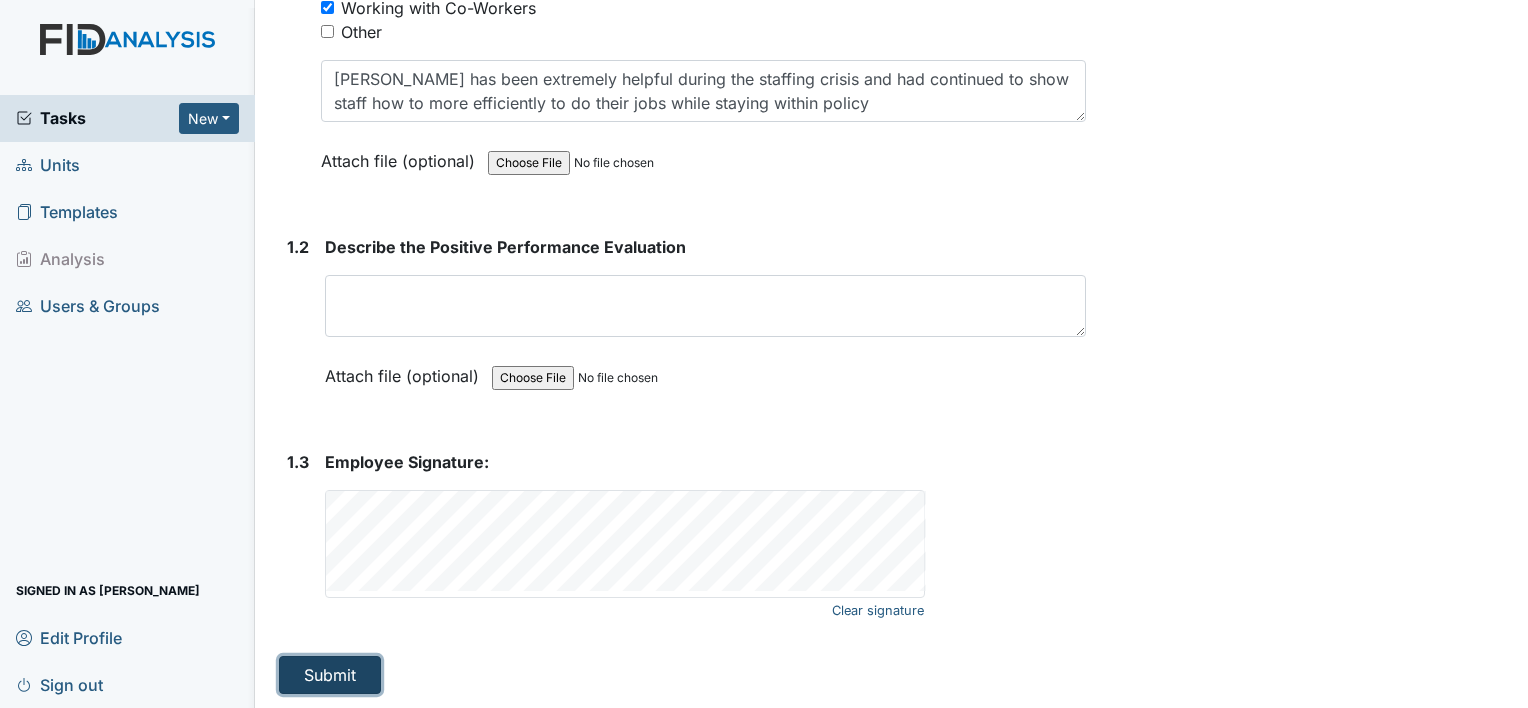click on "Submit" at bounding box center [330, 675] 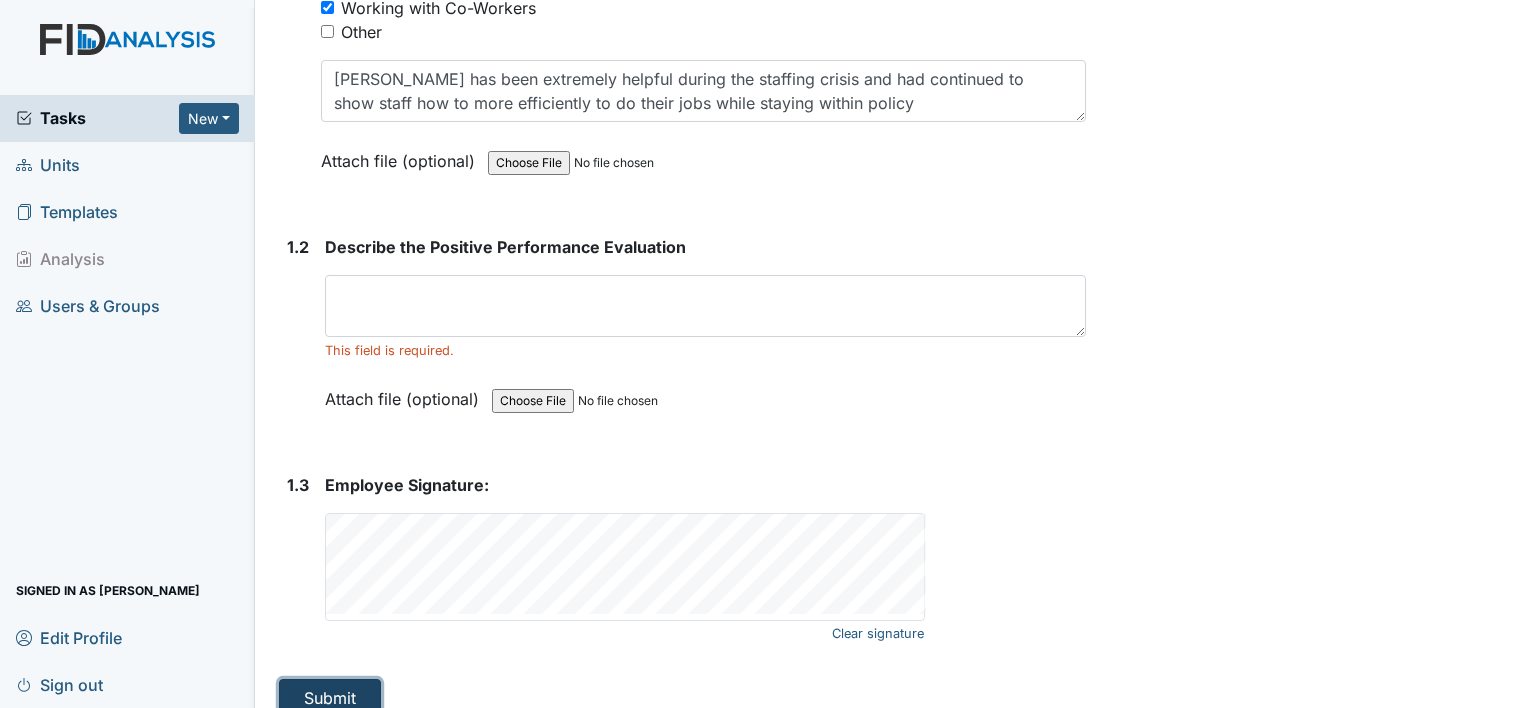 click on "Submit" at bounding box center (330, 698) 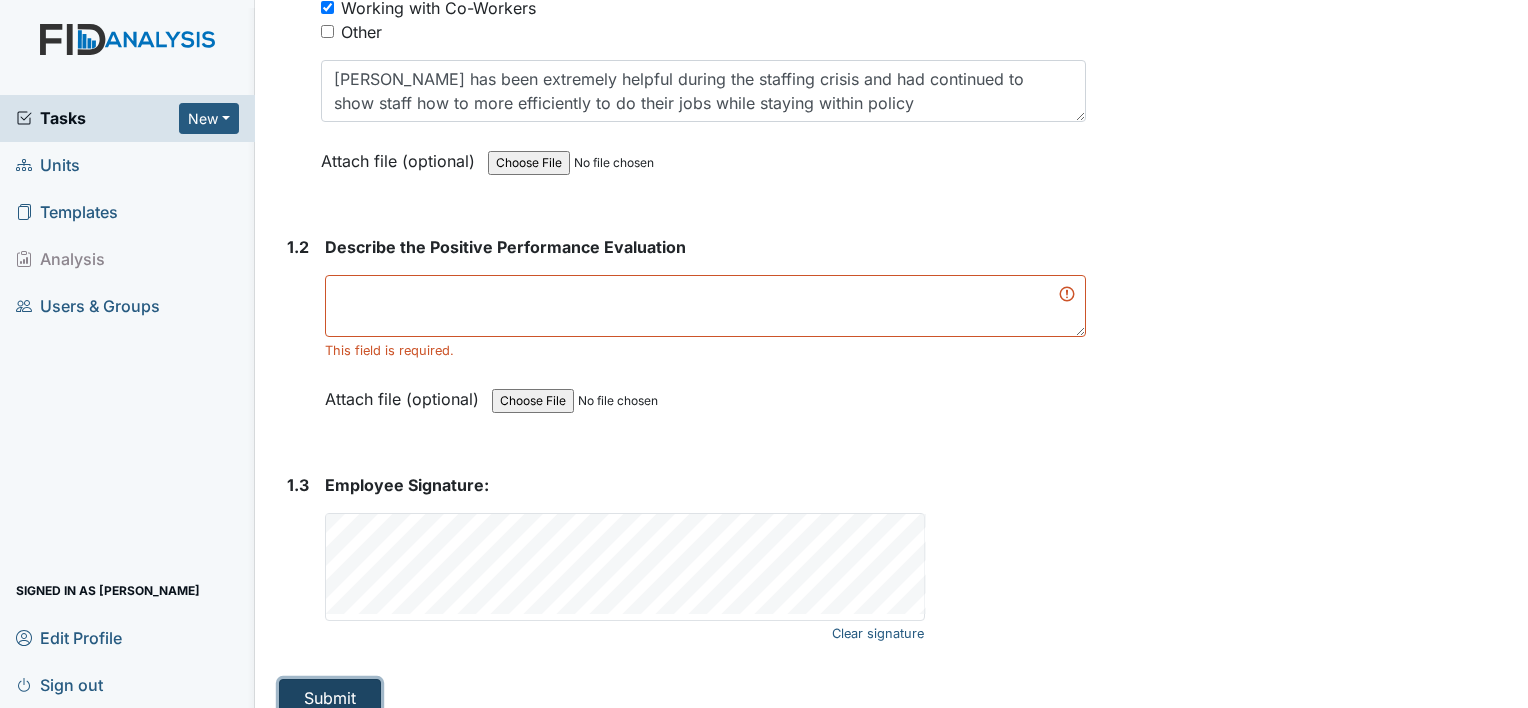 click on "Submit" at bounding box center [330, 698] 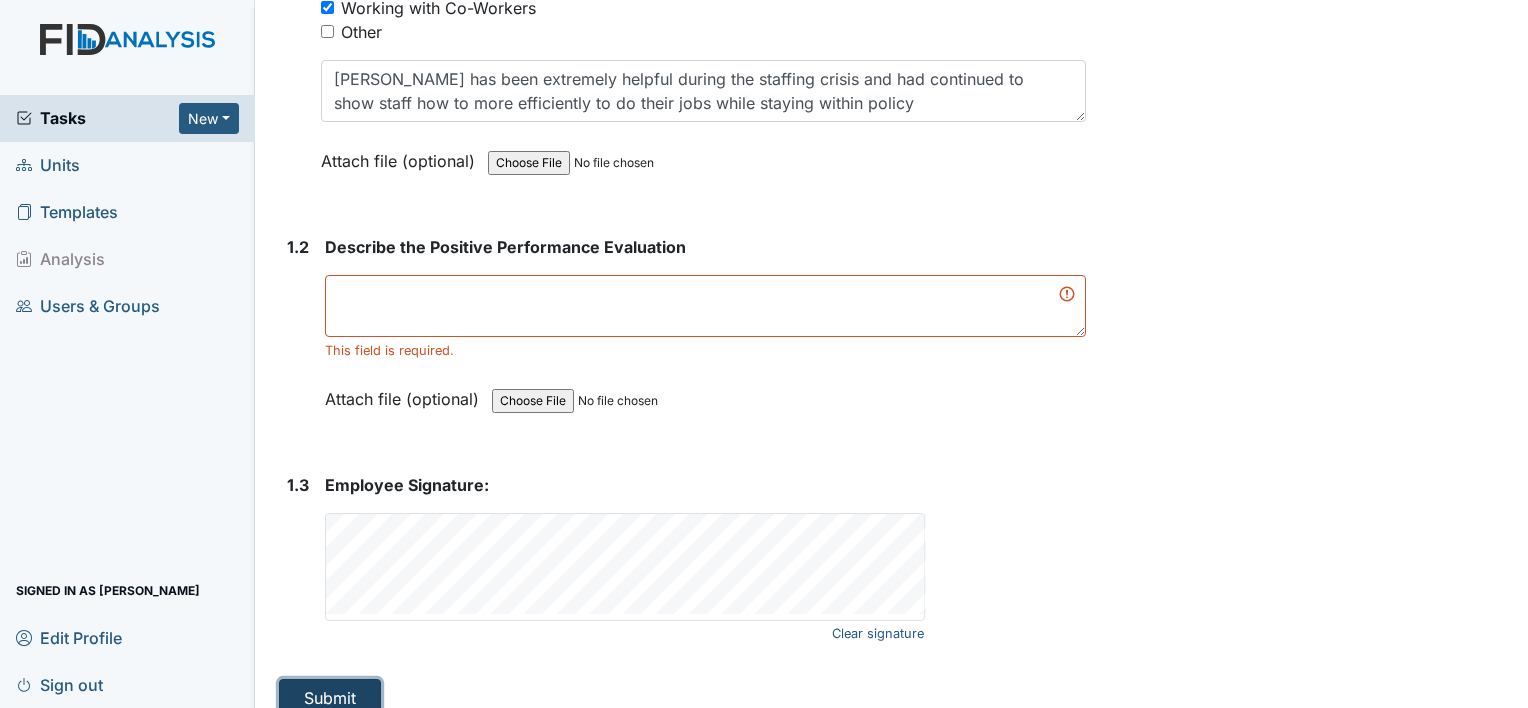 click on "Submit" at bounding box center (330, 698) 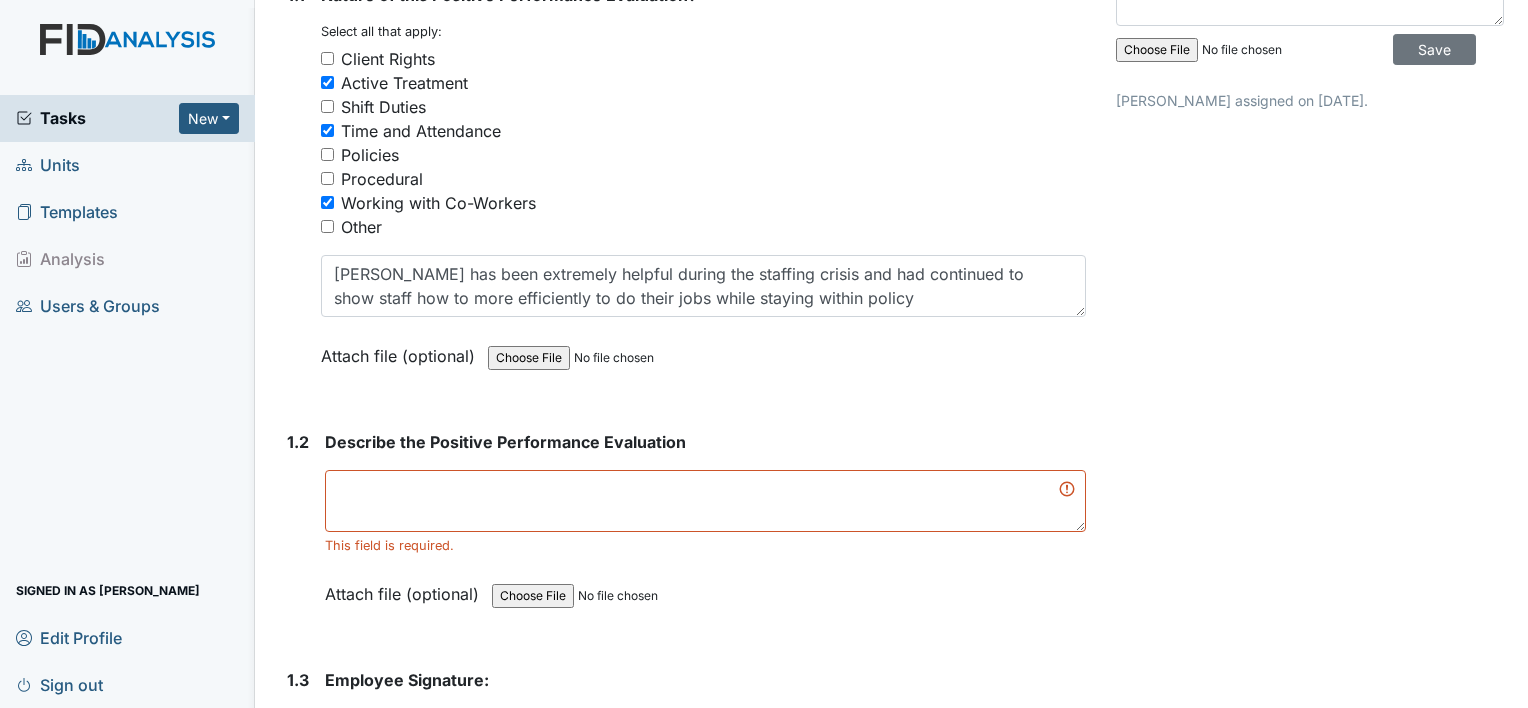 scroll, scrollTop: 195, scrollLeft: 0, axis: vertical 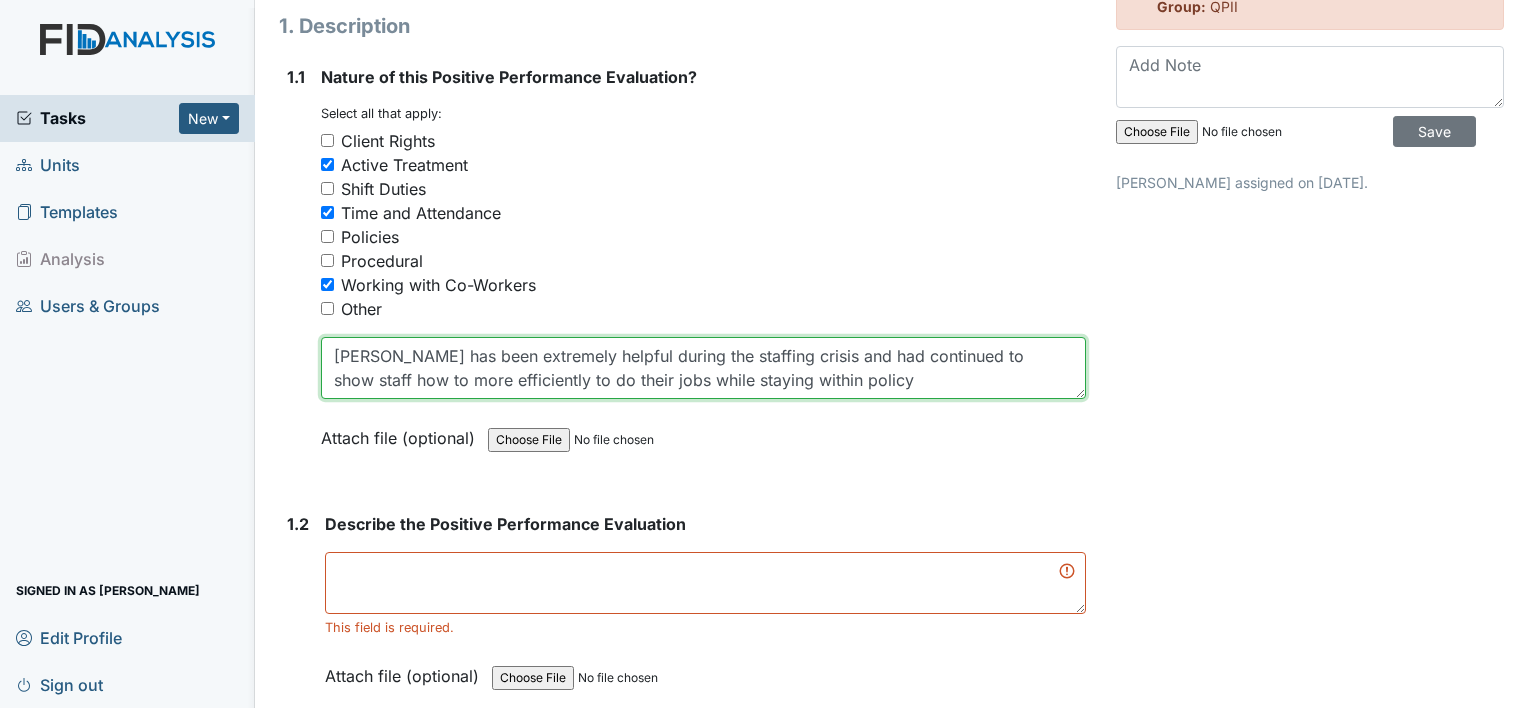 click on "Jeremy has been extremely helpful during the staffing crisis and had continued to show staff how to more efficiently to do their jobs while staying within policy" at bounding box center (703, 368) 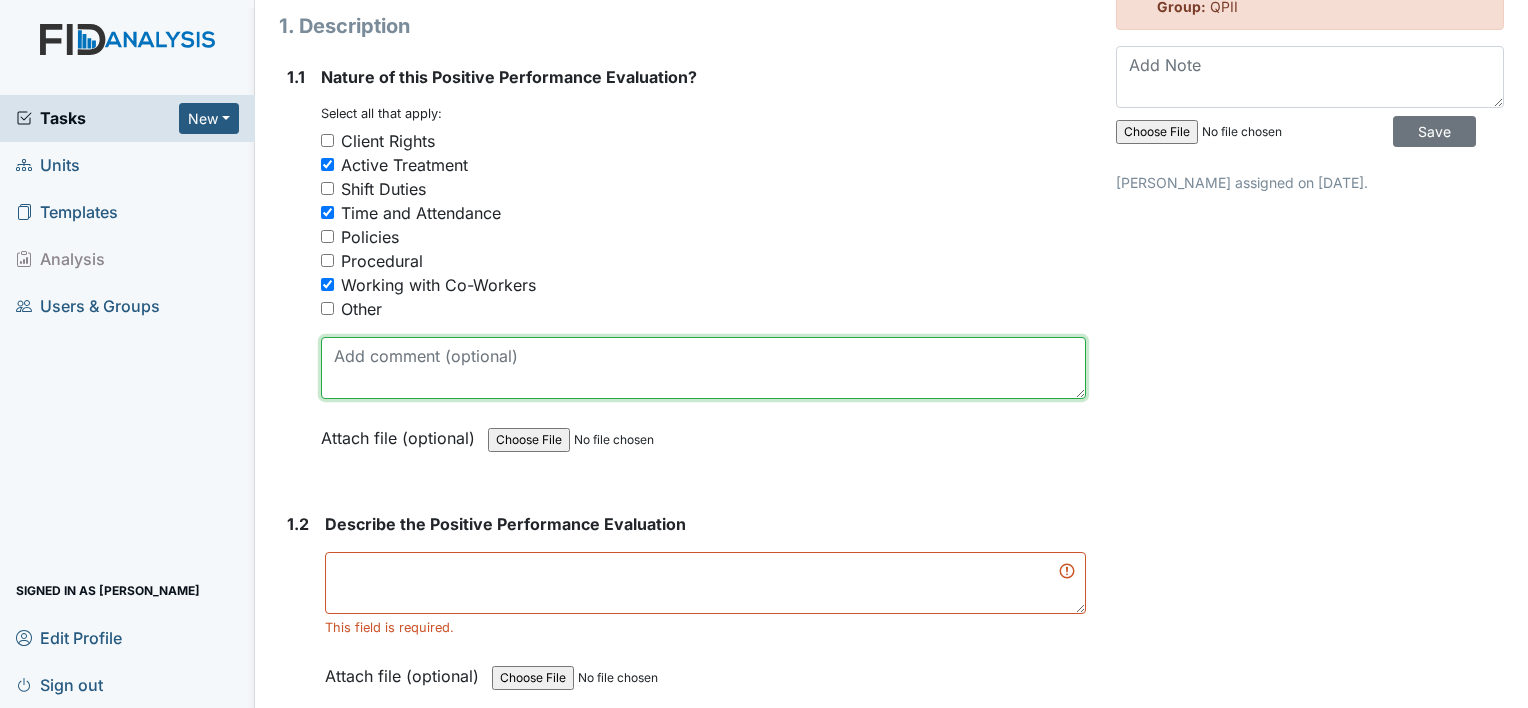 type 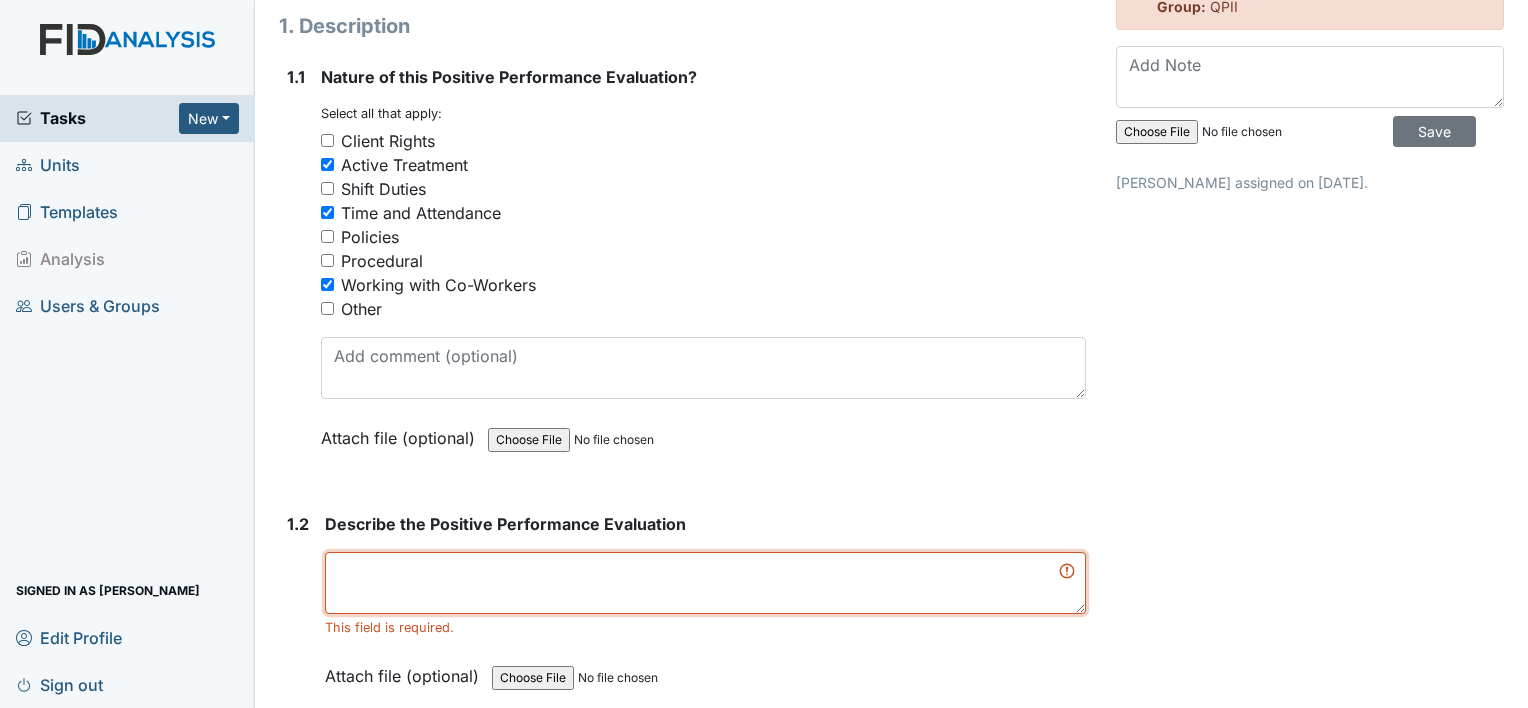 click at bounding box center [705, 583] 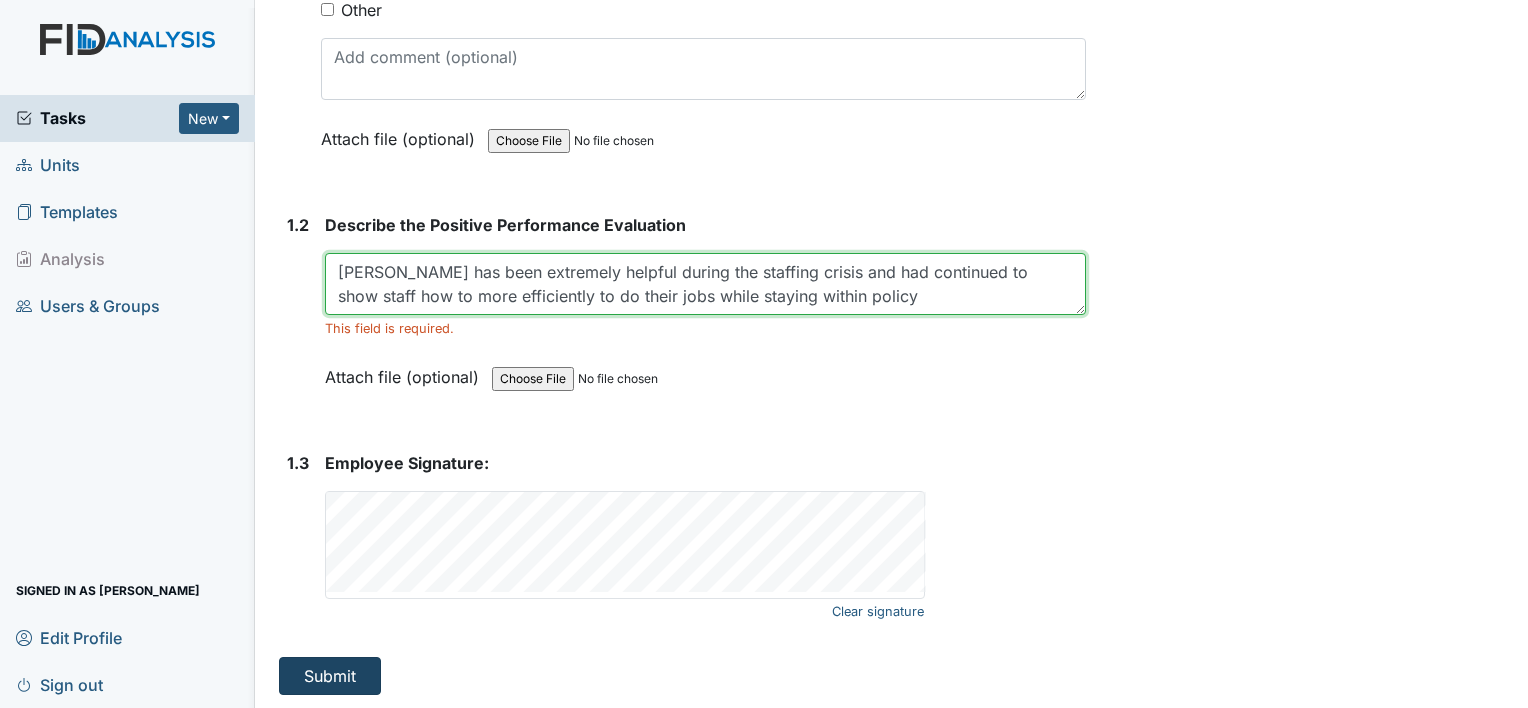 scroll, scrollTop: 495, scrollLeft: 0, axis: vertical 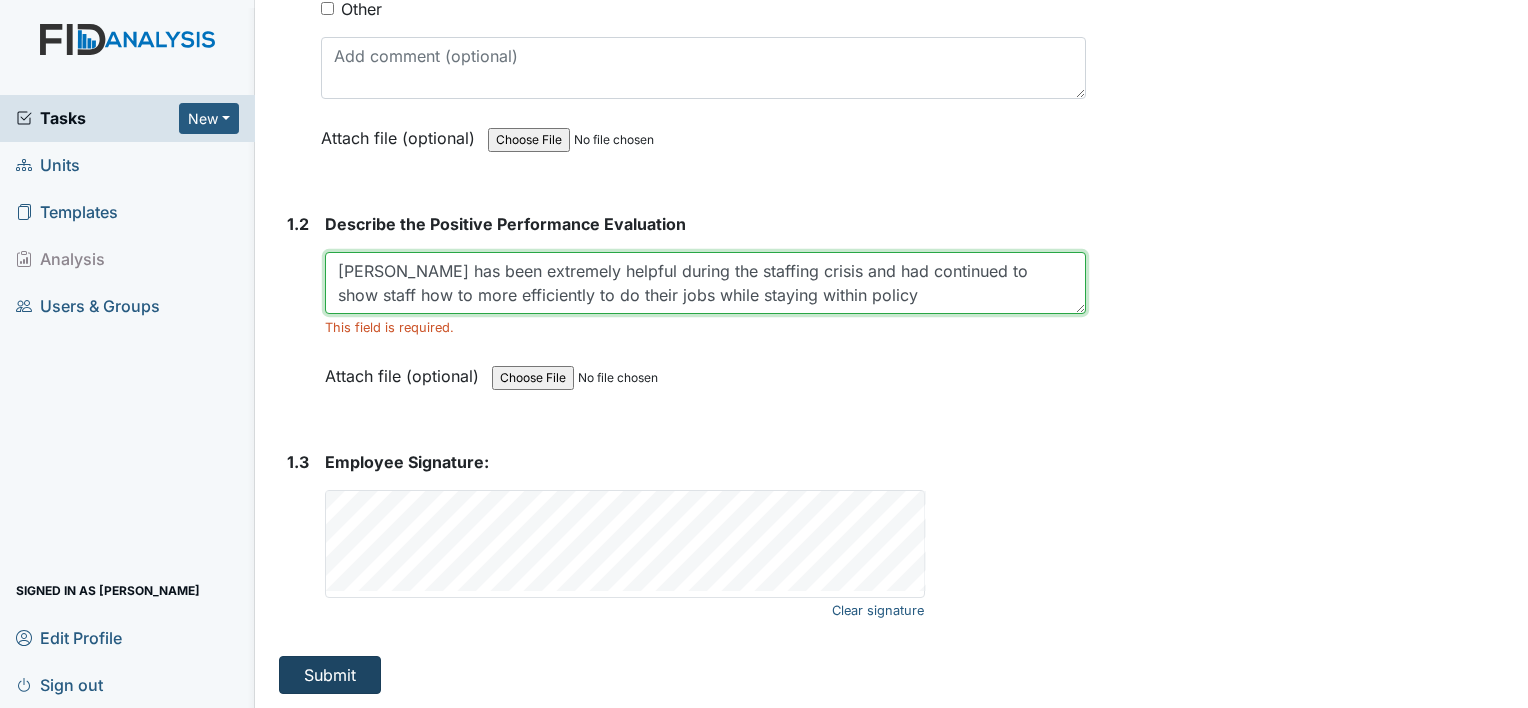 type on "Jeremy has been extremely helpful during the staffing crisis and had continued to show staff how to more efficiently to do their jobs while staying within policy" 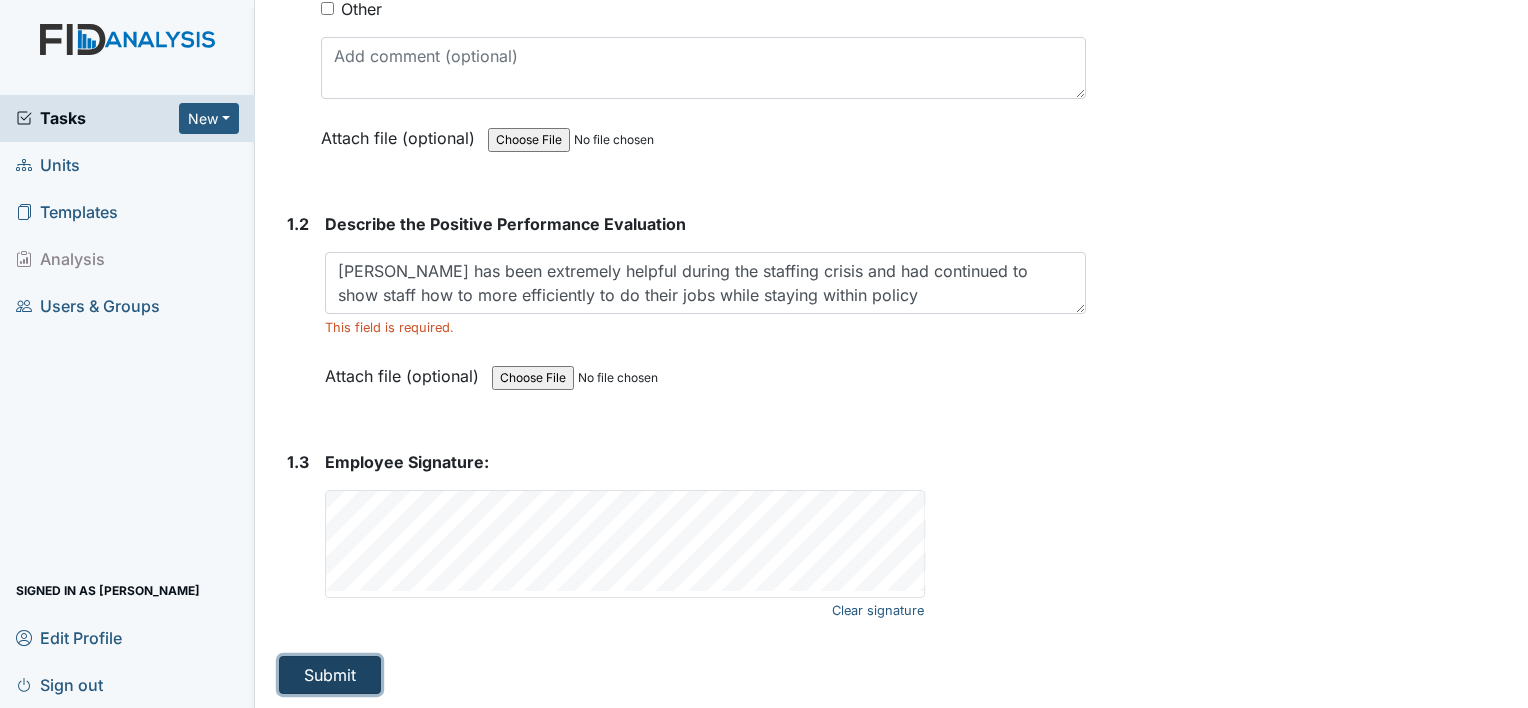 click on "Submit" at bounding box center [330, 675] 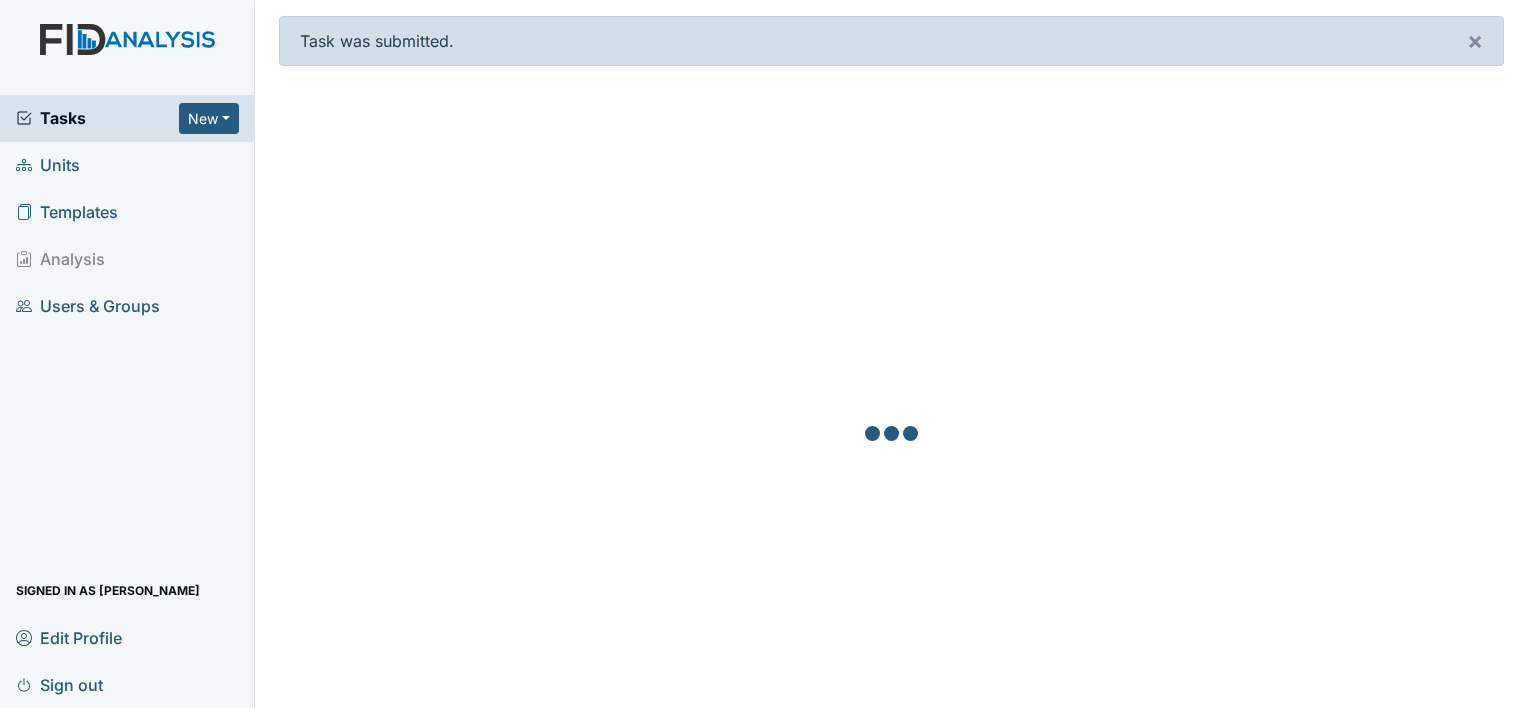 scroll, scrollTop: 0, scrollLeft: 0, axis: both 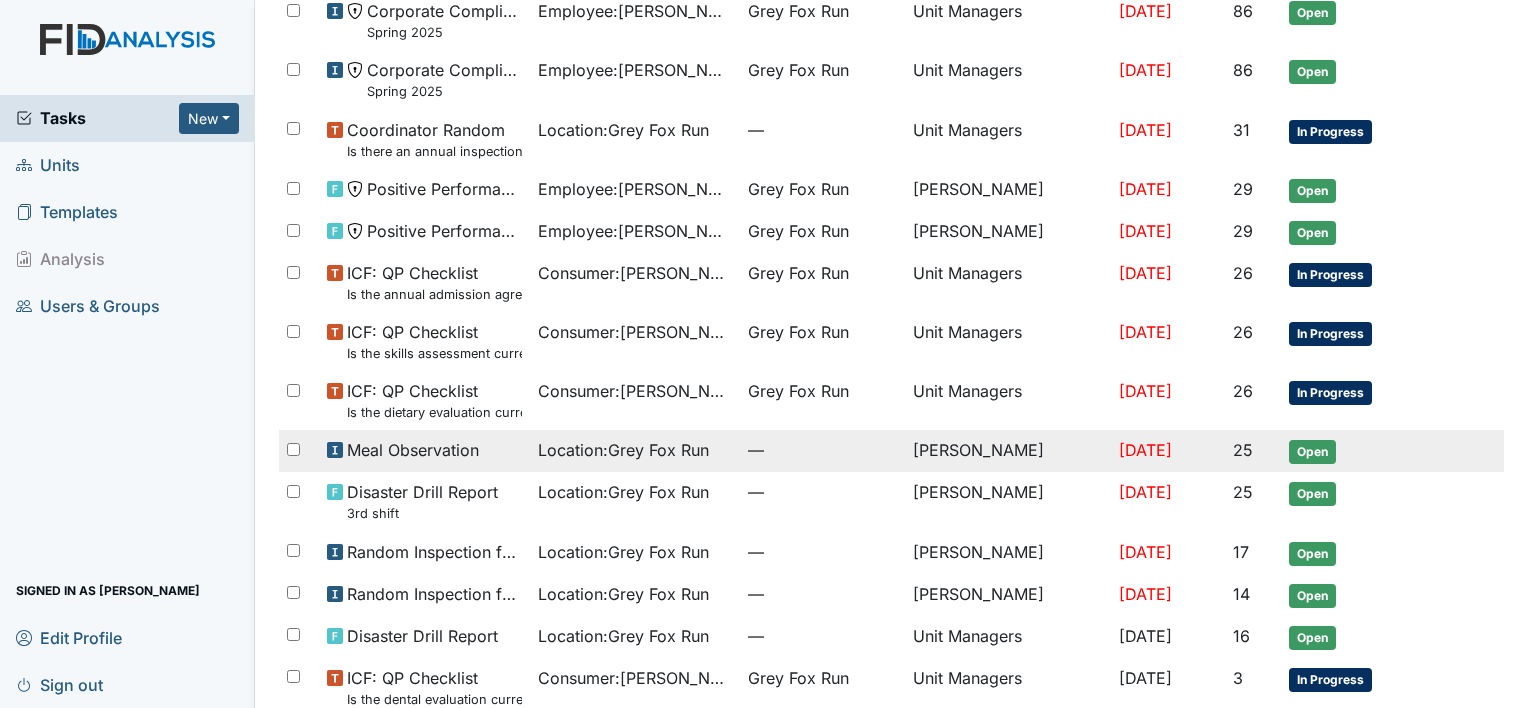 click on "Location :  Grey Fox Run" at bounding box center (623, 450) 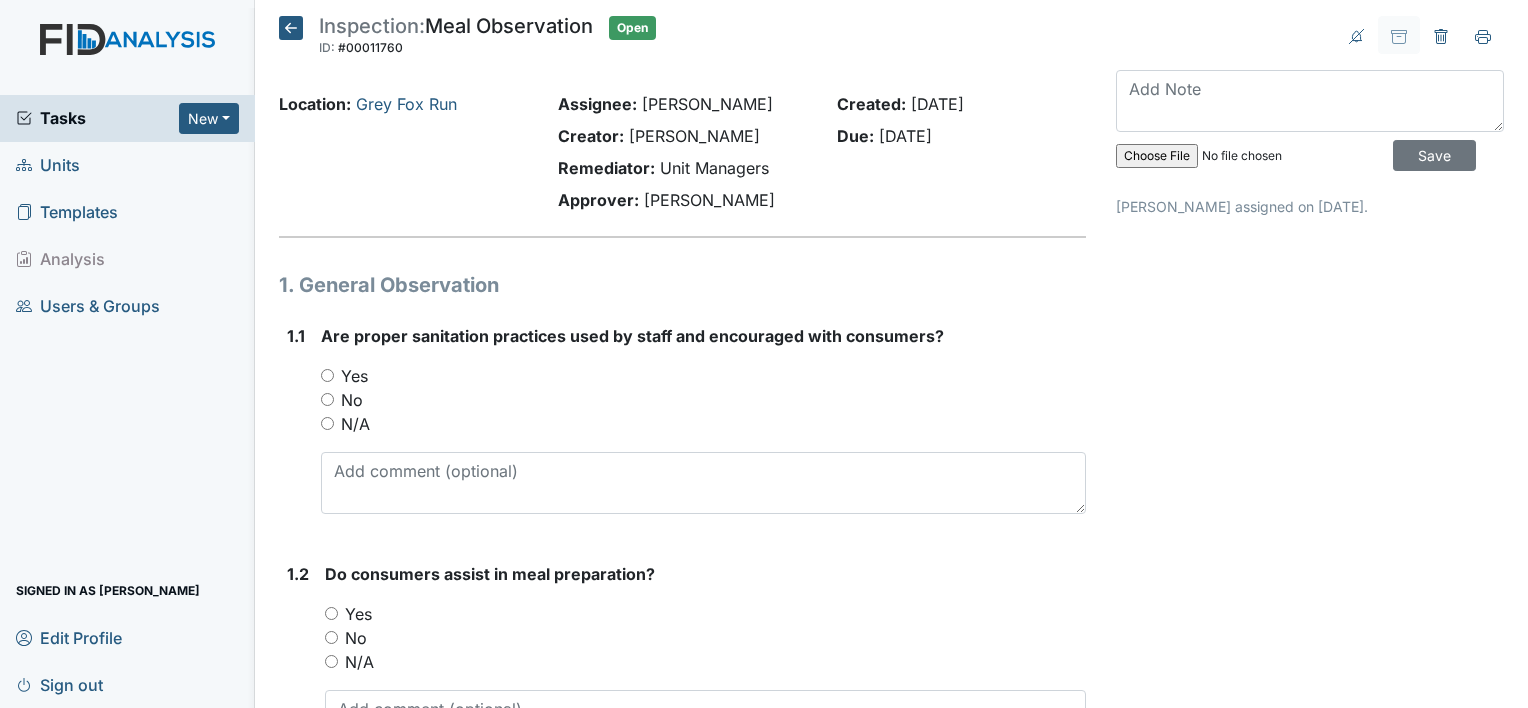 scroll, scrollTop: 0, scrollLeft: 0, axis: both 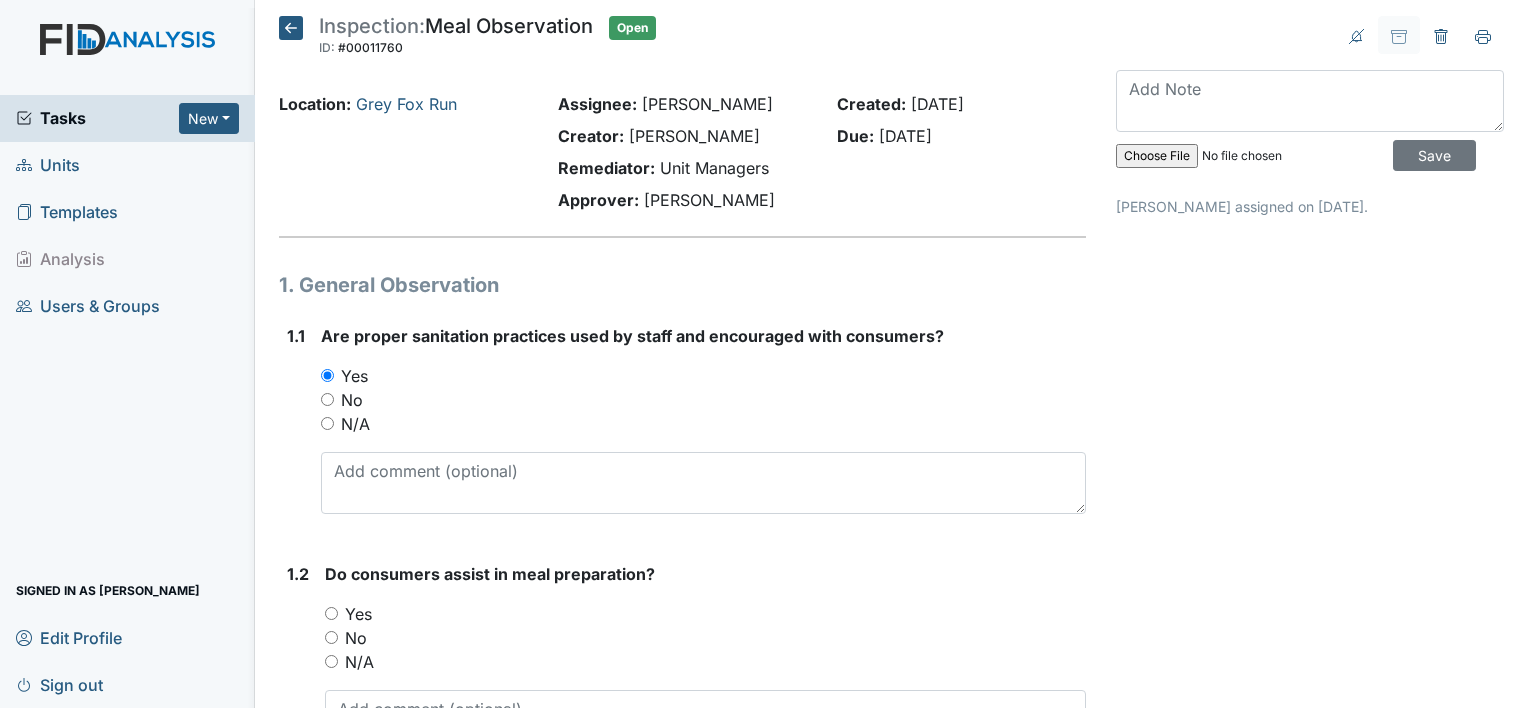 click on "Yes" at bounding box center [354, 376] 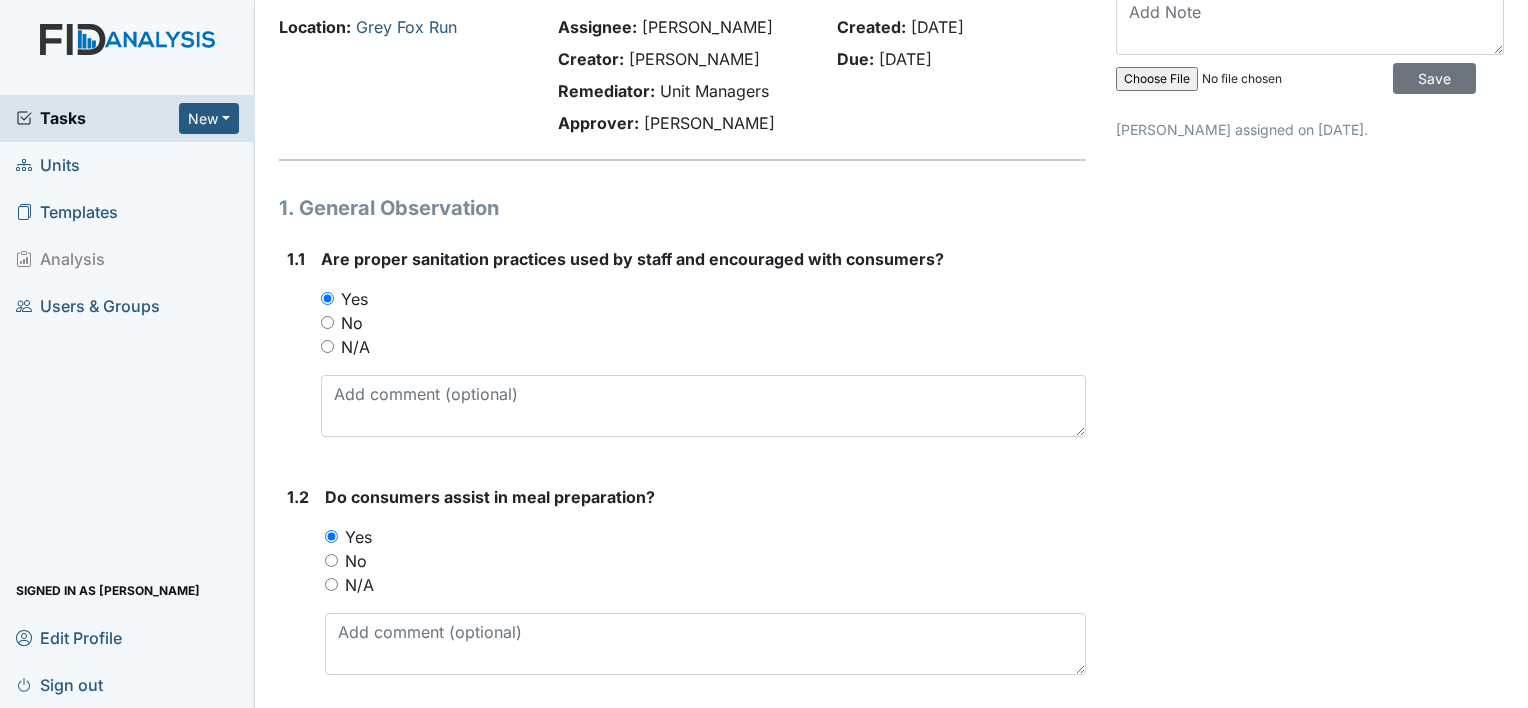 scroll, scrollTop: 200, scrollLeft: 0, axis: vertical 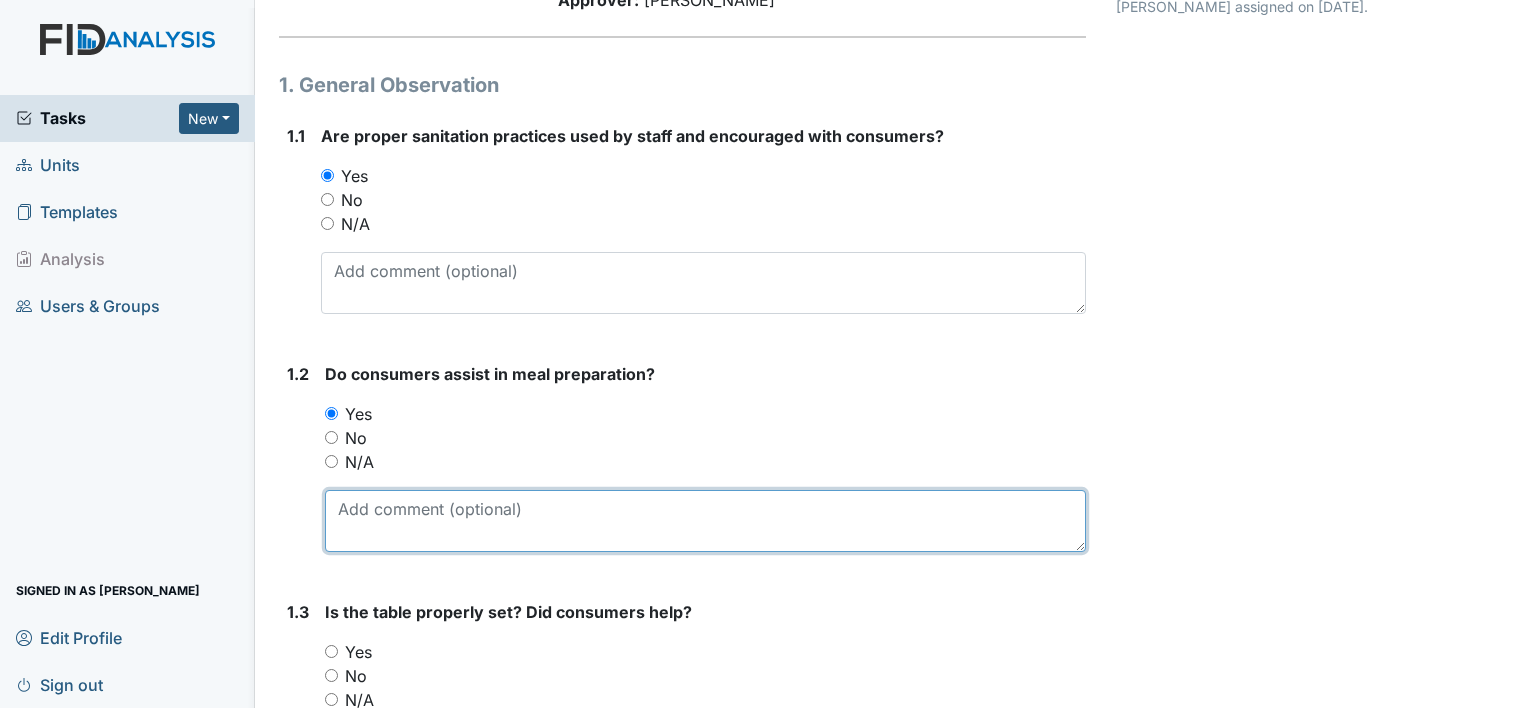 click at bounding box center (705, 521) 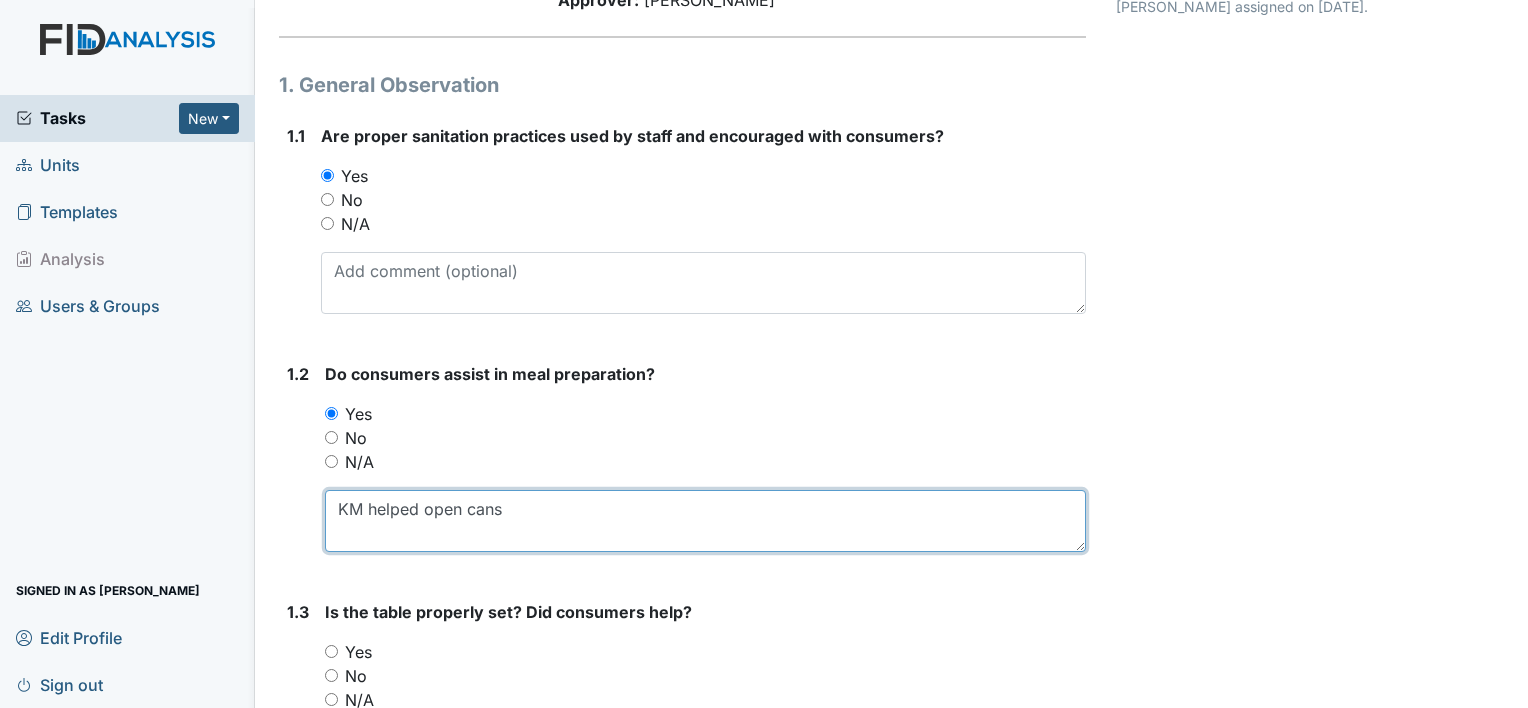 type on "KM helped open cans" 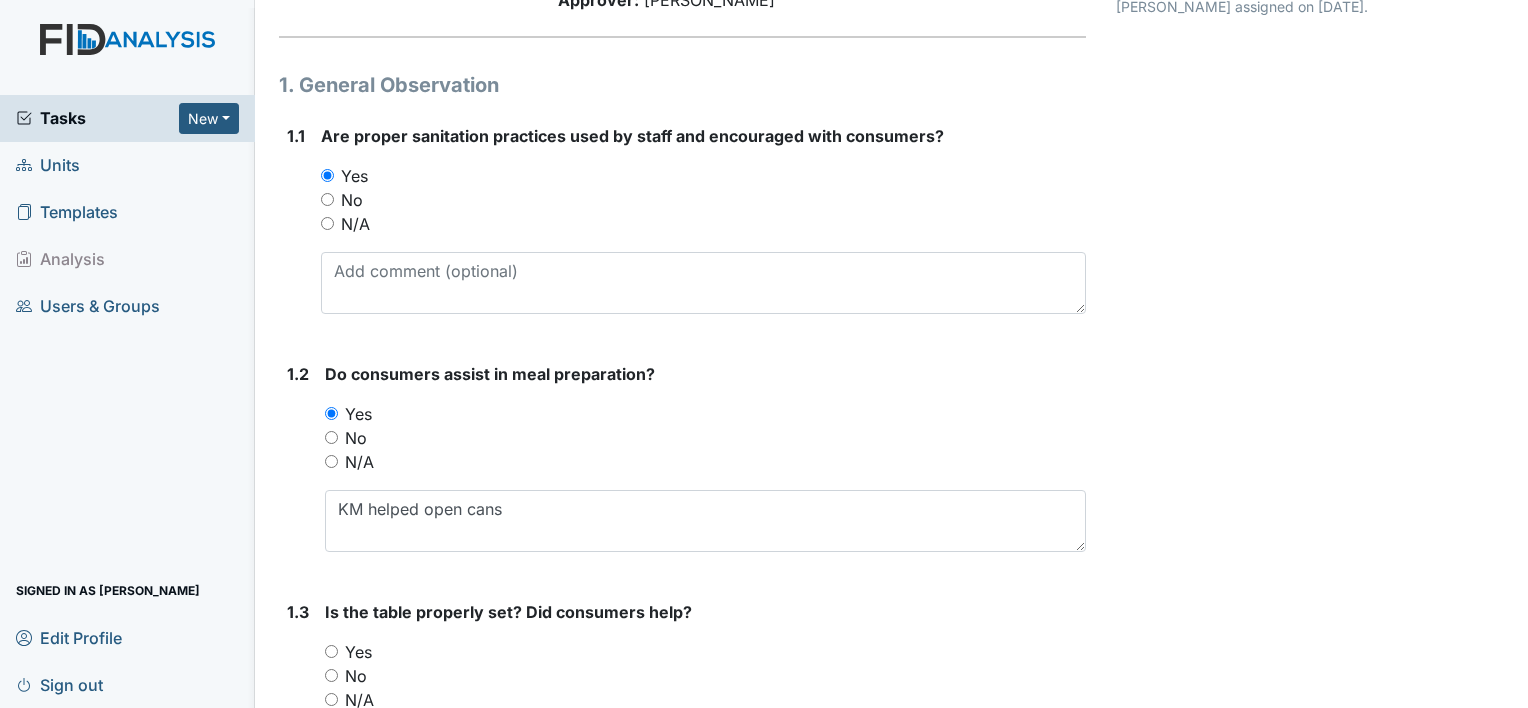click on "Yes" at bounding box center (705, 652) 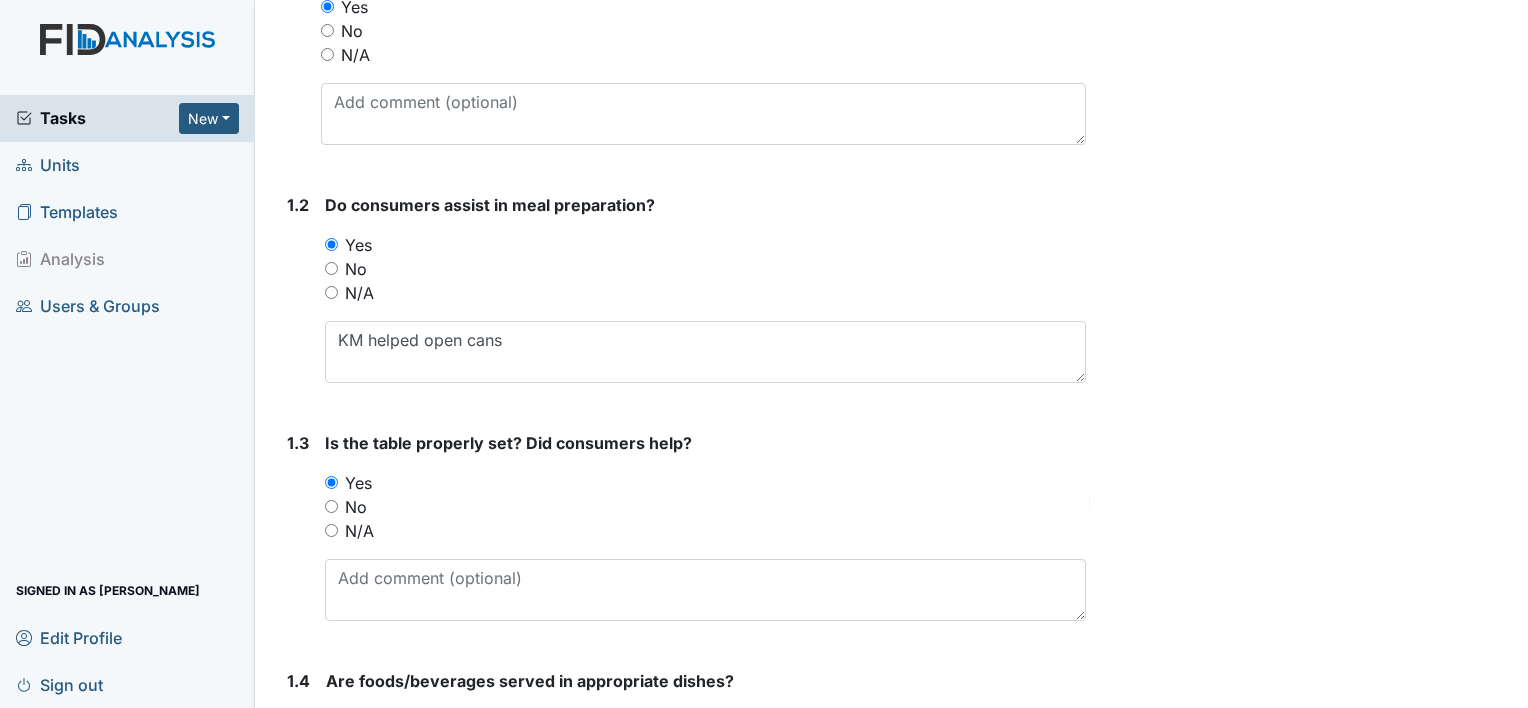 scroll, scrollTop: 400, scrollLeft: 0, axis: vertical 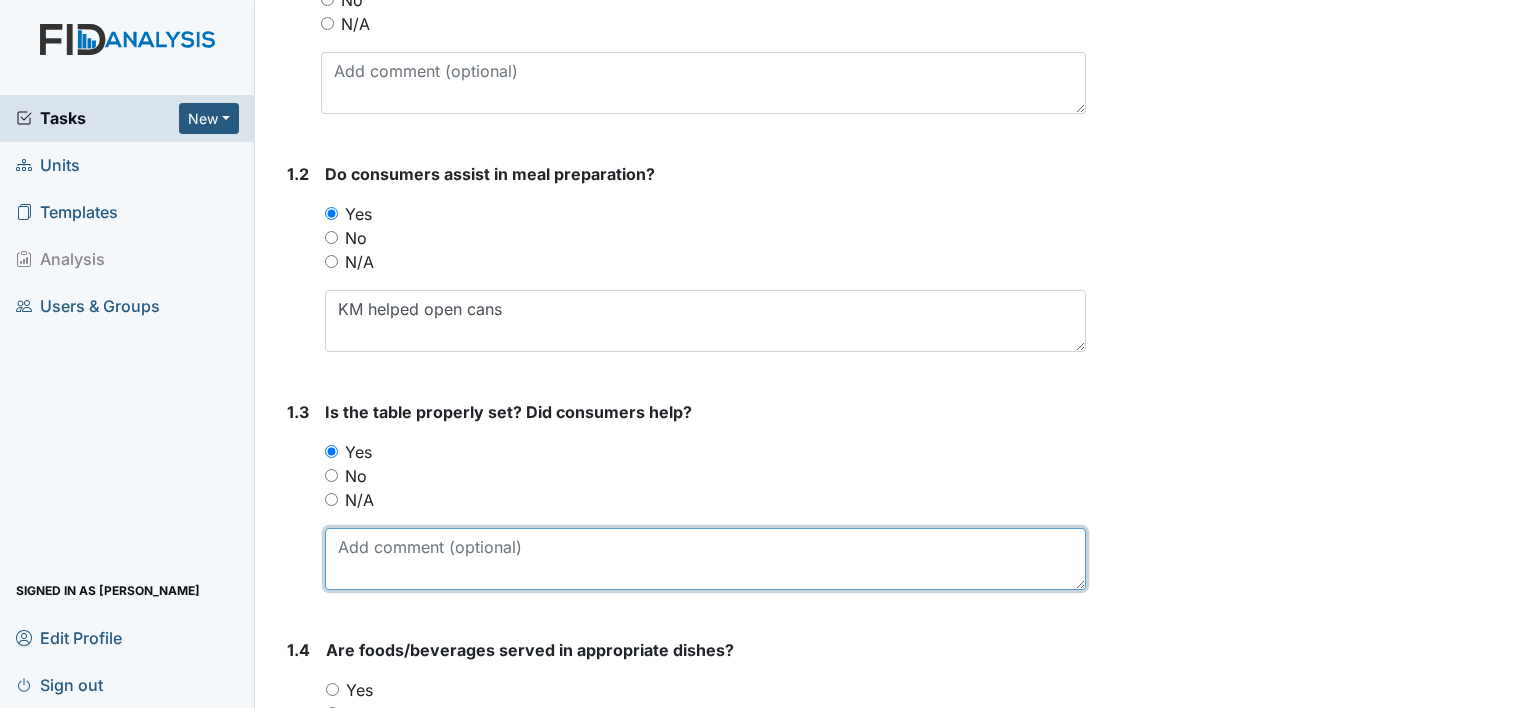 click at bounding box center [705, 559] 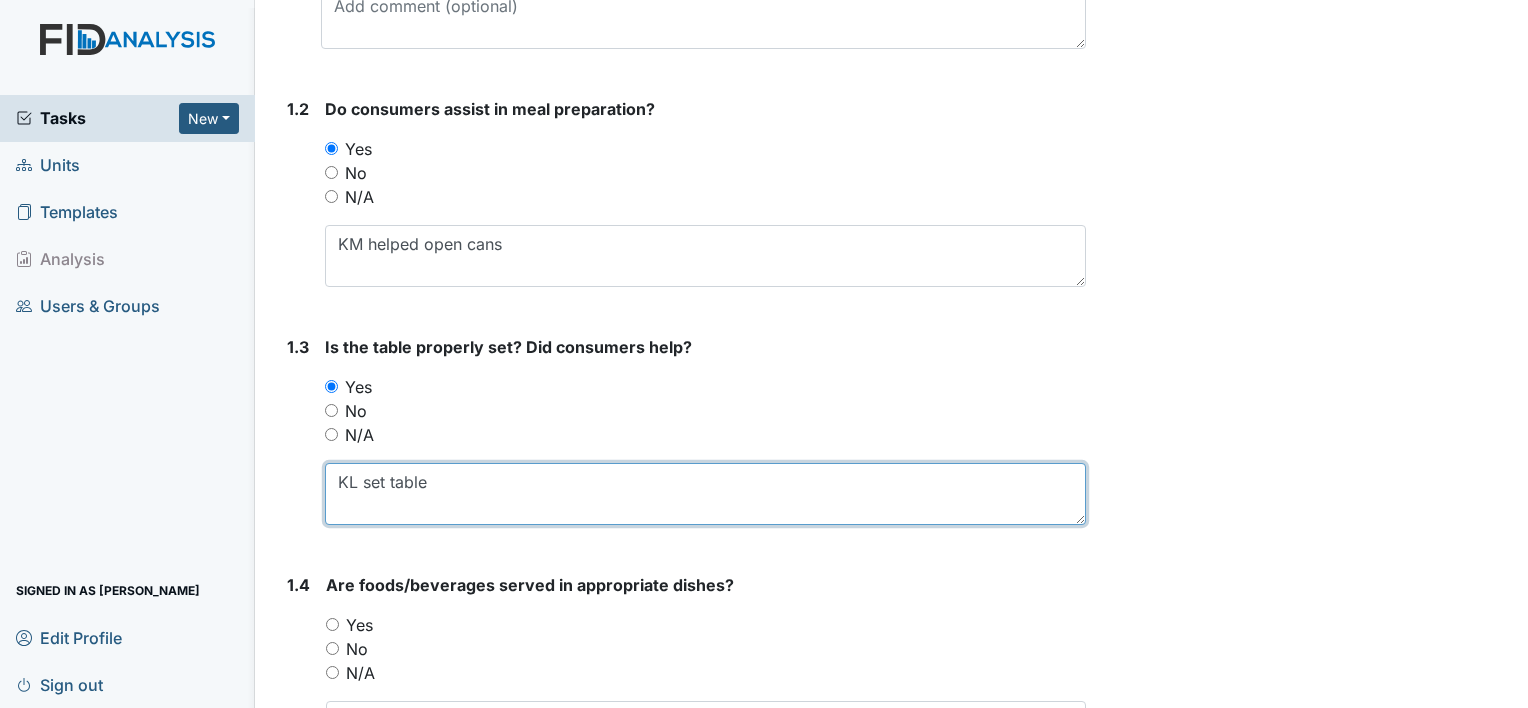 scroll, scrollTop: 500, scrollLeft: 0, axis: vertical 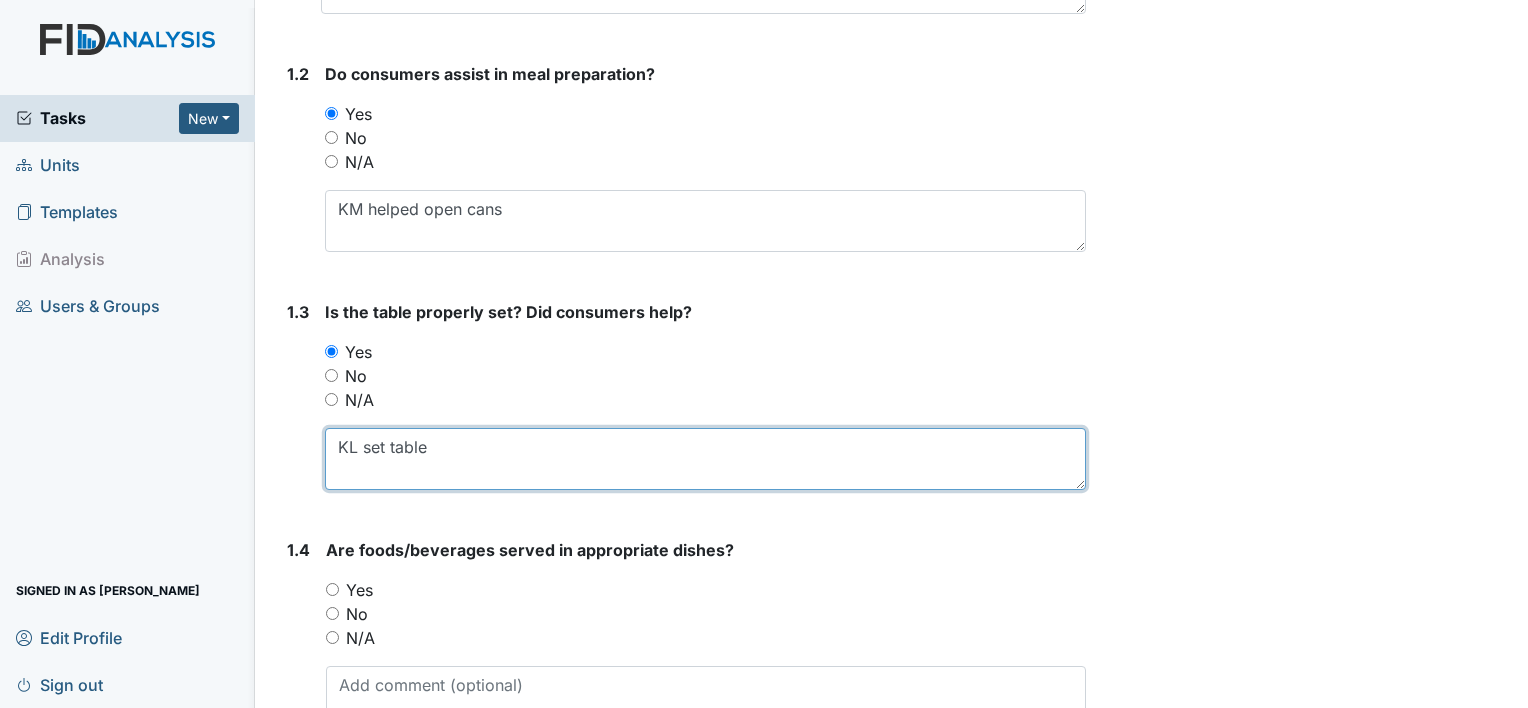 type on "KL set table" 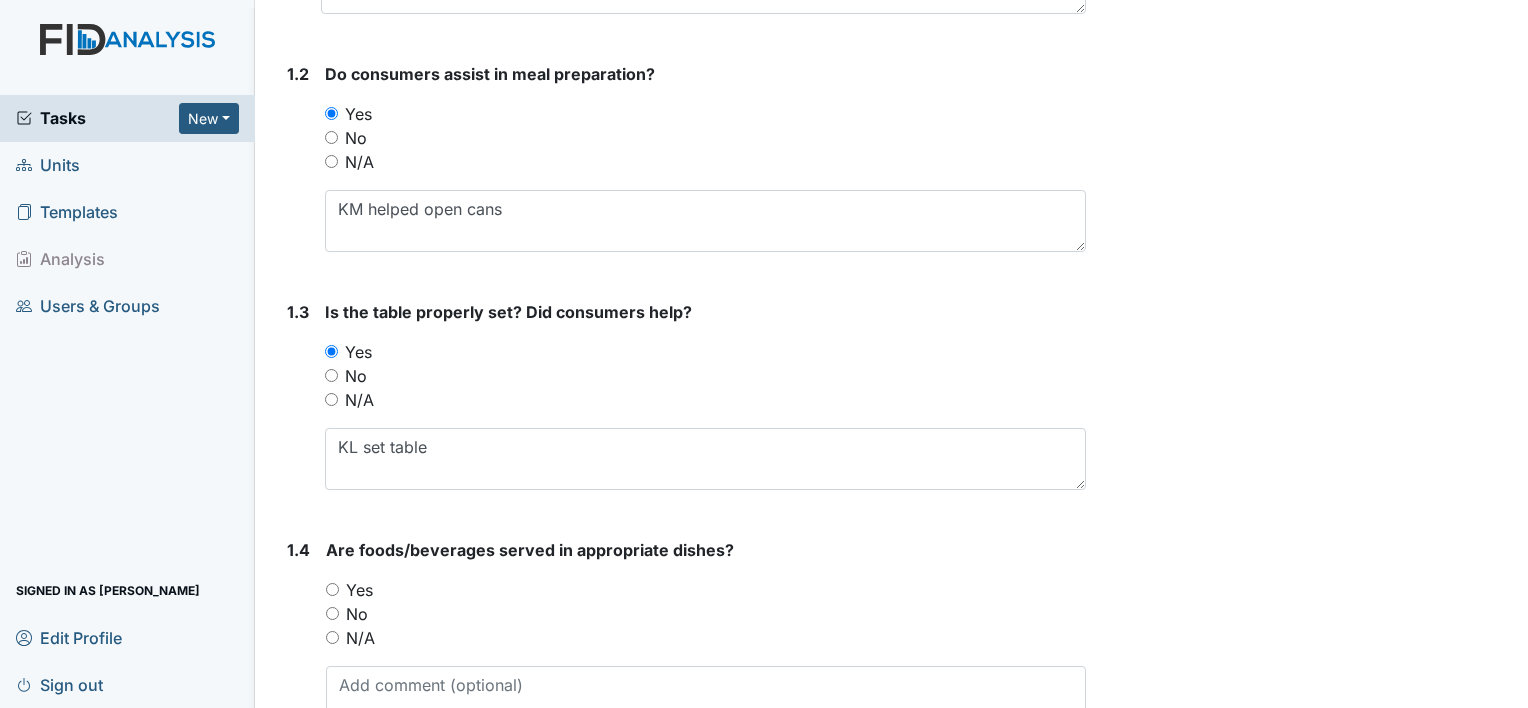 click on "Yes" at bounding box center [359, 590] 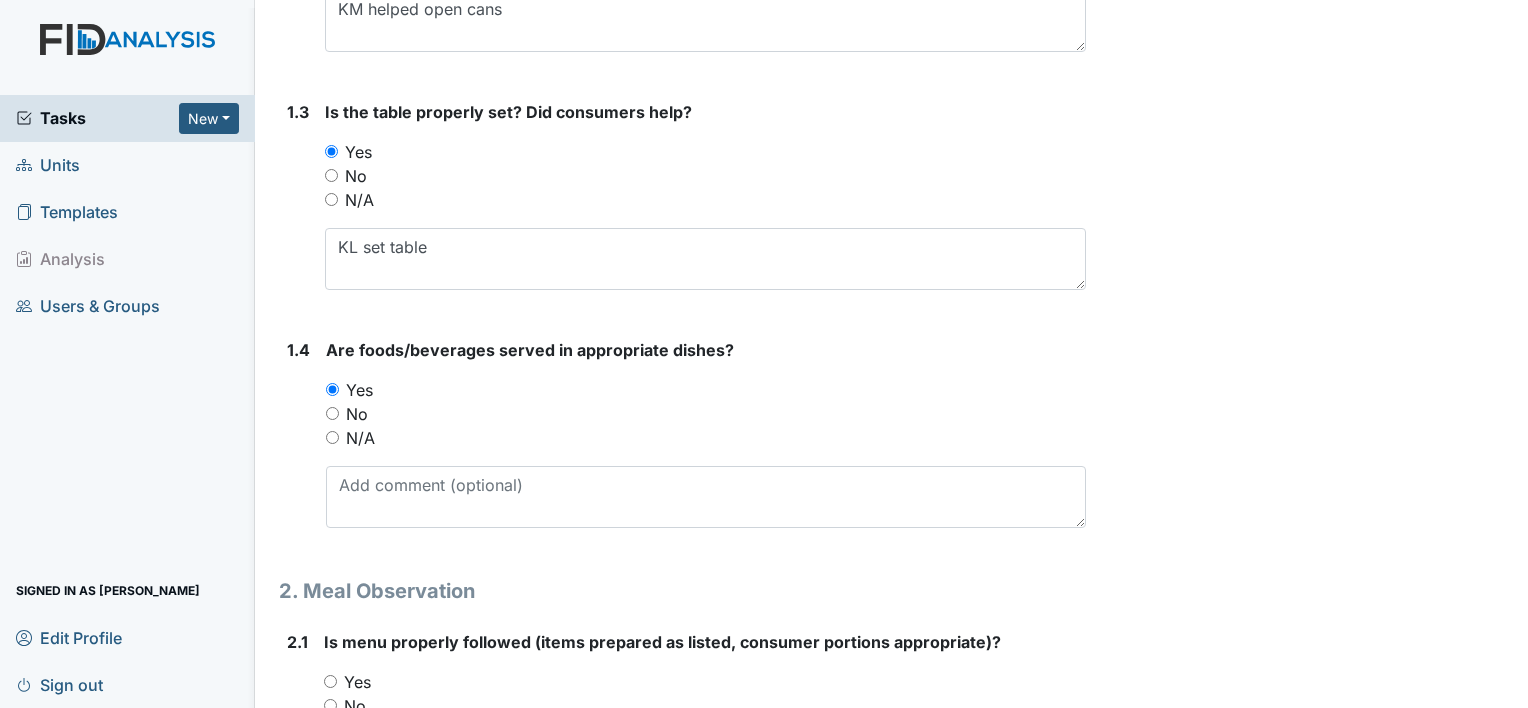 scroll, scrollTop: 800, scrollLeft: 0, axis: vertical 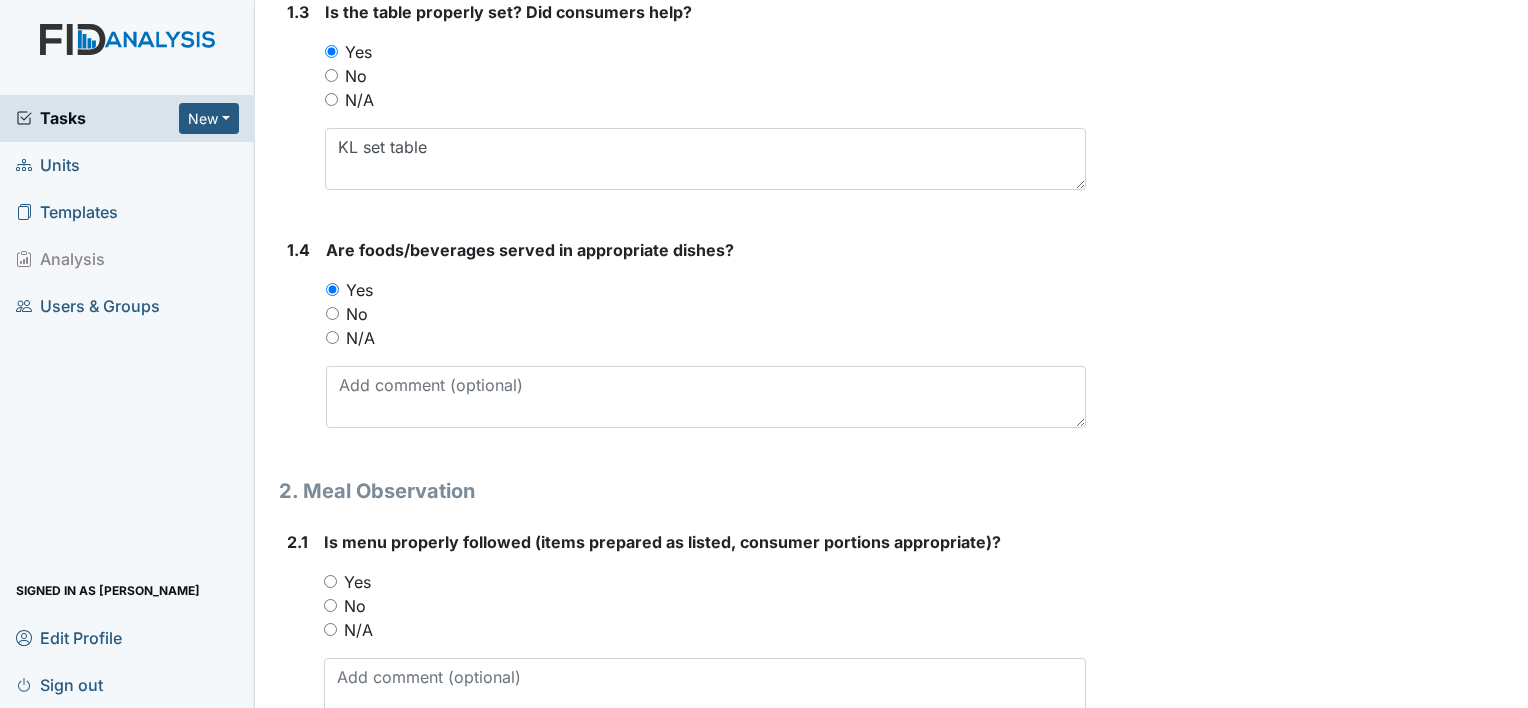 click on "Yes" at bounding box center [357, 582] 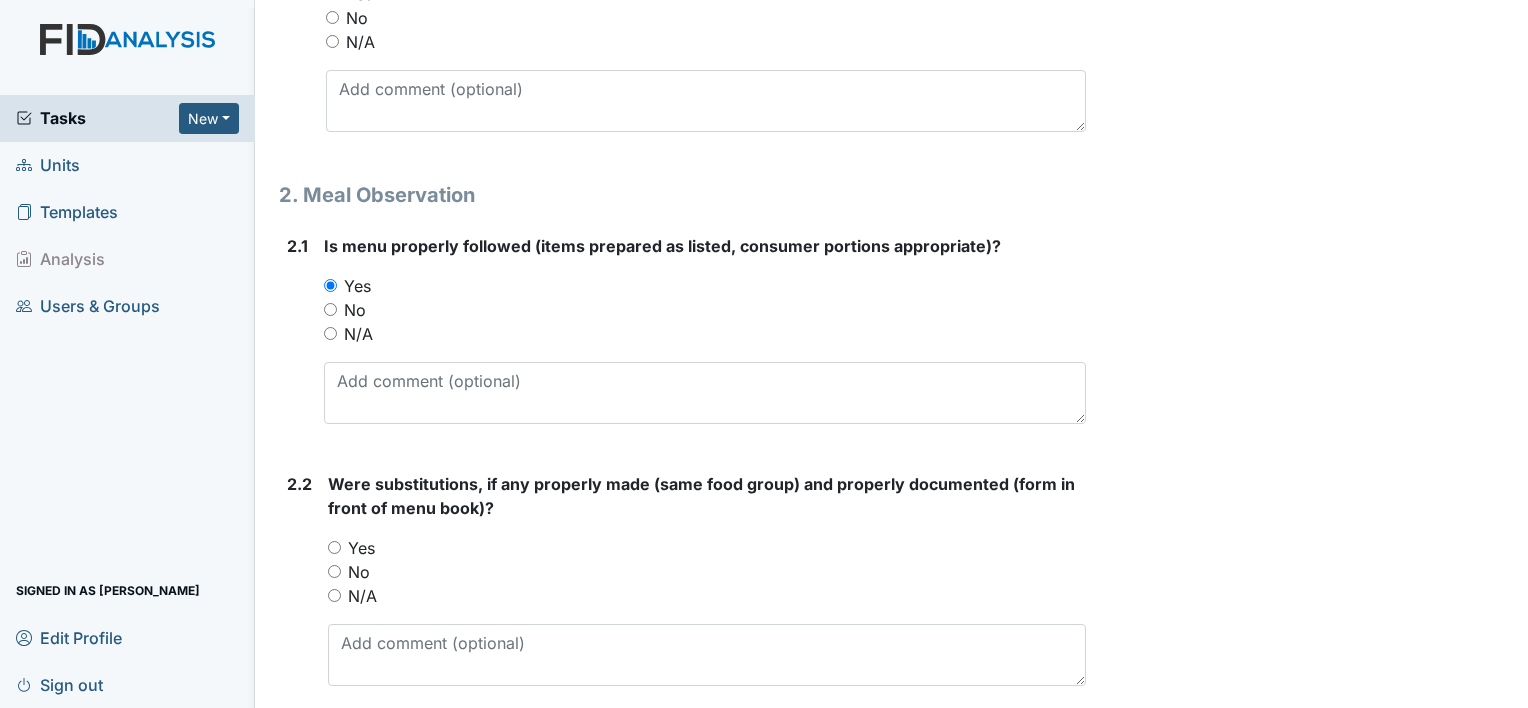 scroll, scrollTop: 1100, scrollLeft: 0, axis: vertical 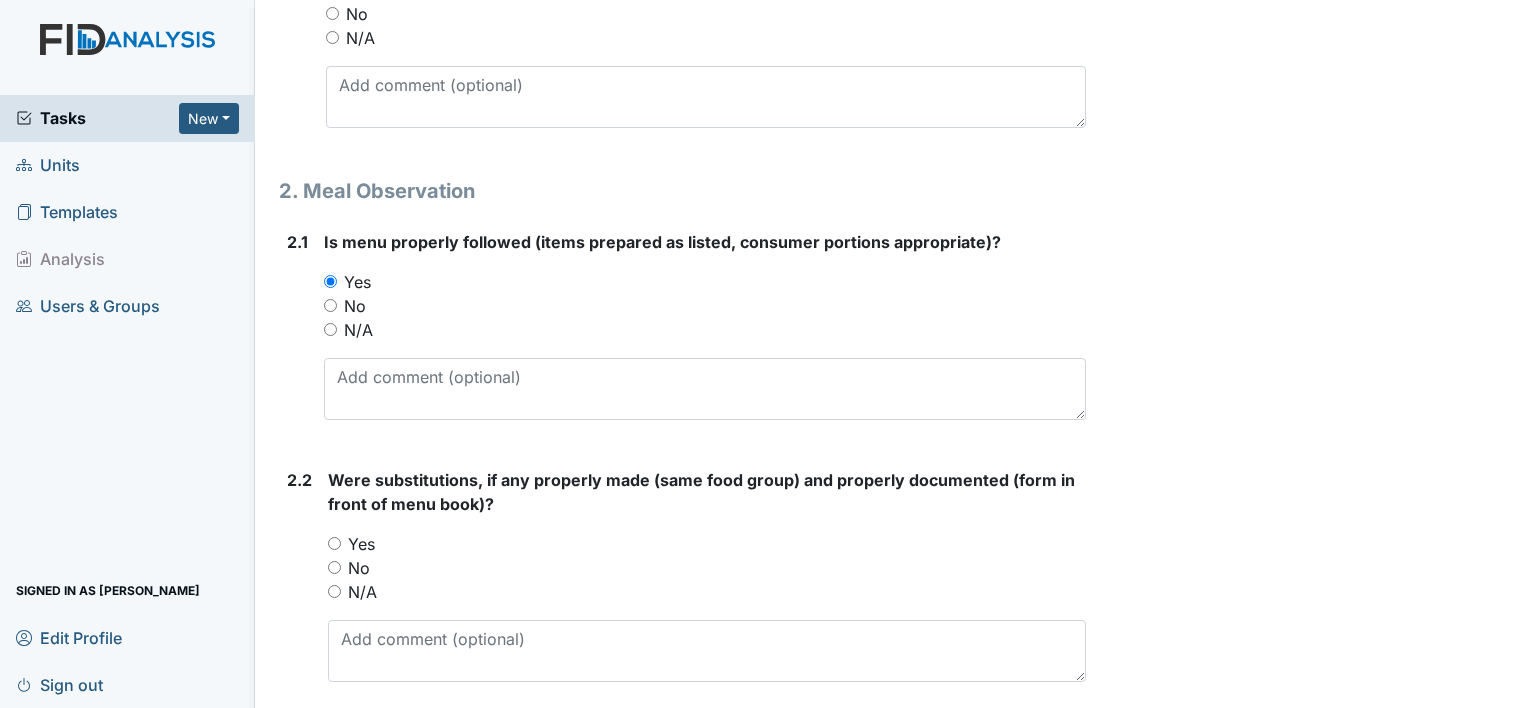 click on "N/A" at bounding box center (362, 592) 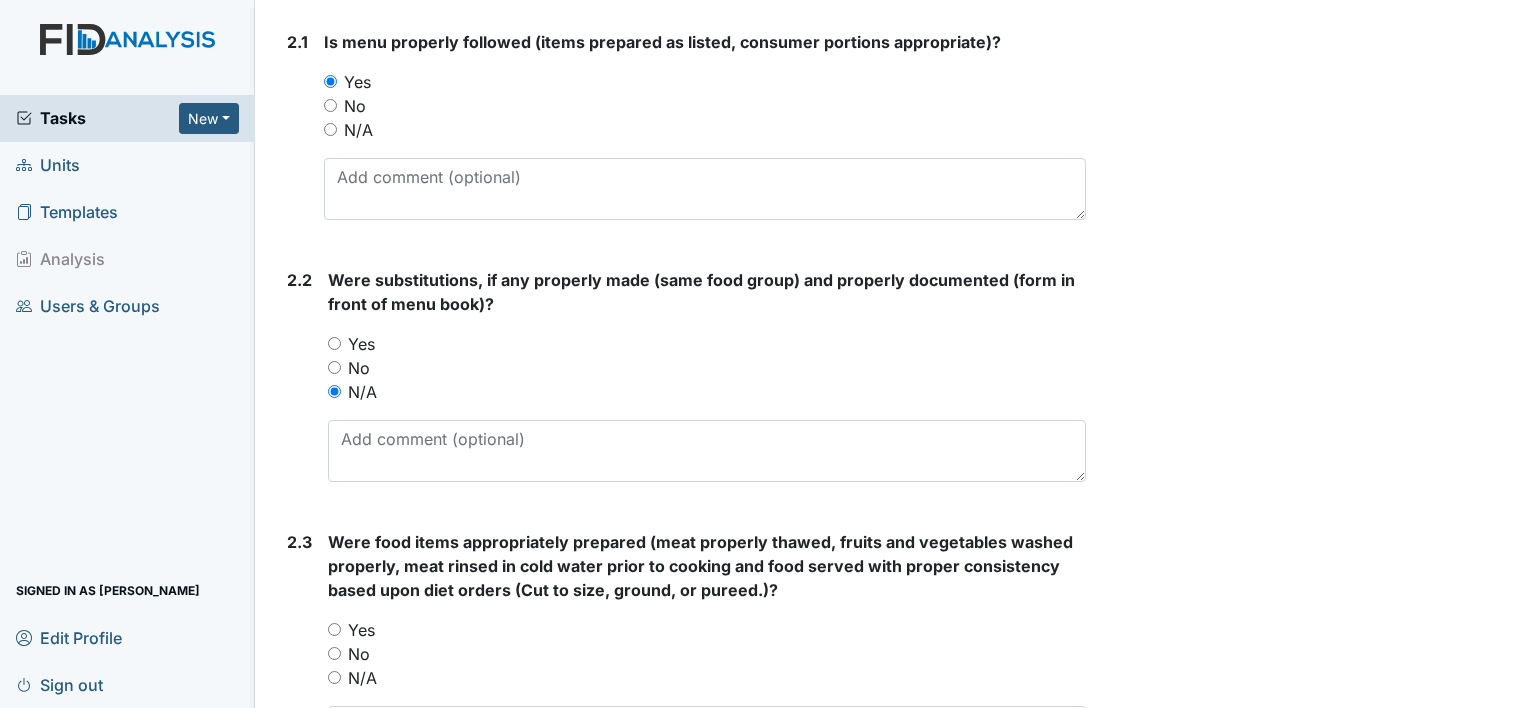 scroll, scrollTop: 1400, scrollLeft: 0, axis: vertical 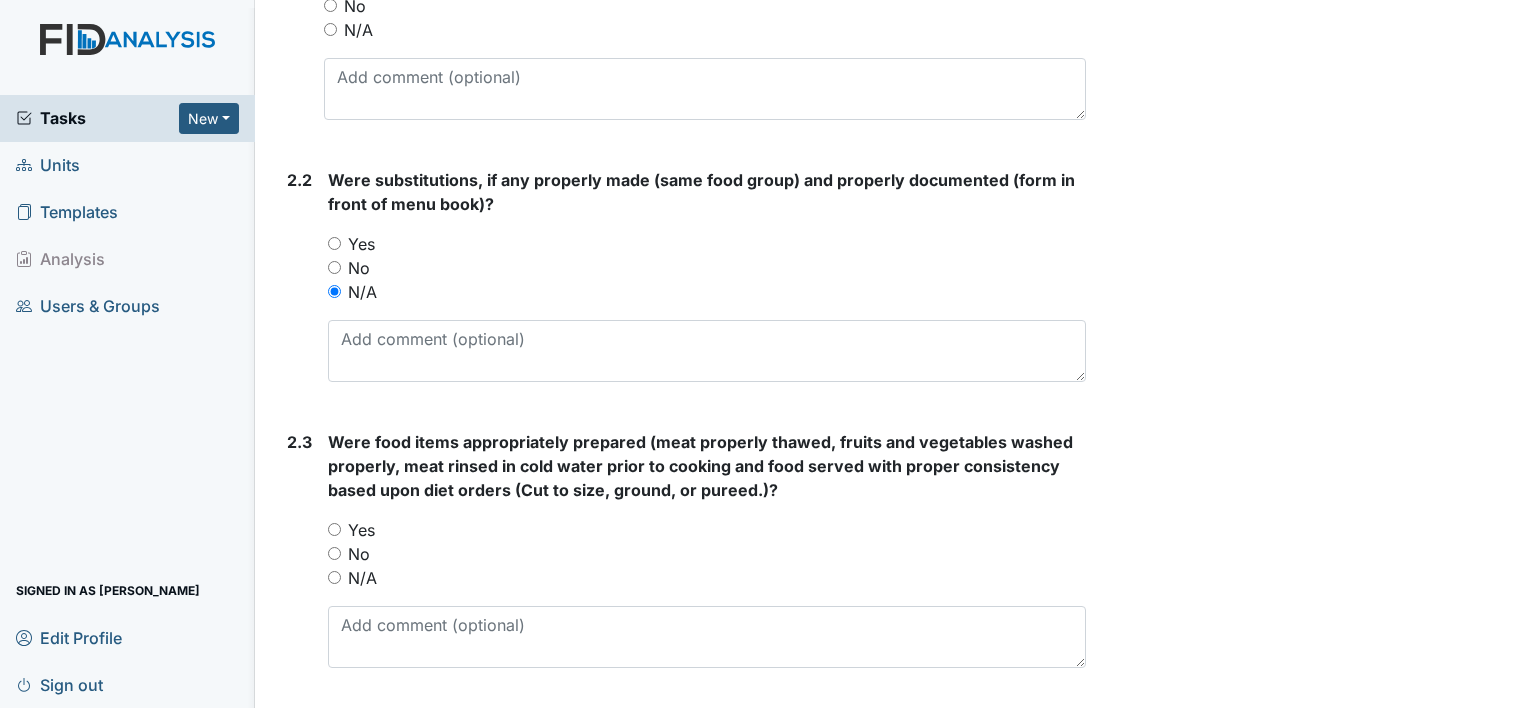 click on "Yes" at bounding box center [361, 530] 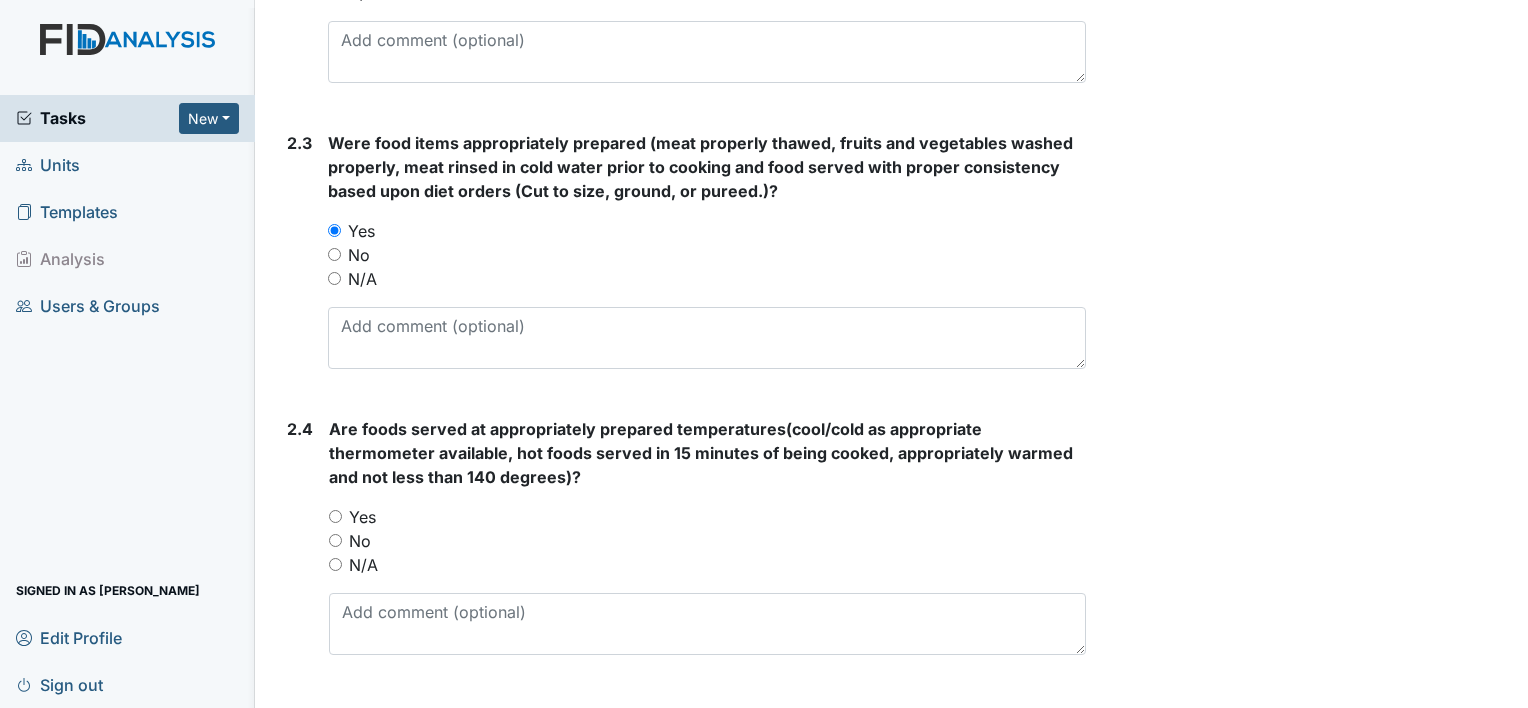 scroll, scrollTop: 1700, scrollLeft: 0, axis: vertical 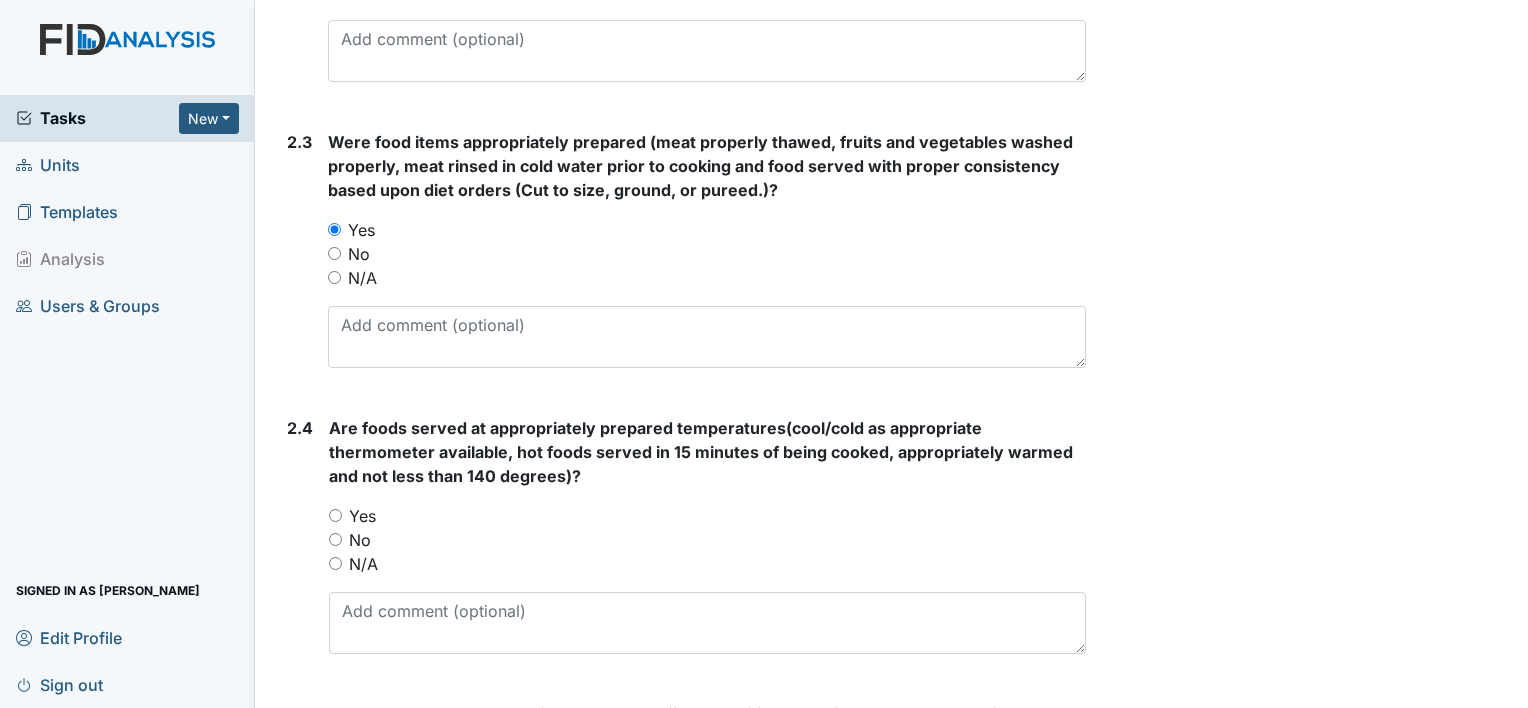 click on "Yes" at bounding box center [362, 516] 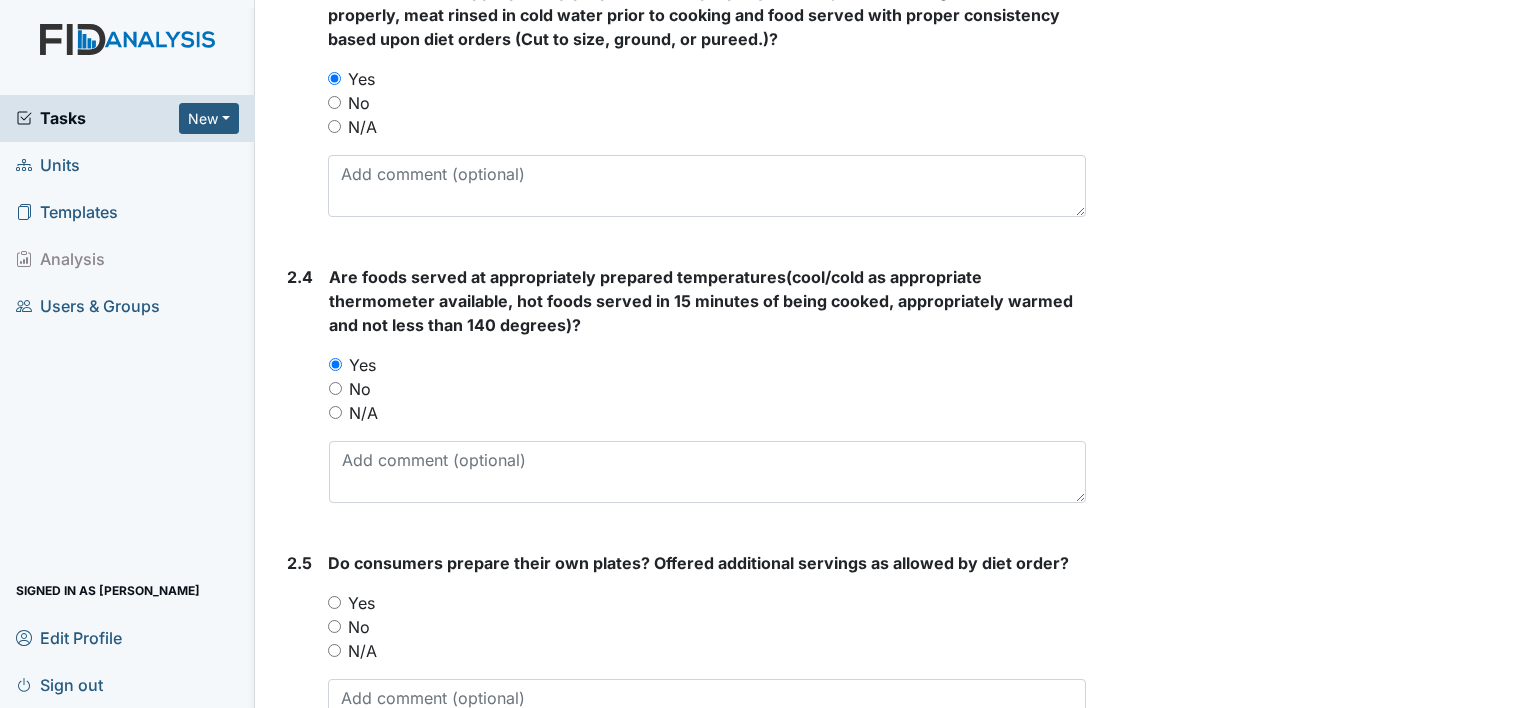 scroll, scrollTop: 1900, scrollLeft: 0, axis: vertical 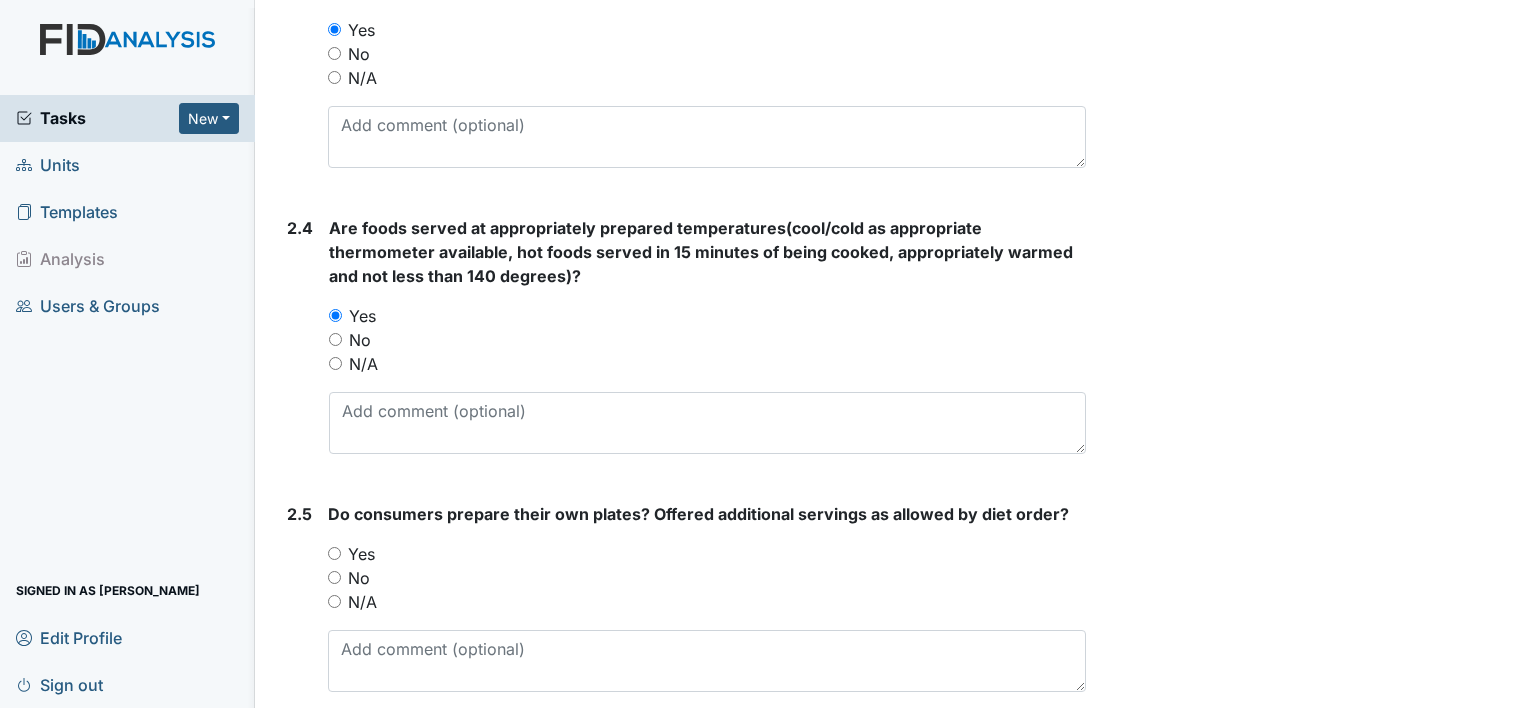 click on "Yes" at bounding box center (361, 554) 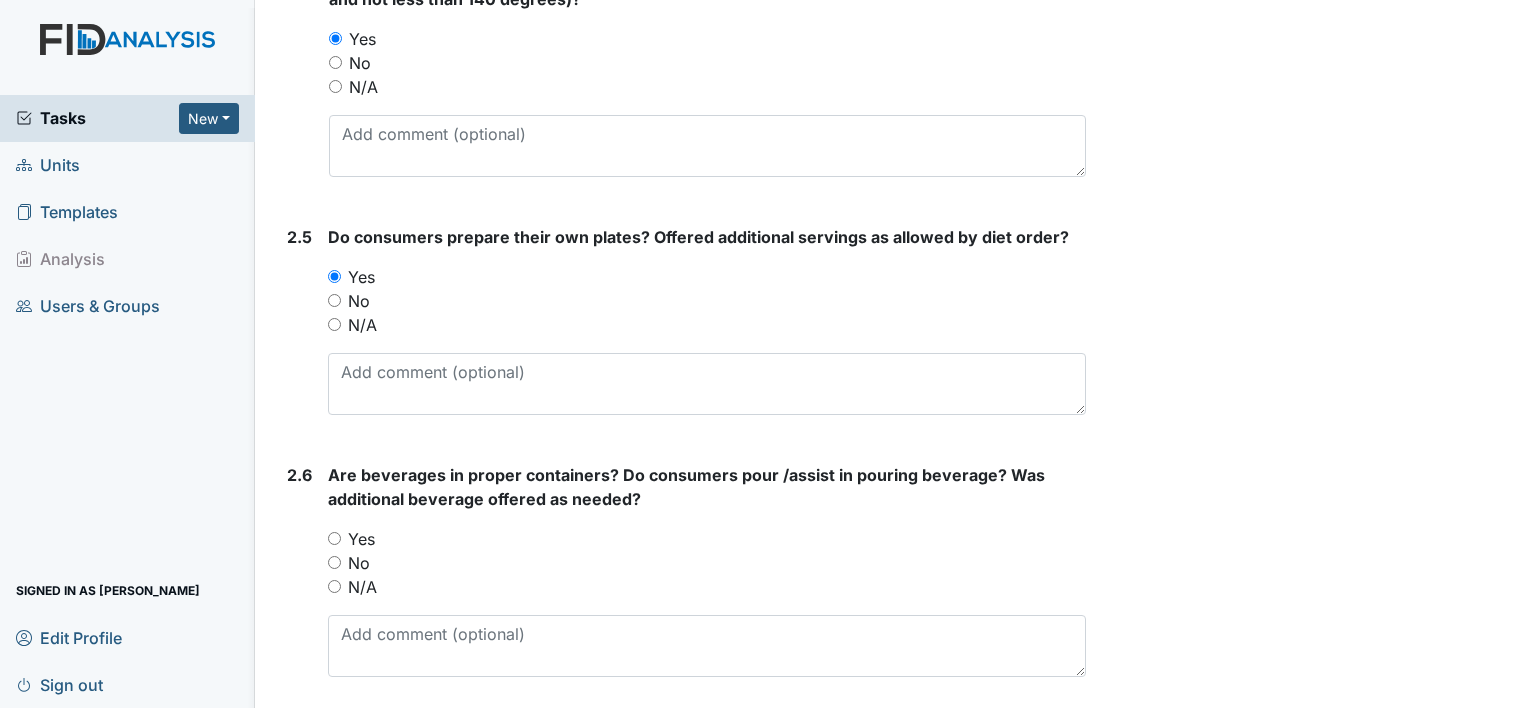 scroll, scrollTop: 2200, scrollLeft: 0, axis: vertical 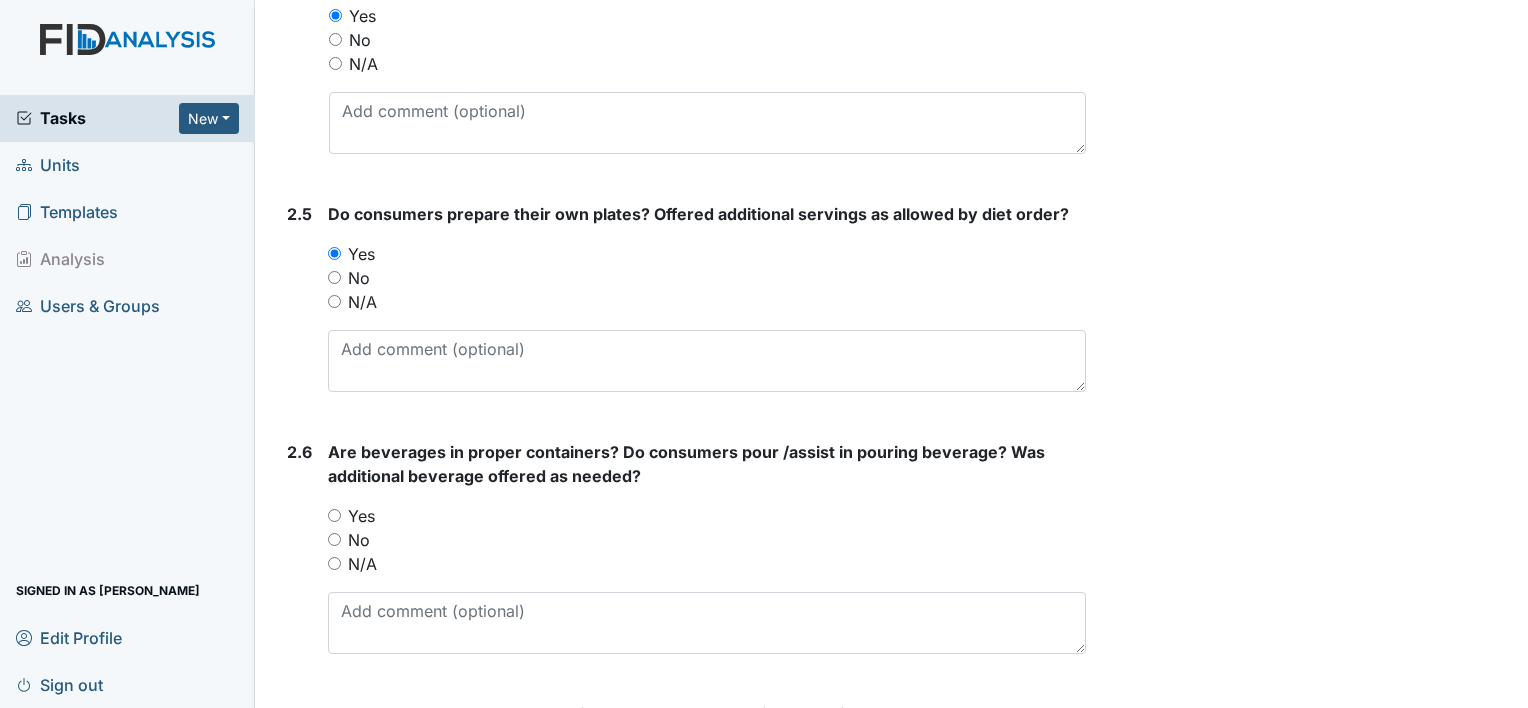 click on "Yes" at bounding box center (361, 516) 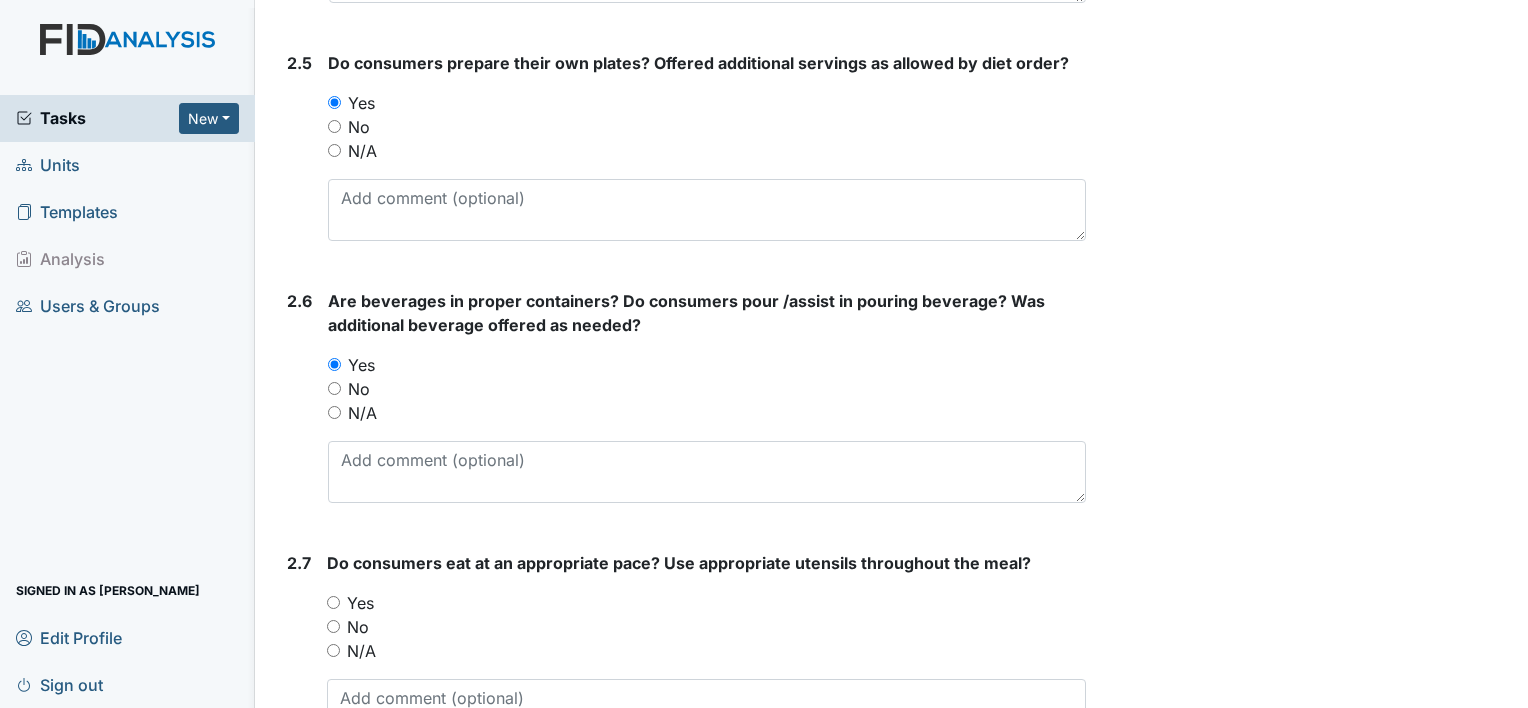 scroll, scrollTop: 2400, scrollLeft: 0, axis: vertical 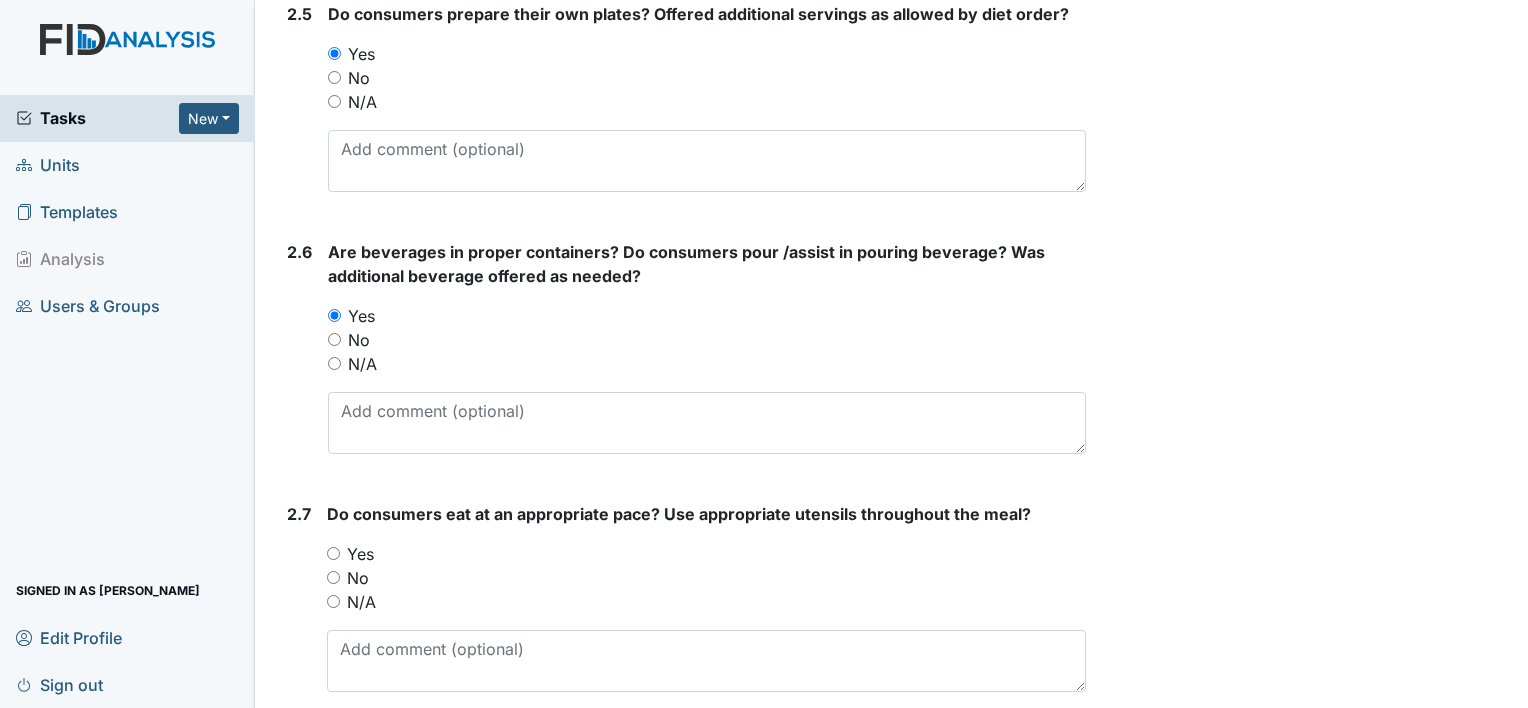 click on "Yes" at bounding box center (706, 554) 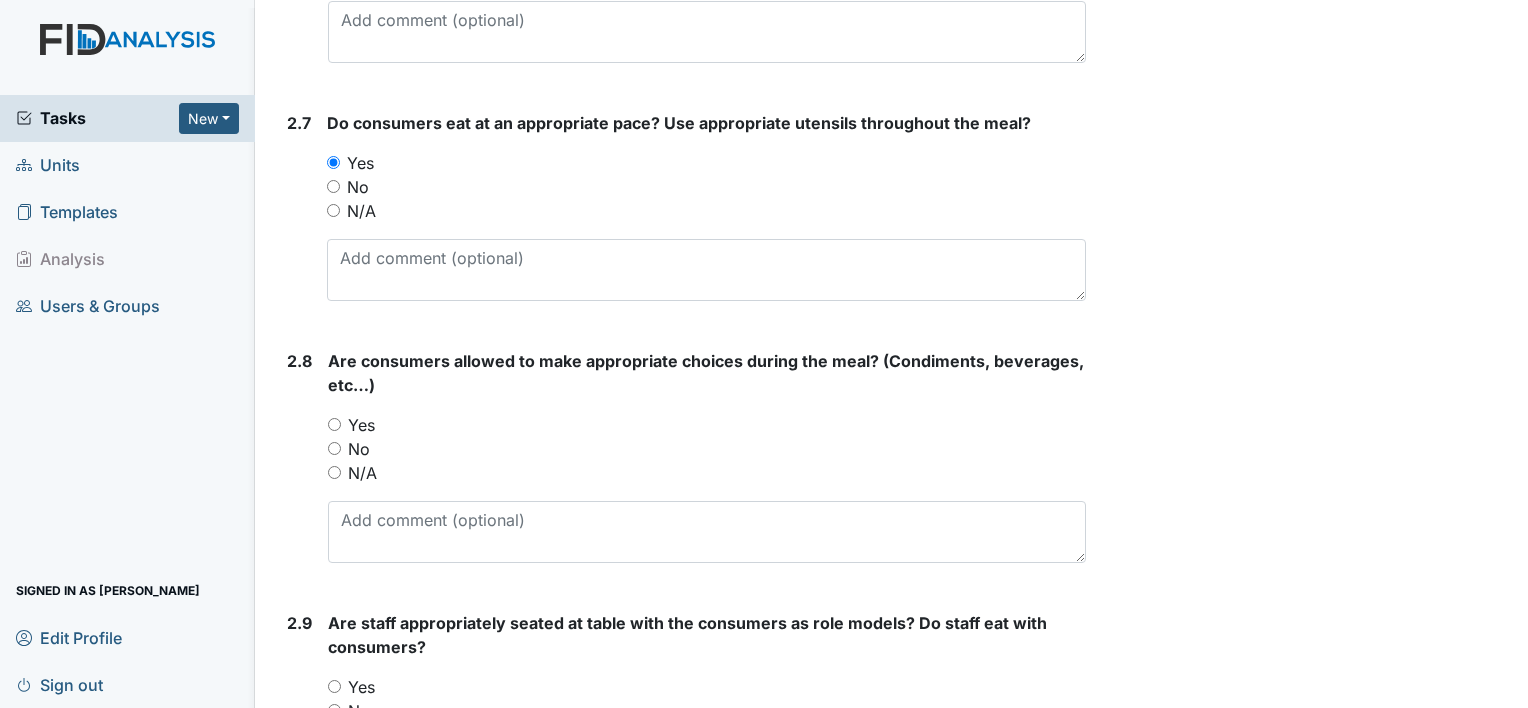 scroll, scrollTop: 2800, scrollLeft: 0, axis: vertical 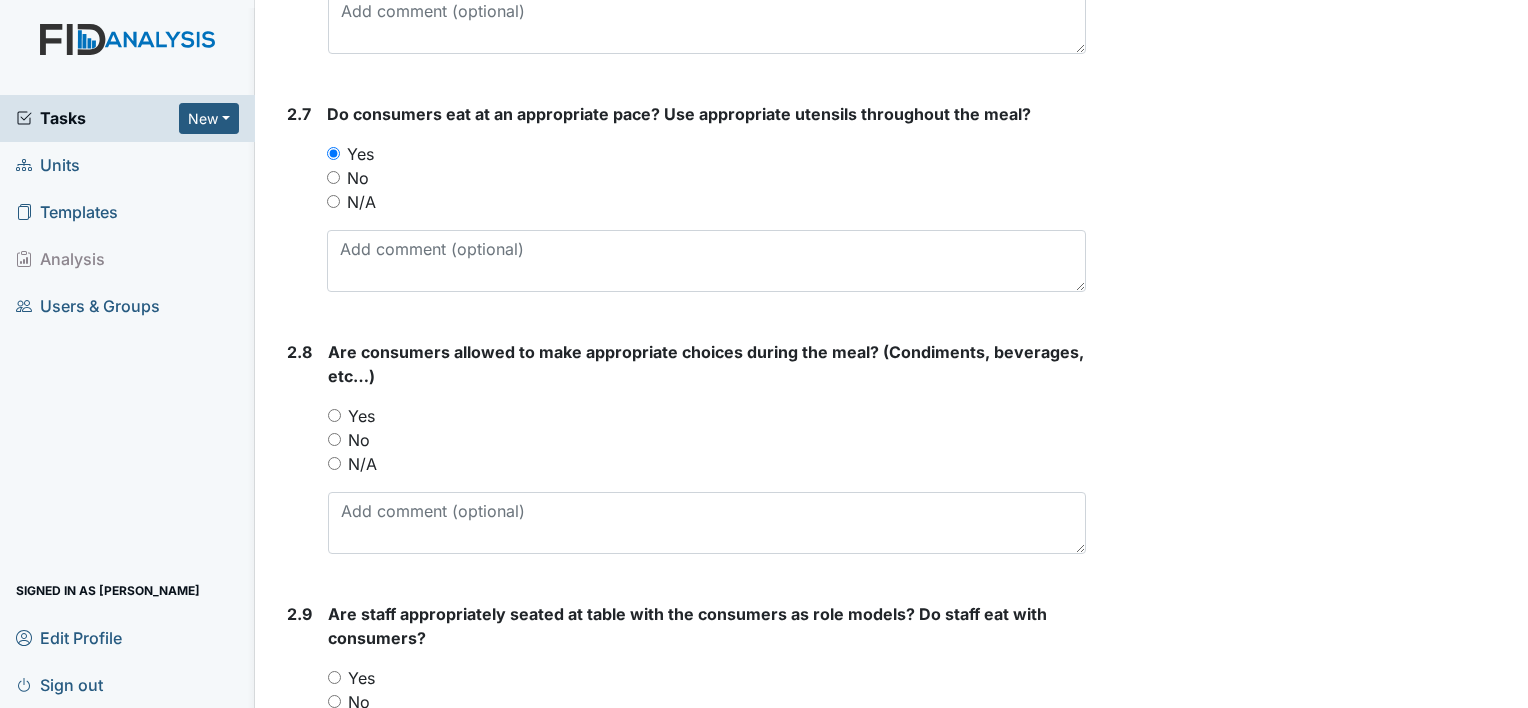 click on "Yes" at bounding box center (707, 416) 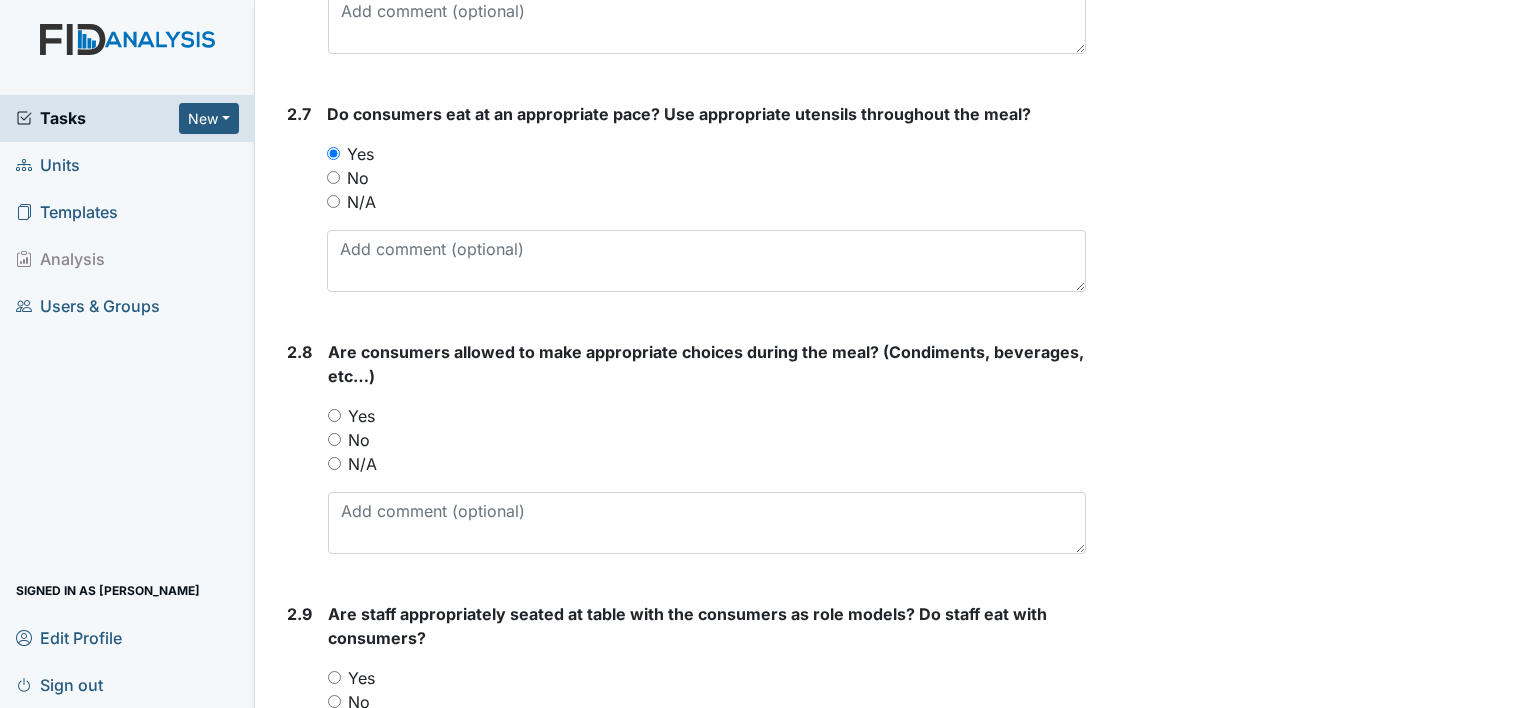 click on "Yes" at bounding box center [361, 416] 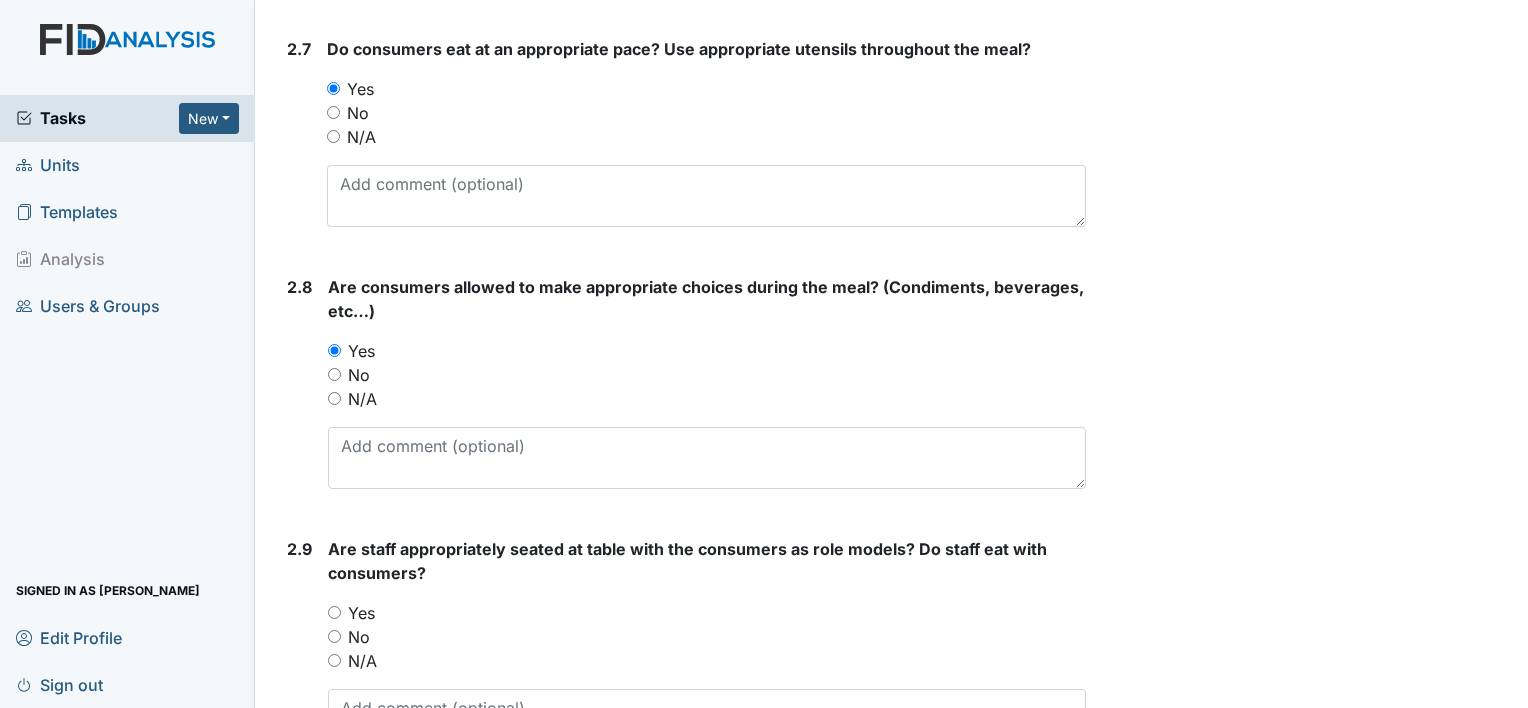 scroll, scrollTop: 2900, scrollLeft: 0, axis: vertical 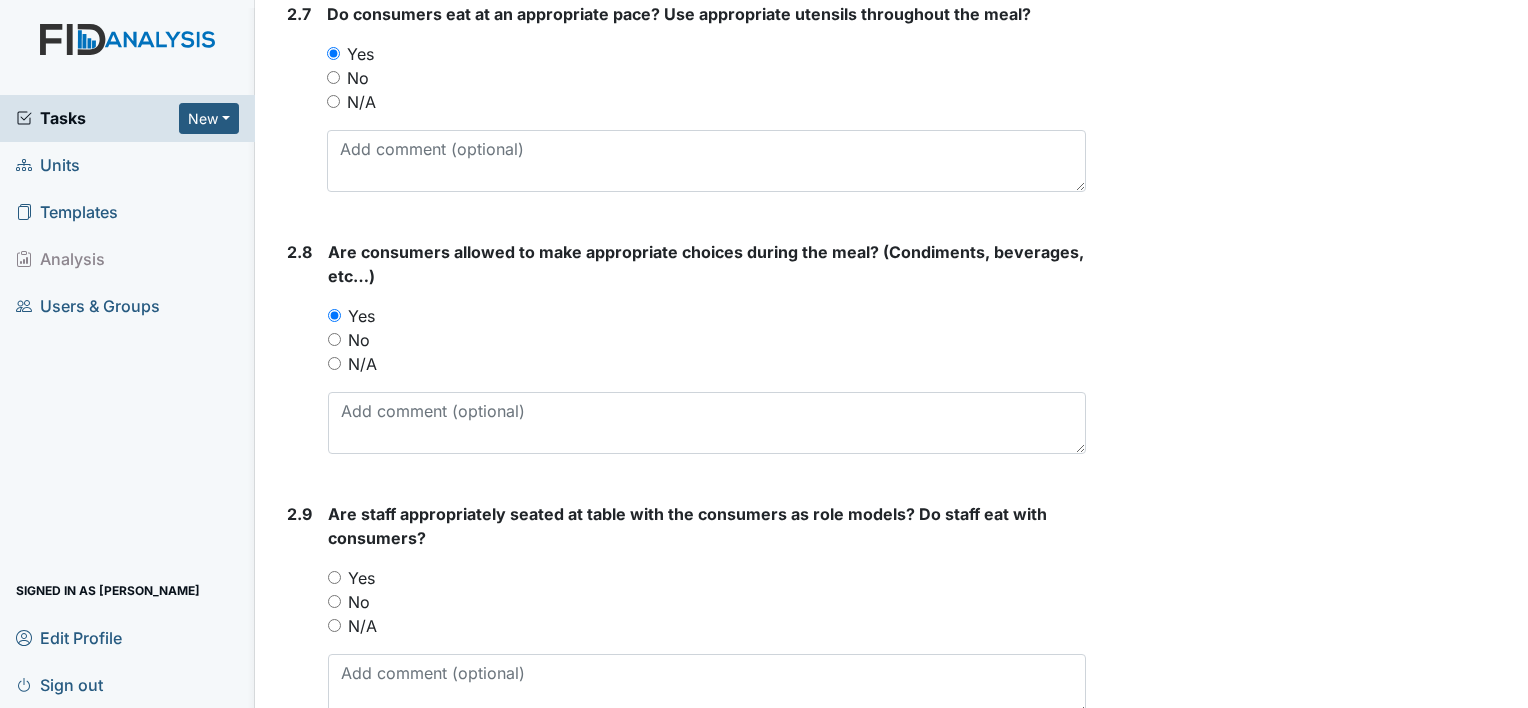 click on "Yes" at bounding box center [361, 578] 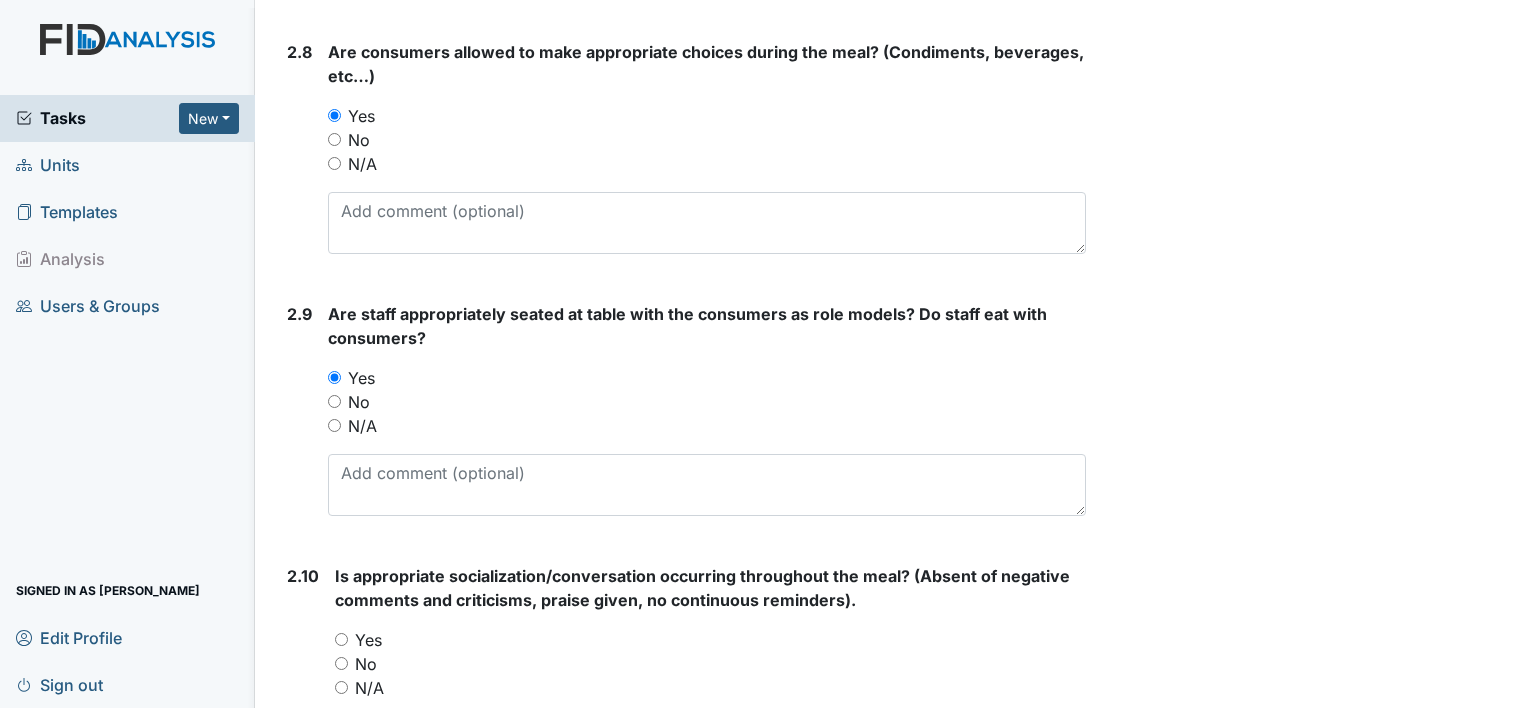 scroll, scrollTop: 3200, scrollLeft: 0, axis: vertical 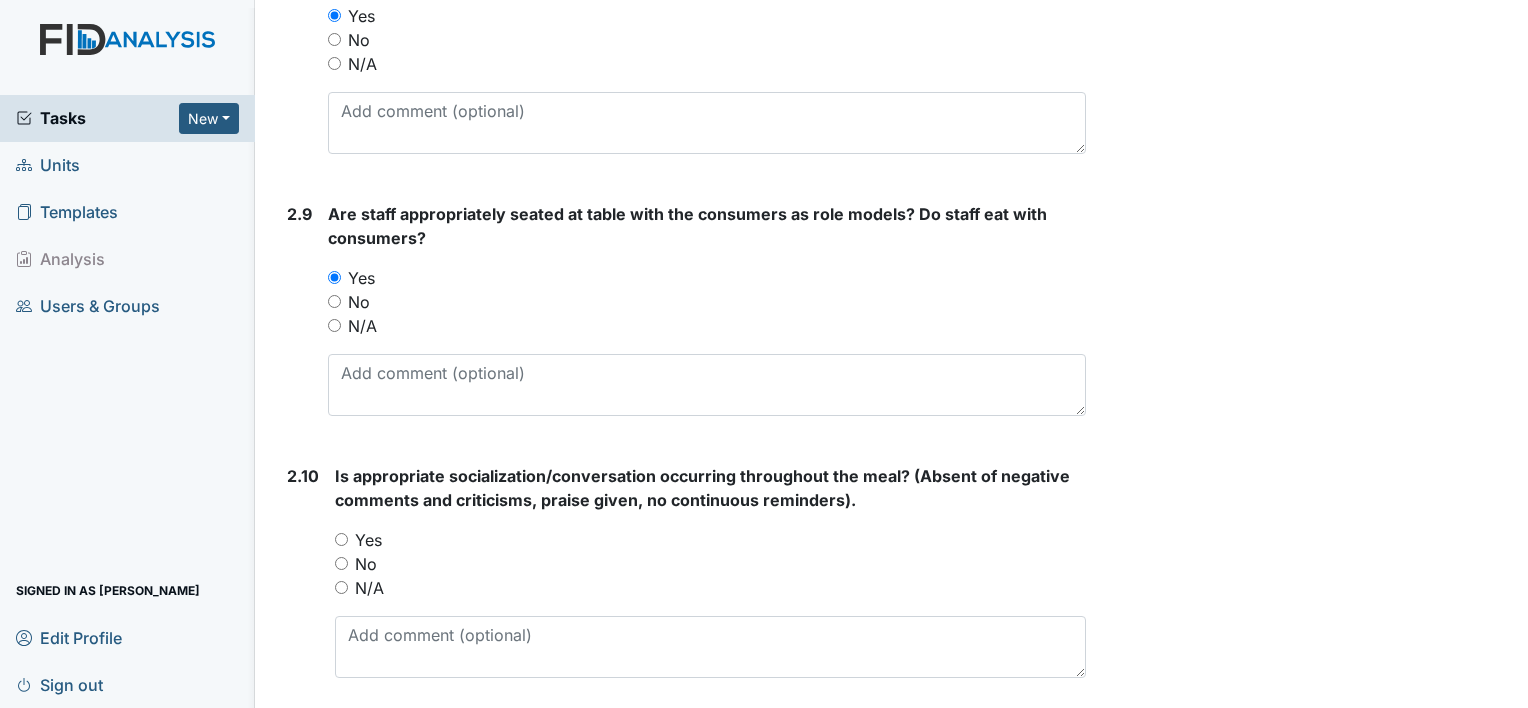 click on "Yes" at bounding box center [368, 540] 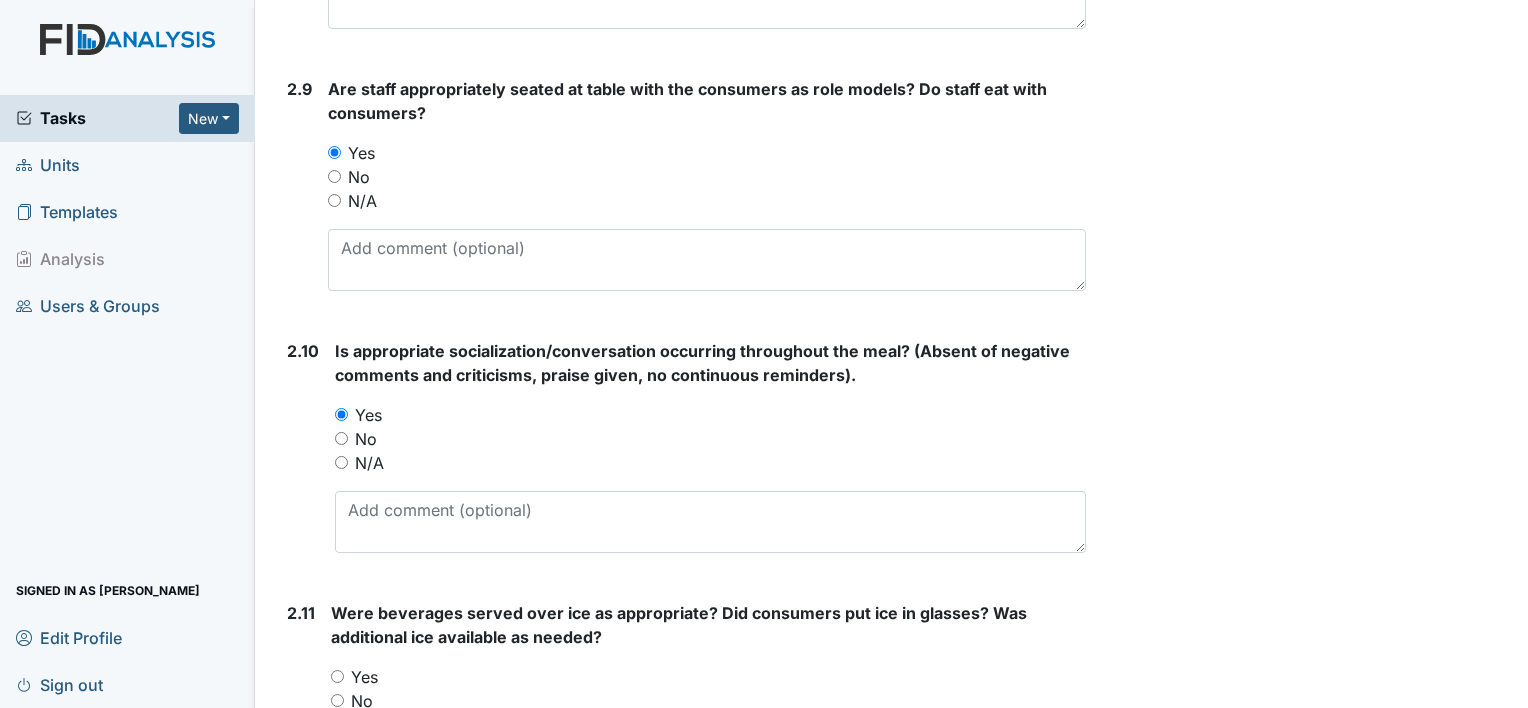 scroll, scrollTop: 3400, scrollLeft: 0, axis: vertical 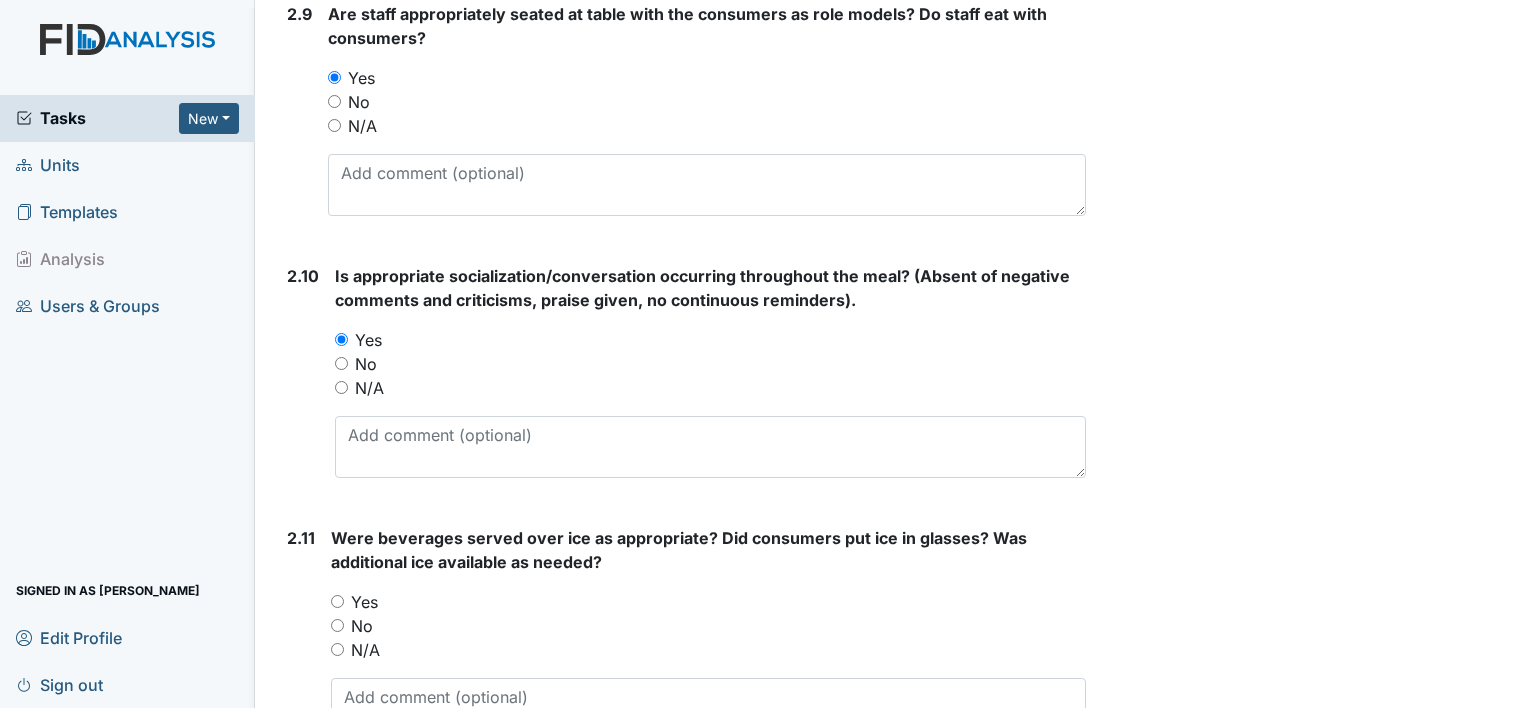 click on "Were beverages served over ice as appropriate?  Did
consumers put ice in glasses?  Was additional ice available as needed?
You must select one of the below options.
Yes
No
N/A" at bounding box center (708, 633) 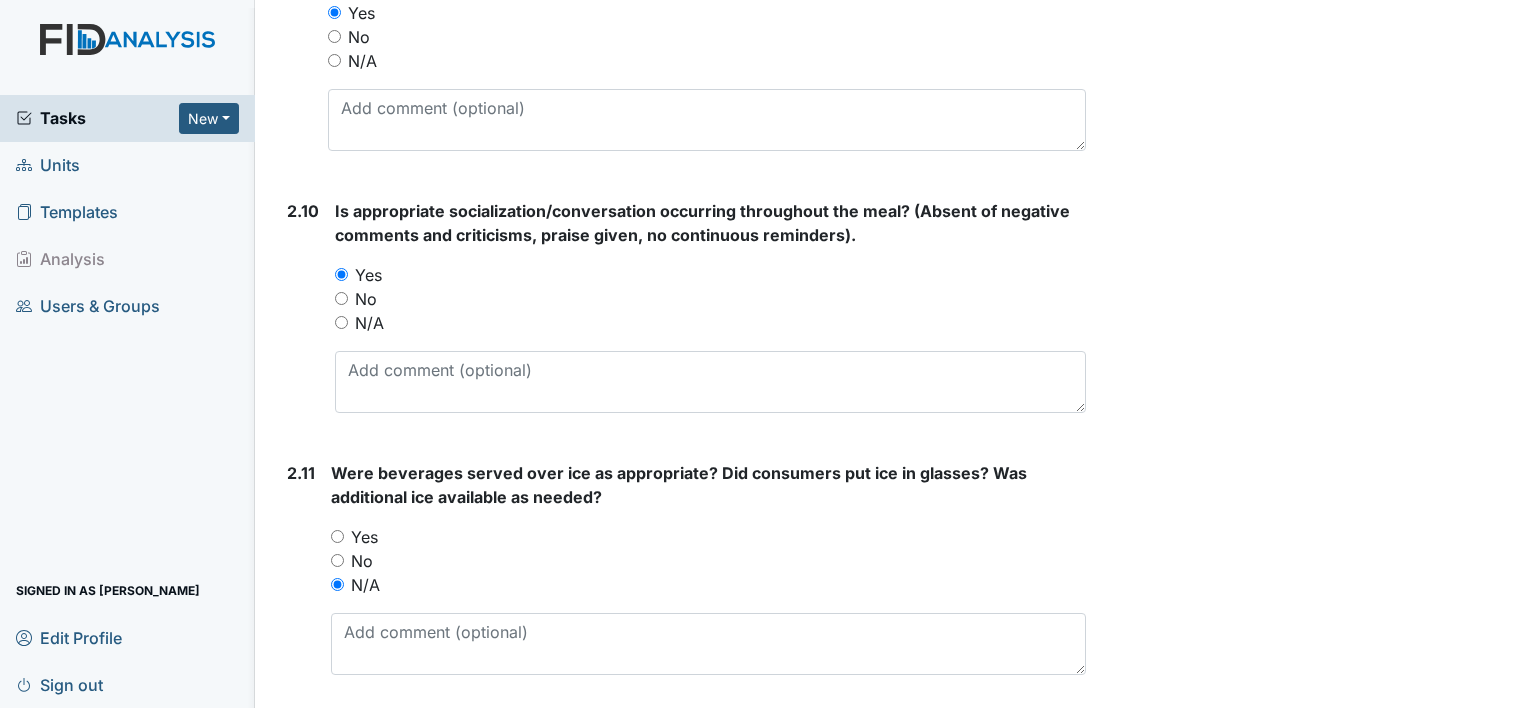 scroll, scrollTop: 3500, scrollLeft: 0, axis: vertical 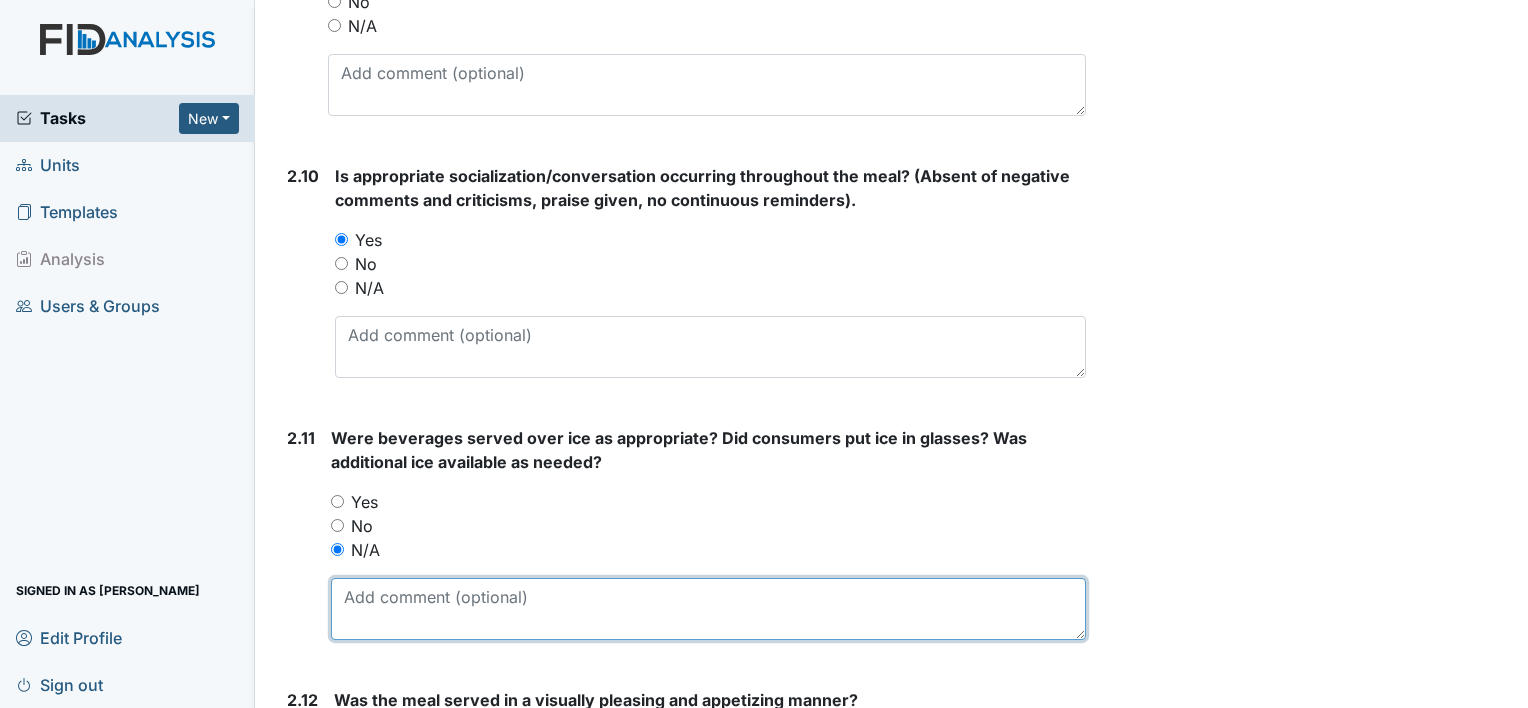 click at bounding box center (708, 609) 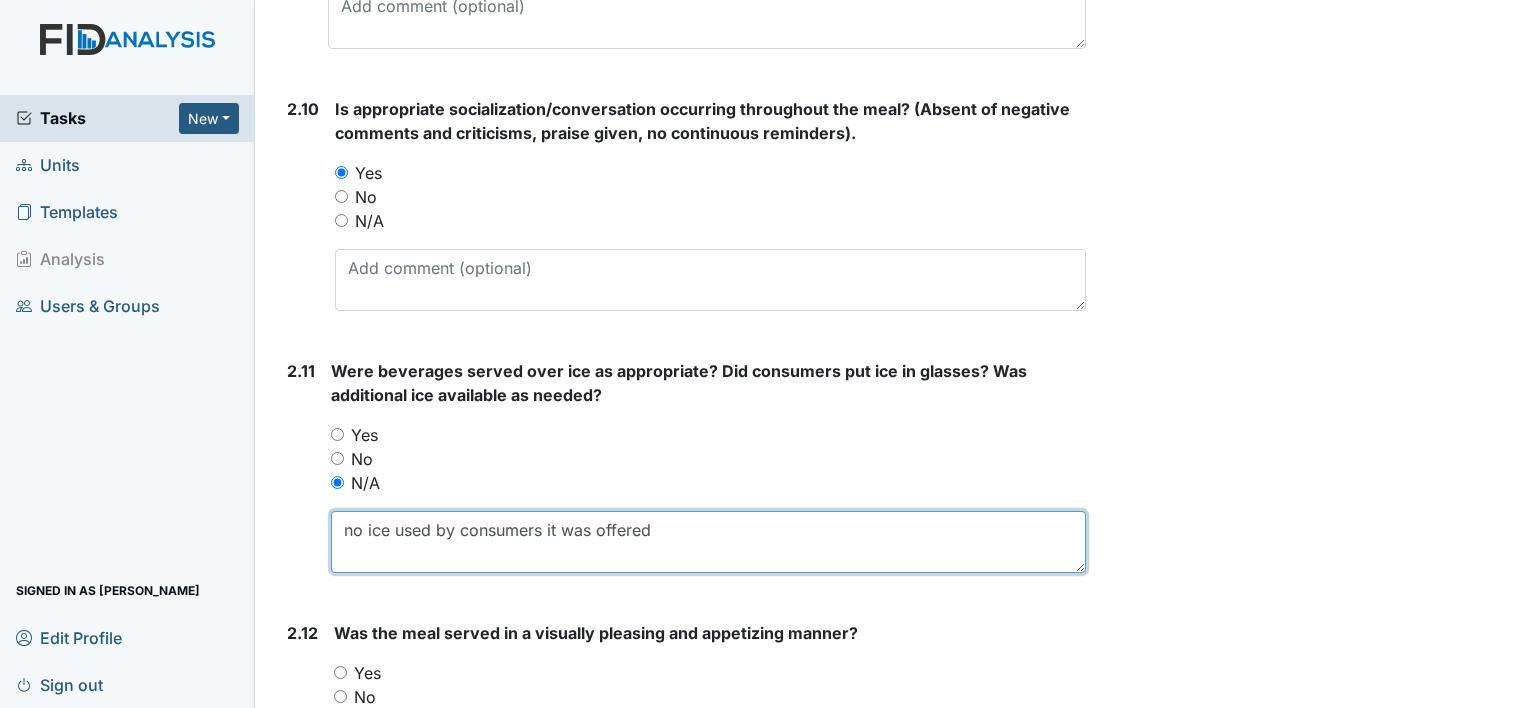 scroll, scrollTop: 3600, scrollLeft: 0, axis: vertical 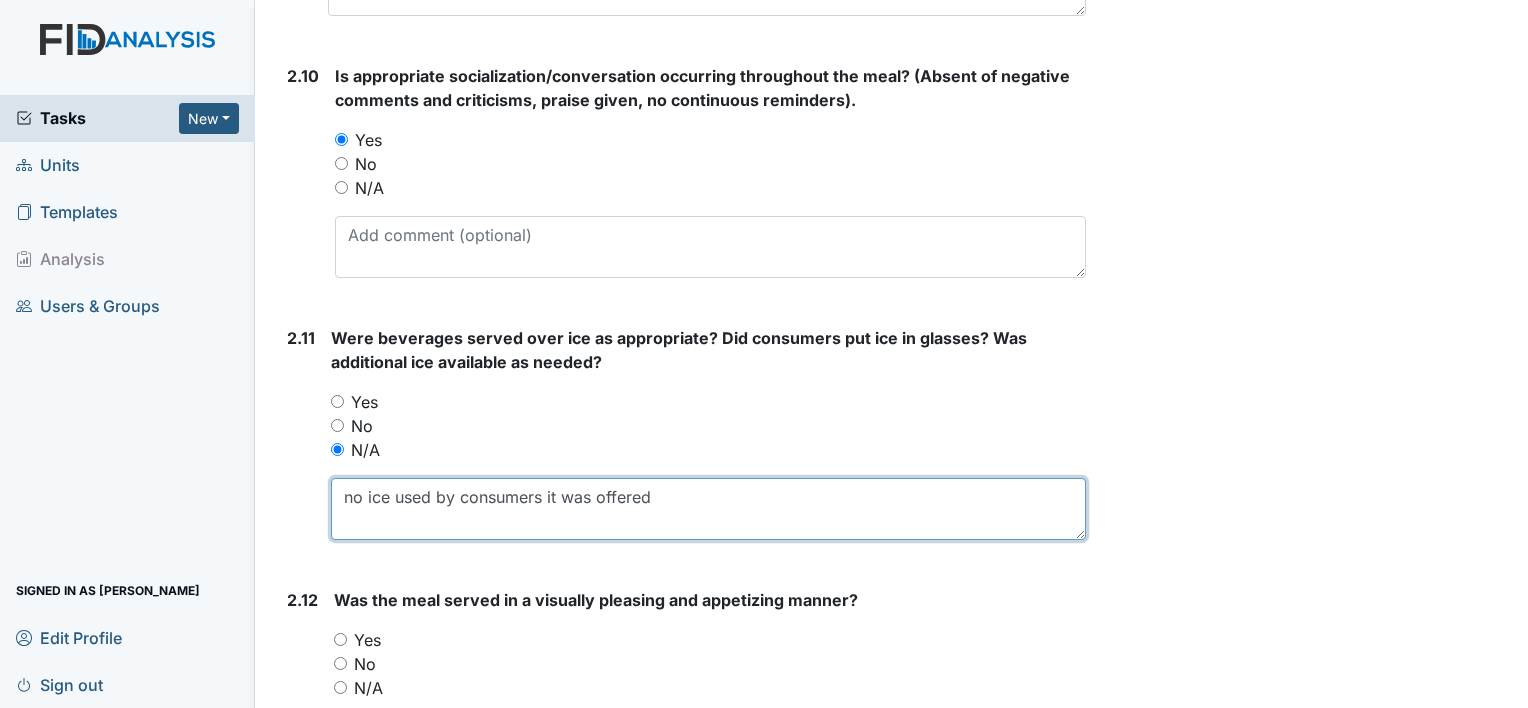 type on "no ice used by consumers it was offered" 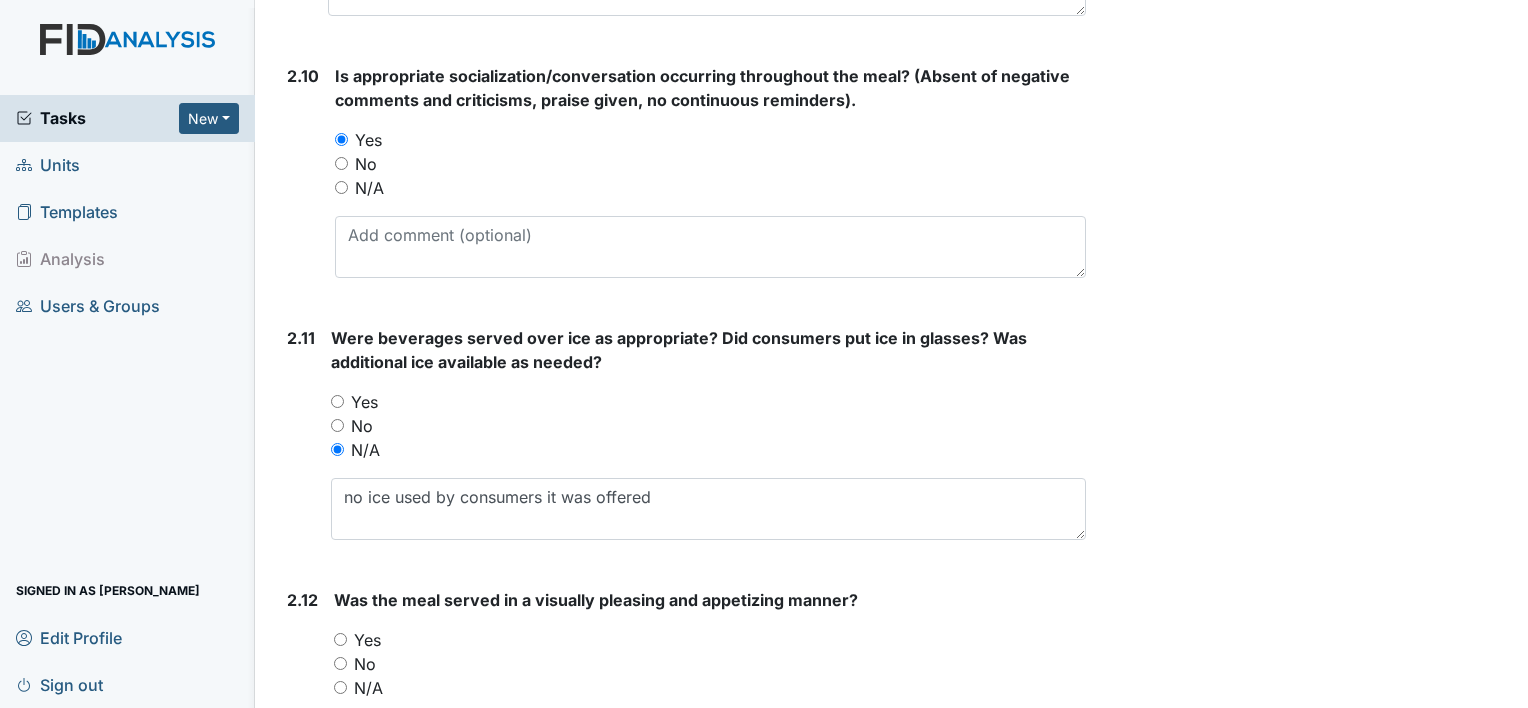 click on "Yes" at bounding box center (367, 640) 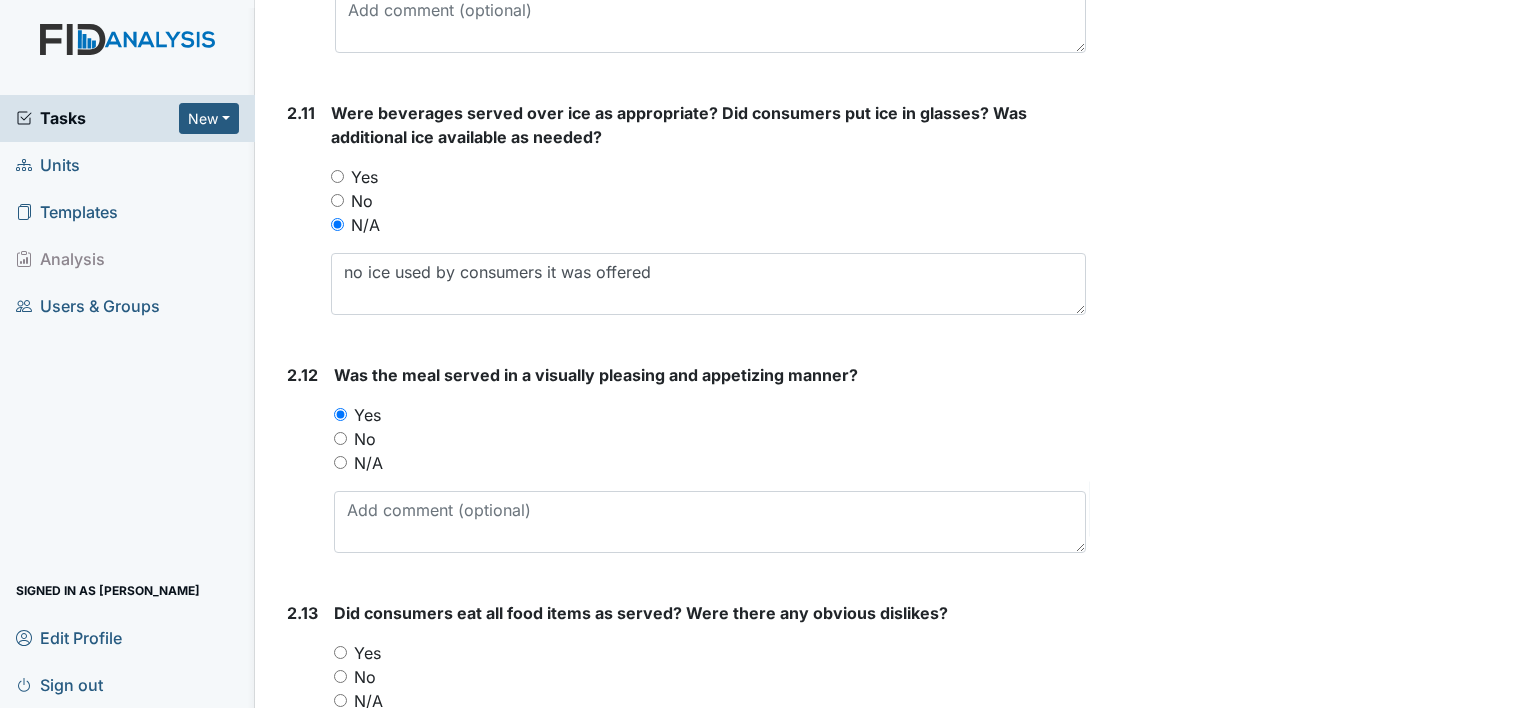 scroll, scrollTop: 3900, scrollLeft: 0, axis: vertical 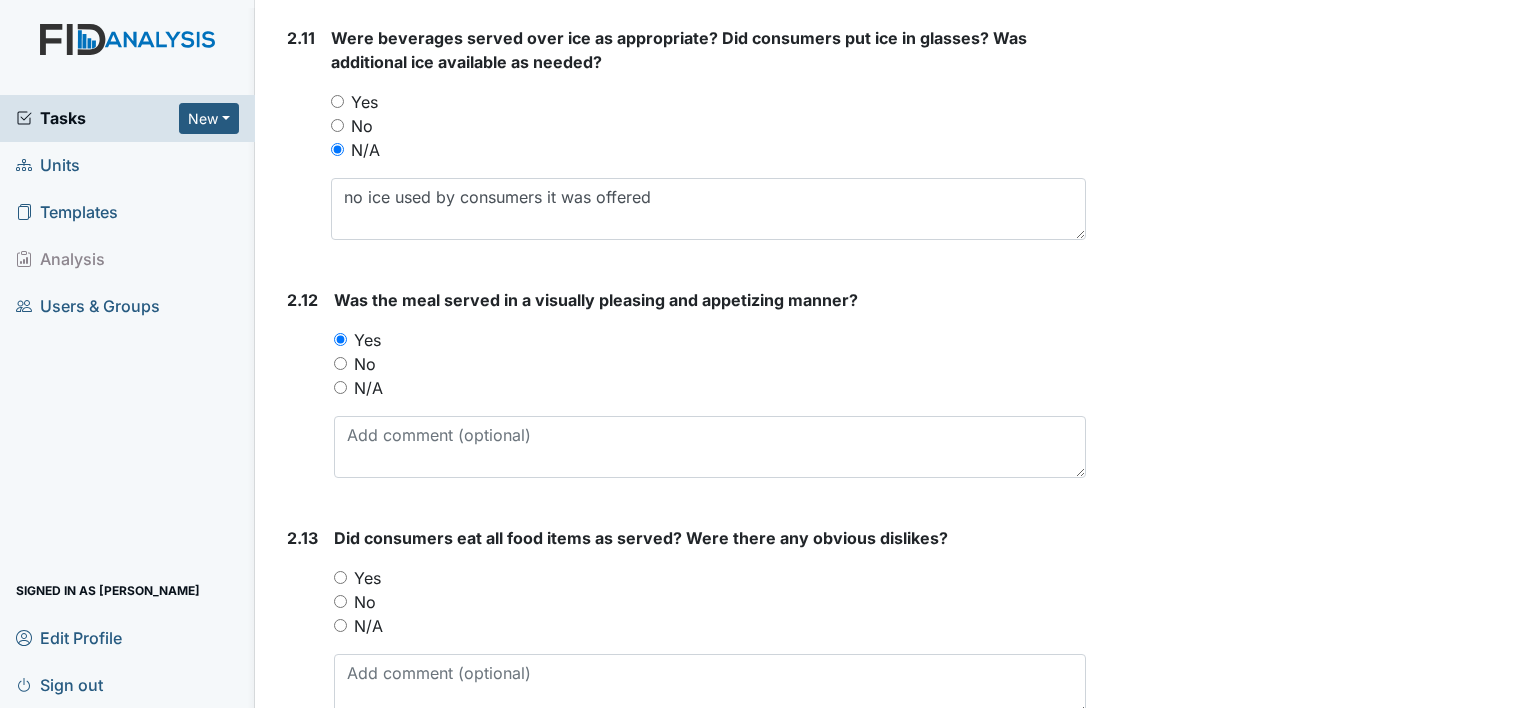 click on "Yes" at bounding box center [340, 577] 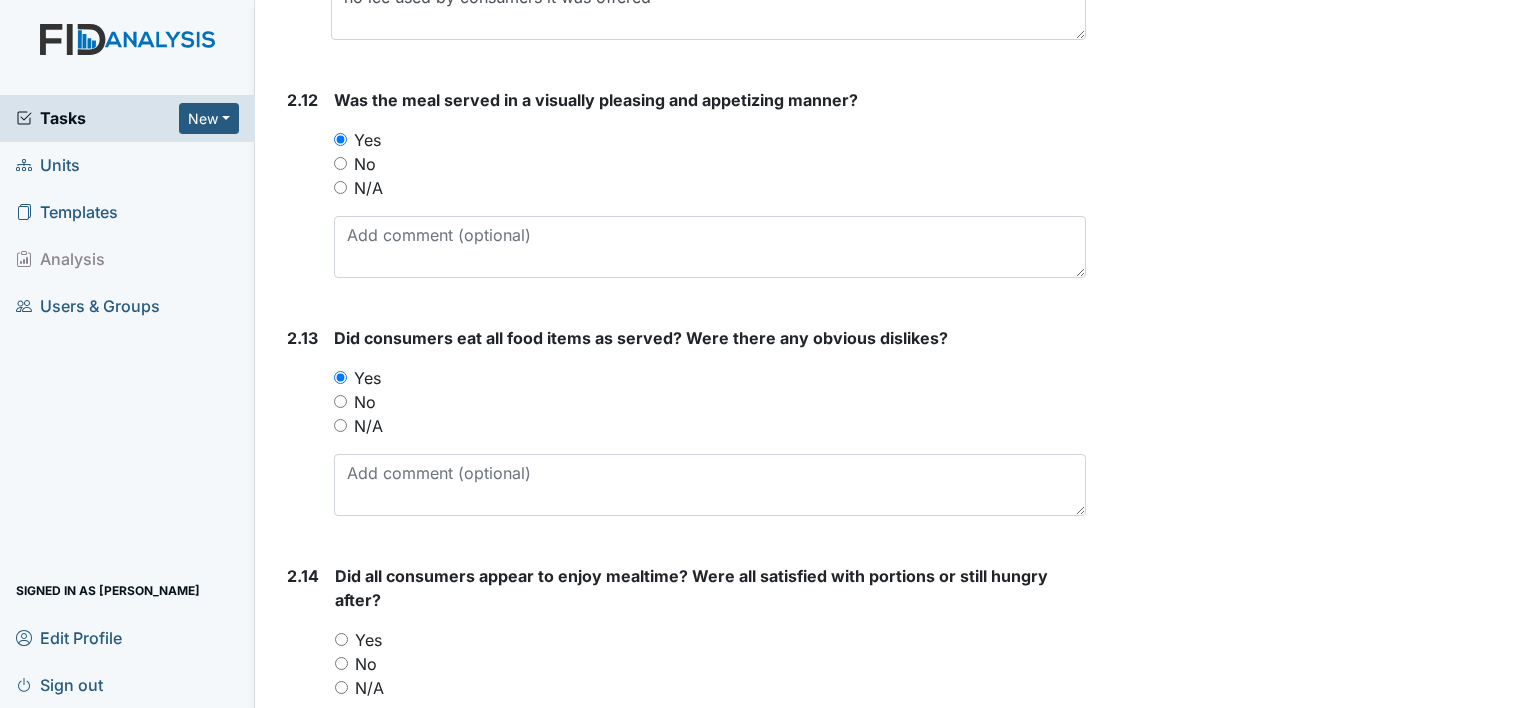 scroll, scrollTop: 4200, scrollLeft: 0, axis: vertical 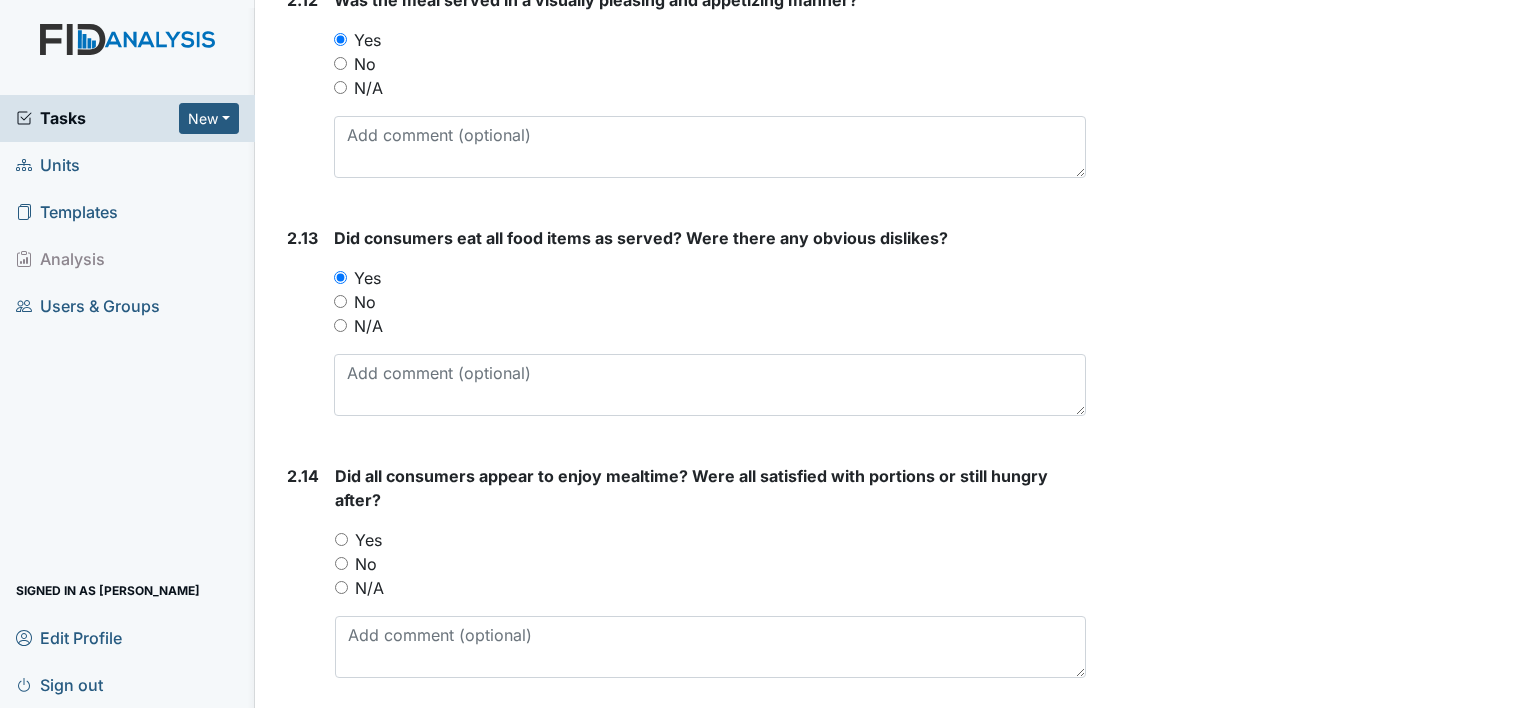 click on "Yes" at bounding box center (368, 540) 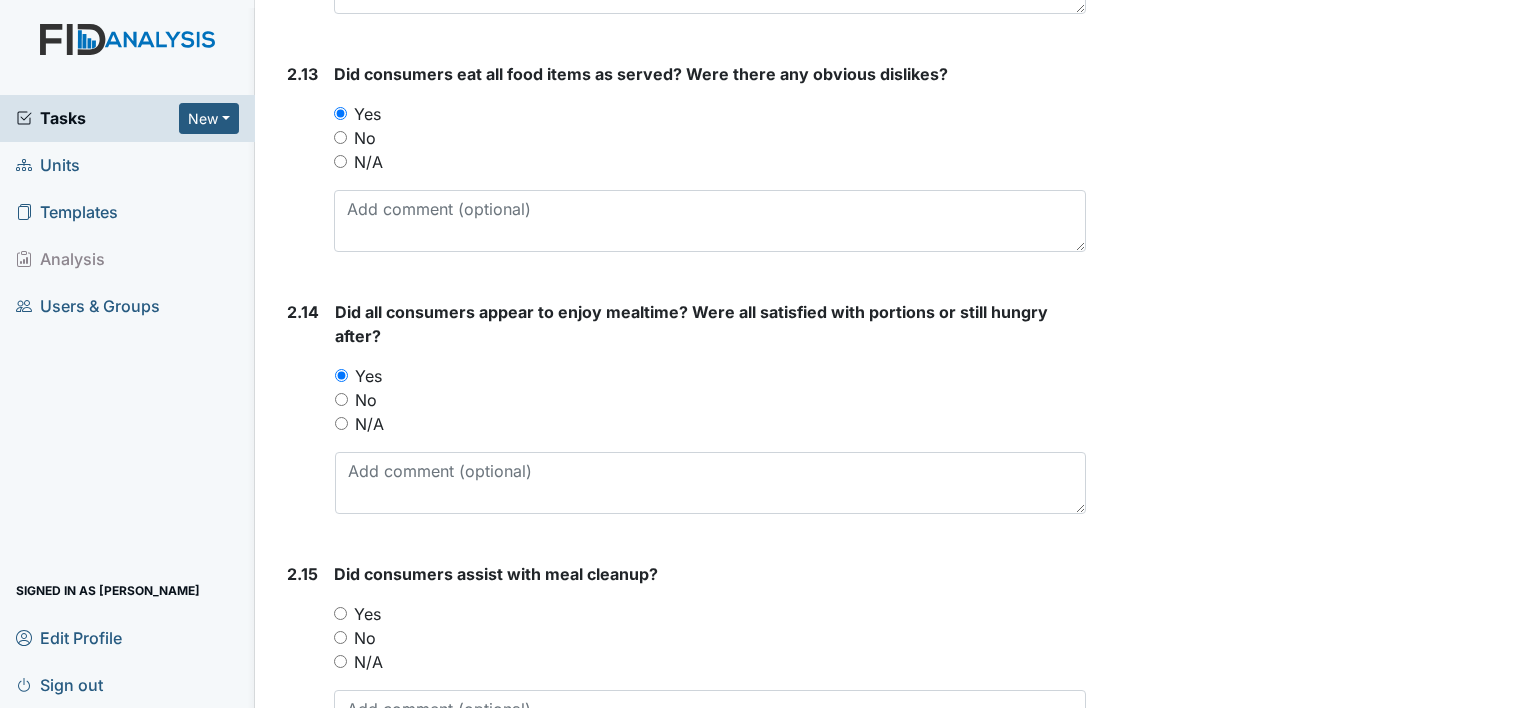 scroll, scrollTop: 4400, scrollLeft: 0, axis: vertical 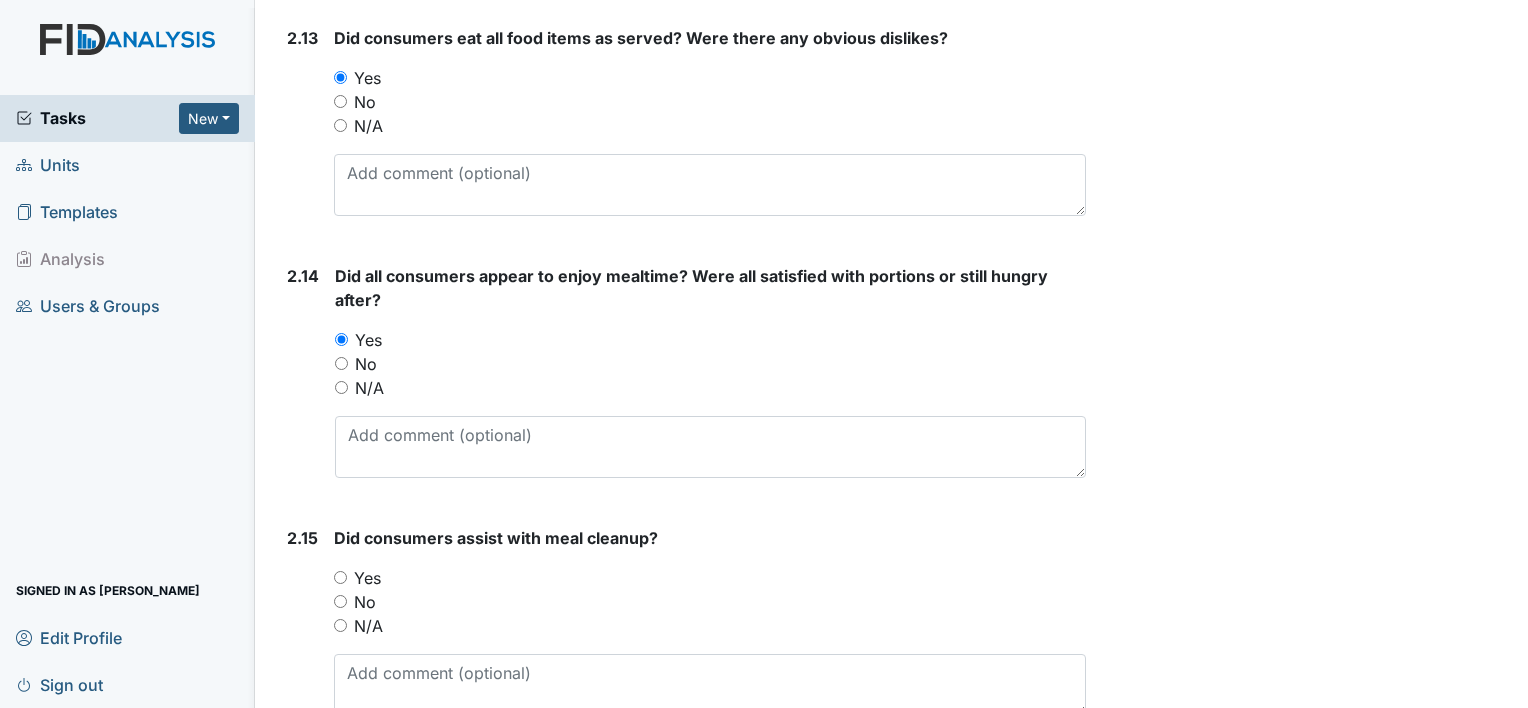 click on "Yes" at bounding box center [710, 578] 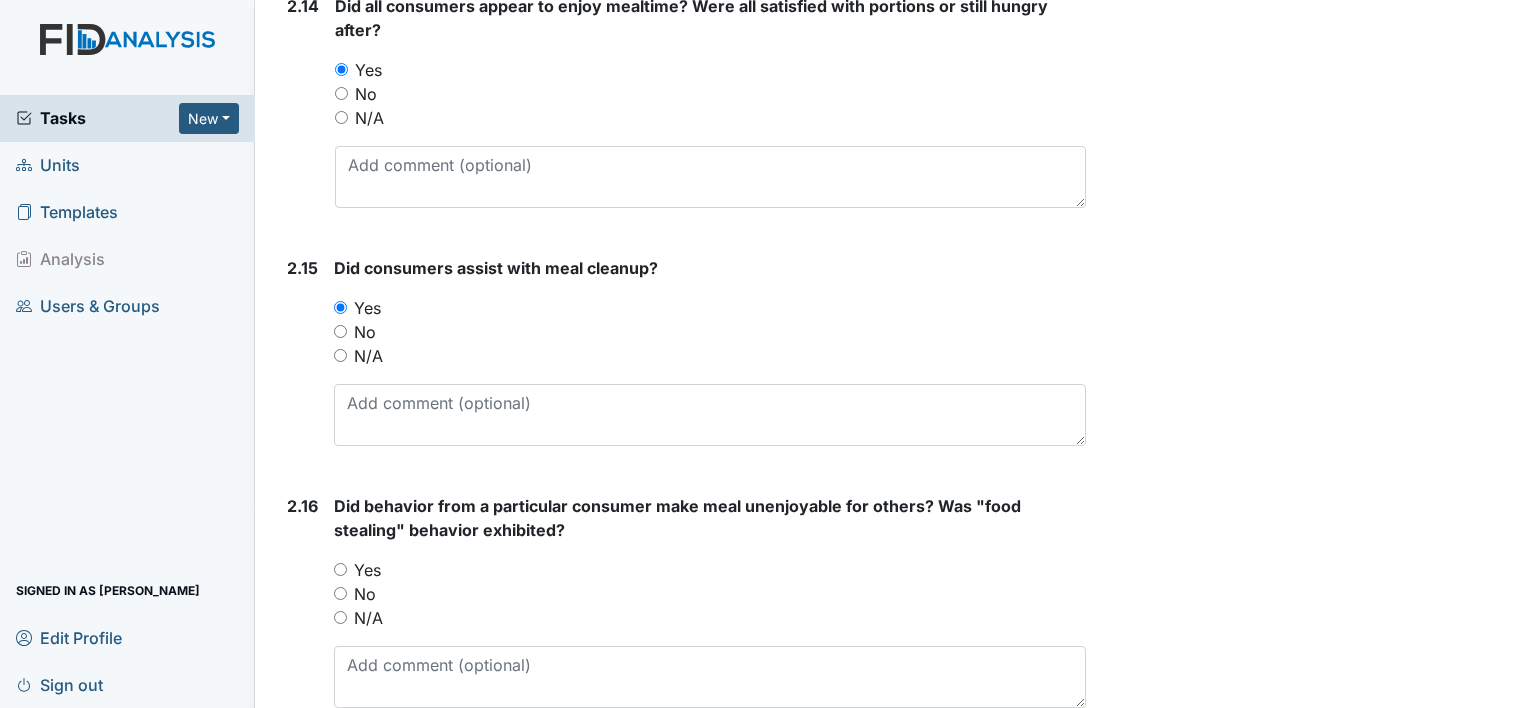 scroll, scrollTop: 4700, scrollLeft: 0, axis: vertical 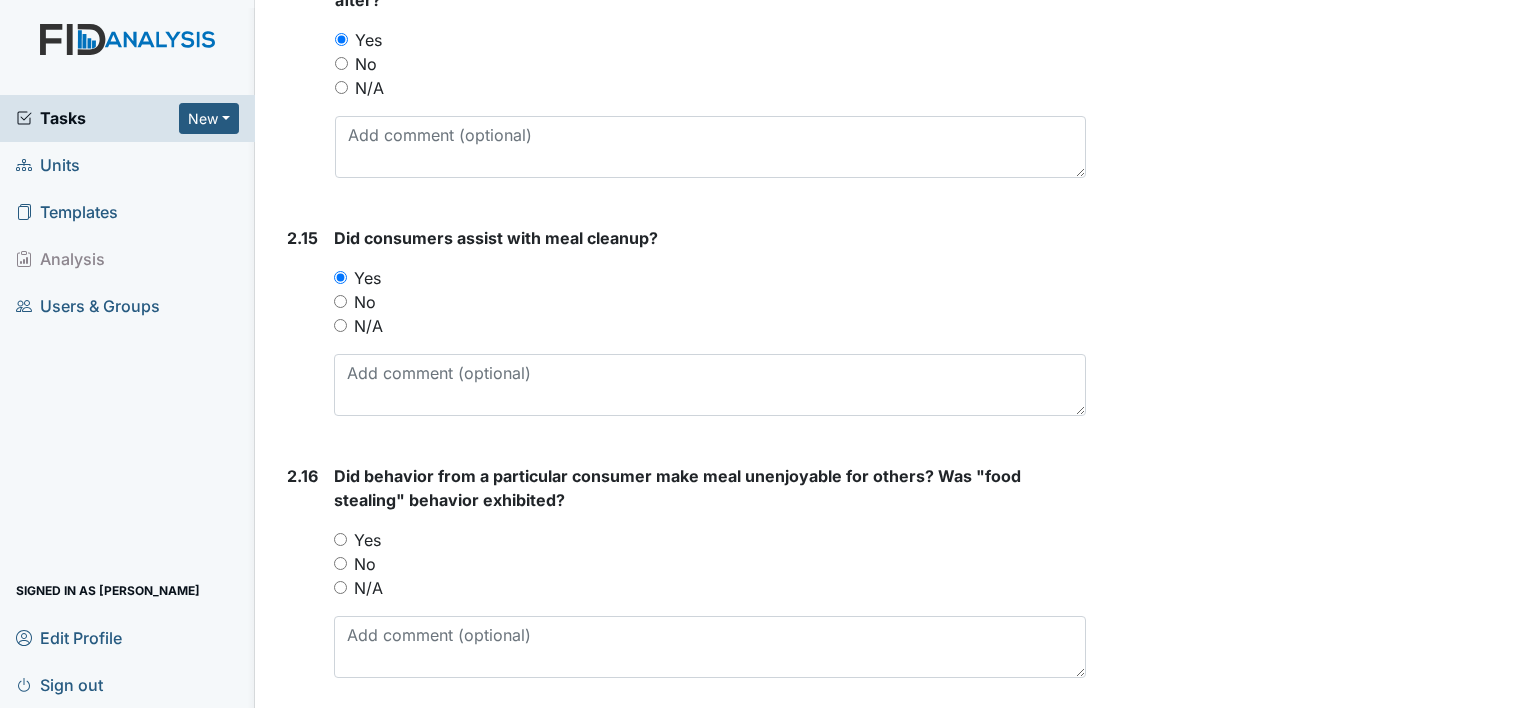 click on "Yes" at bounding box center [367, 540] 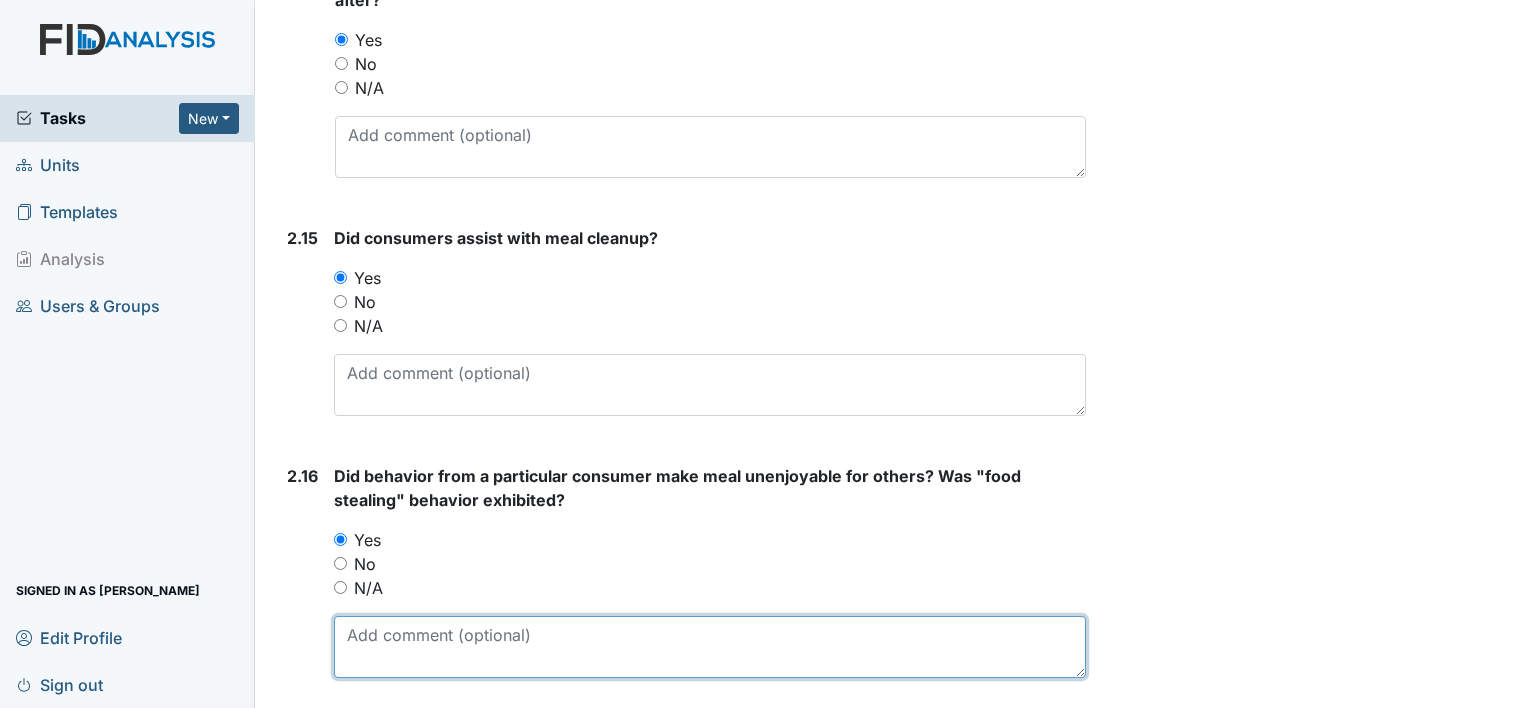 click at bounding box center [710, 647] 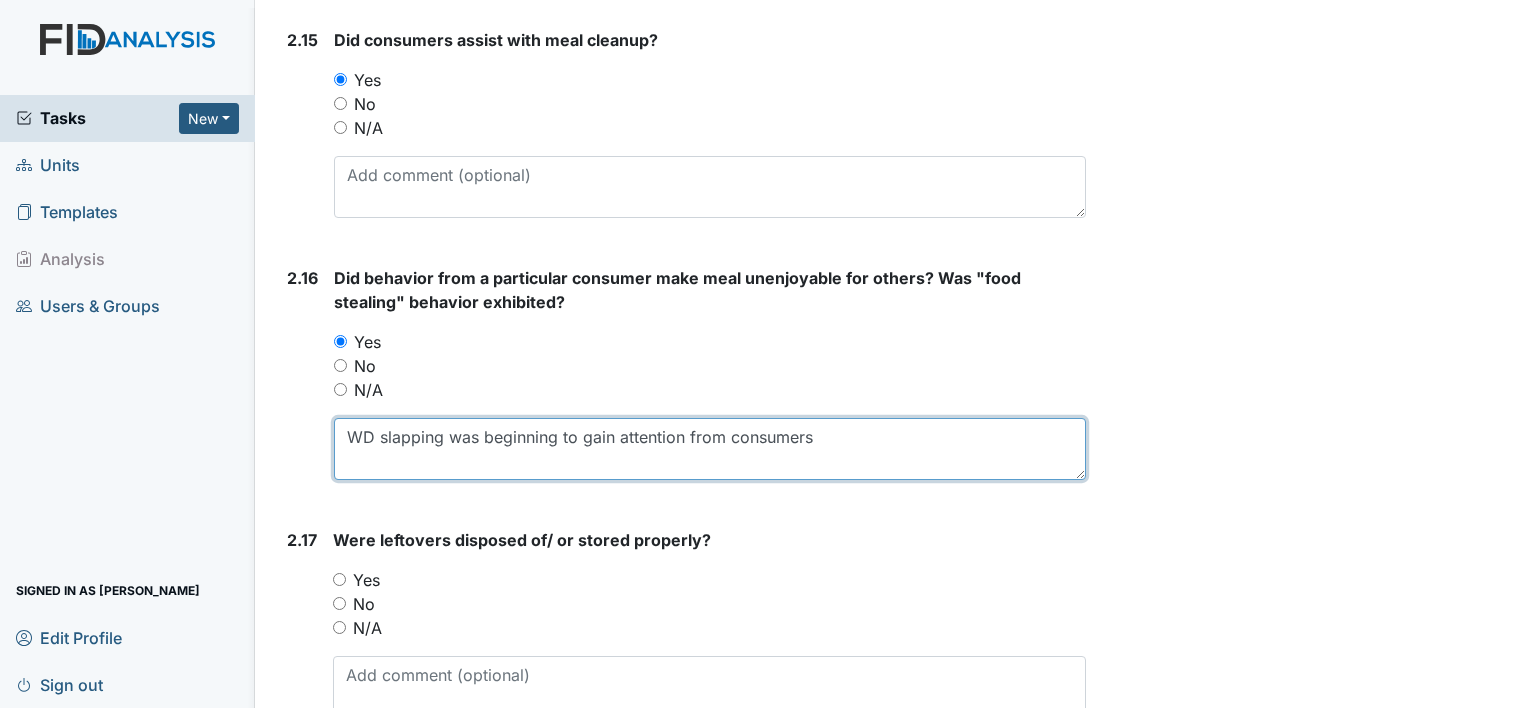 scroll, scrollTop: 4900, scrollLeft: 0, axis: vertical 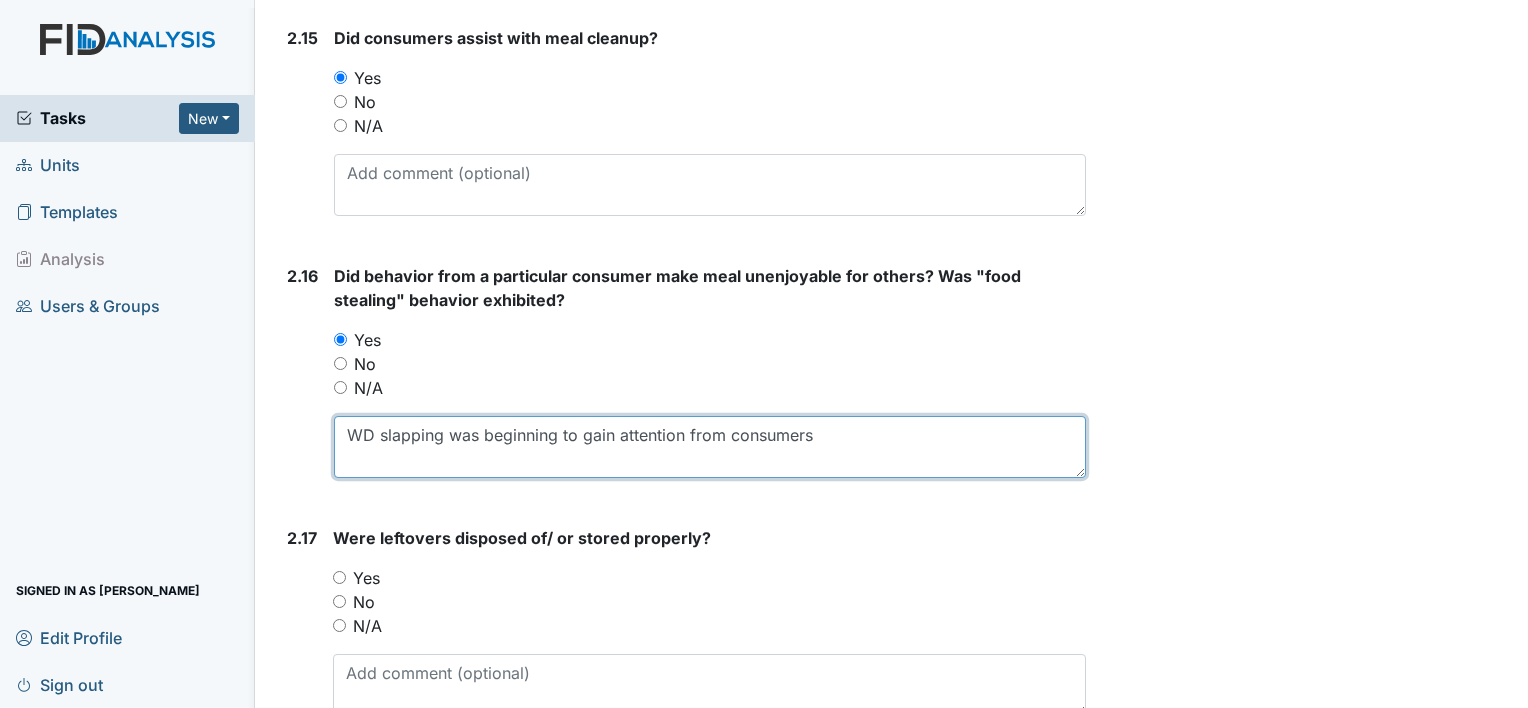 type on "WD slapping was beginning to gain attention from consumers" 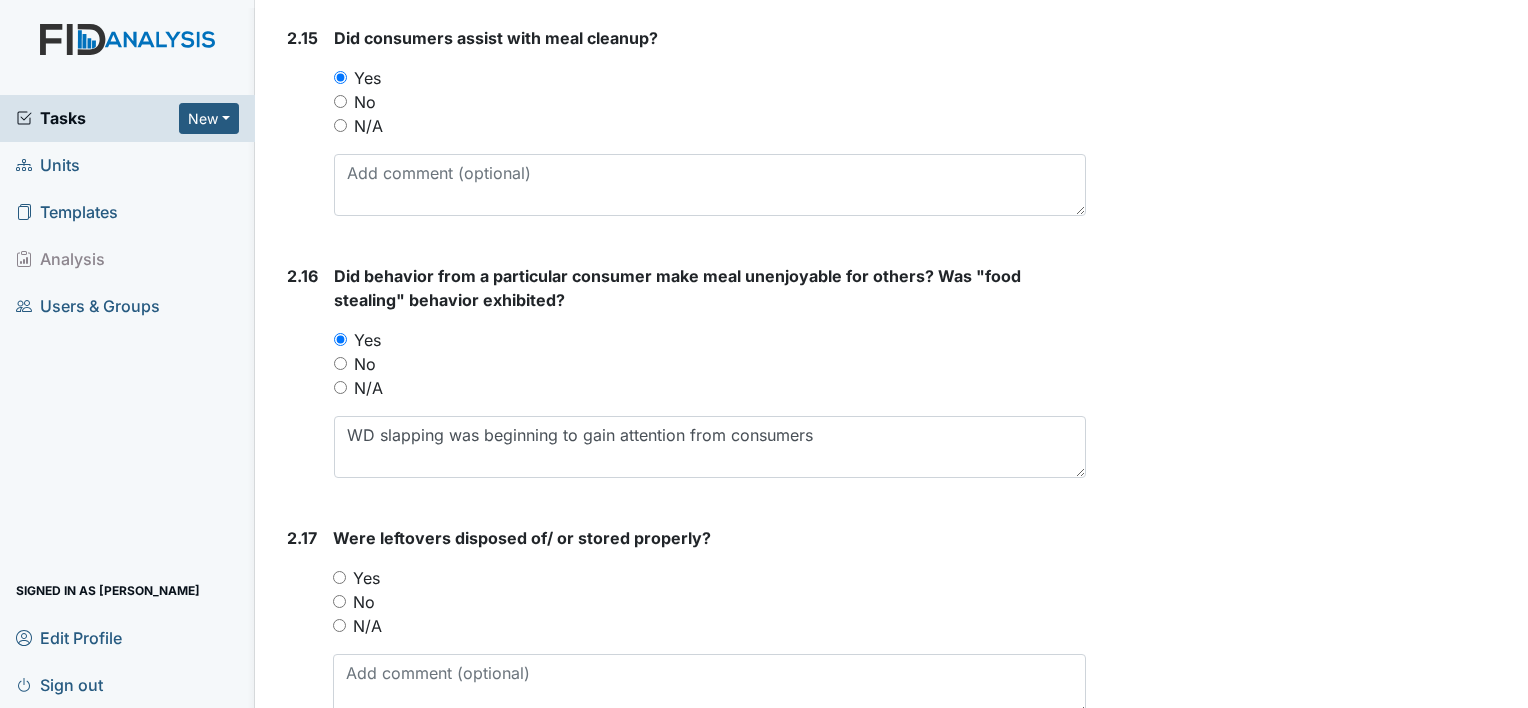 click on "Yes" at bounding box center [366, 578] 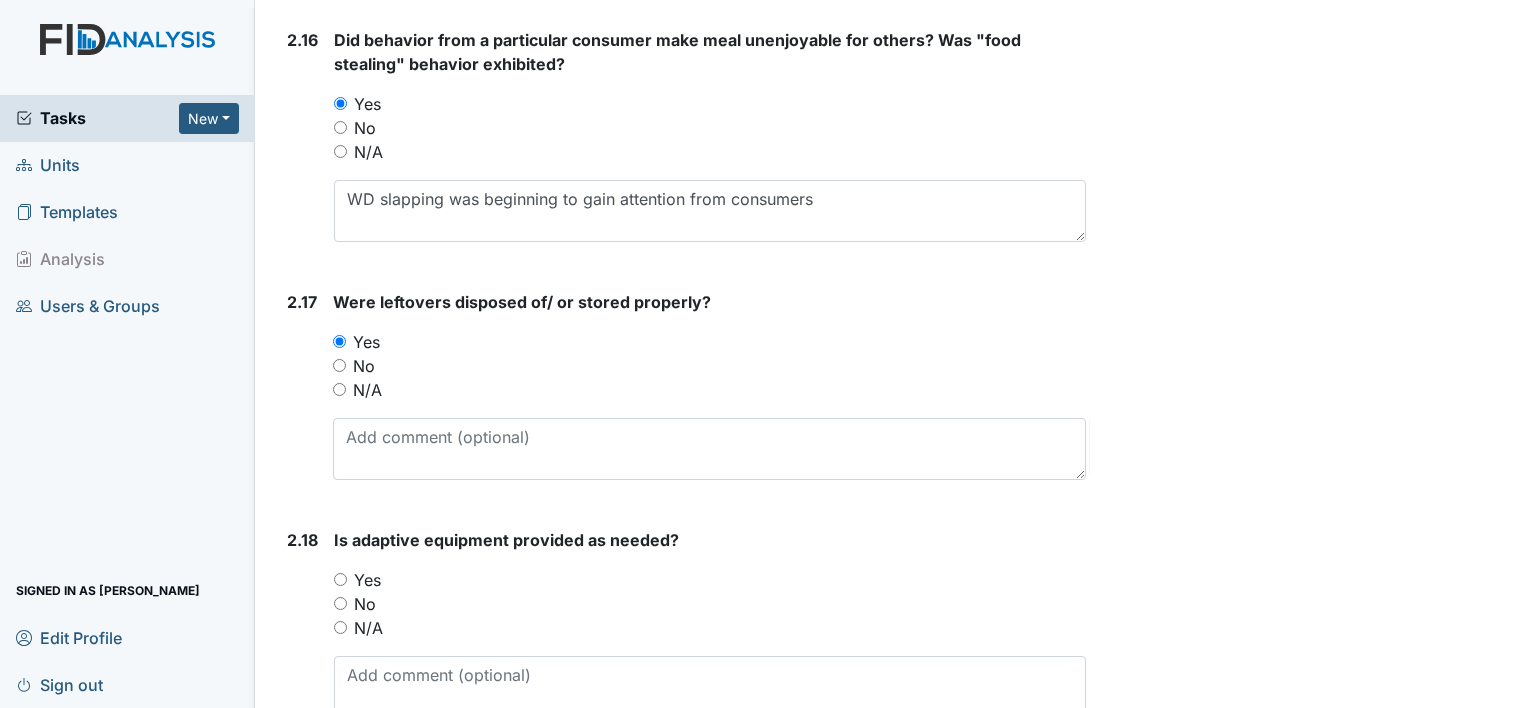 scroll, scrollTop: 5200, scrollLeft: 0, axis: vertical 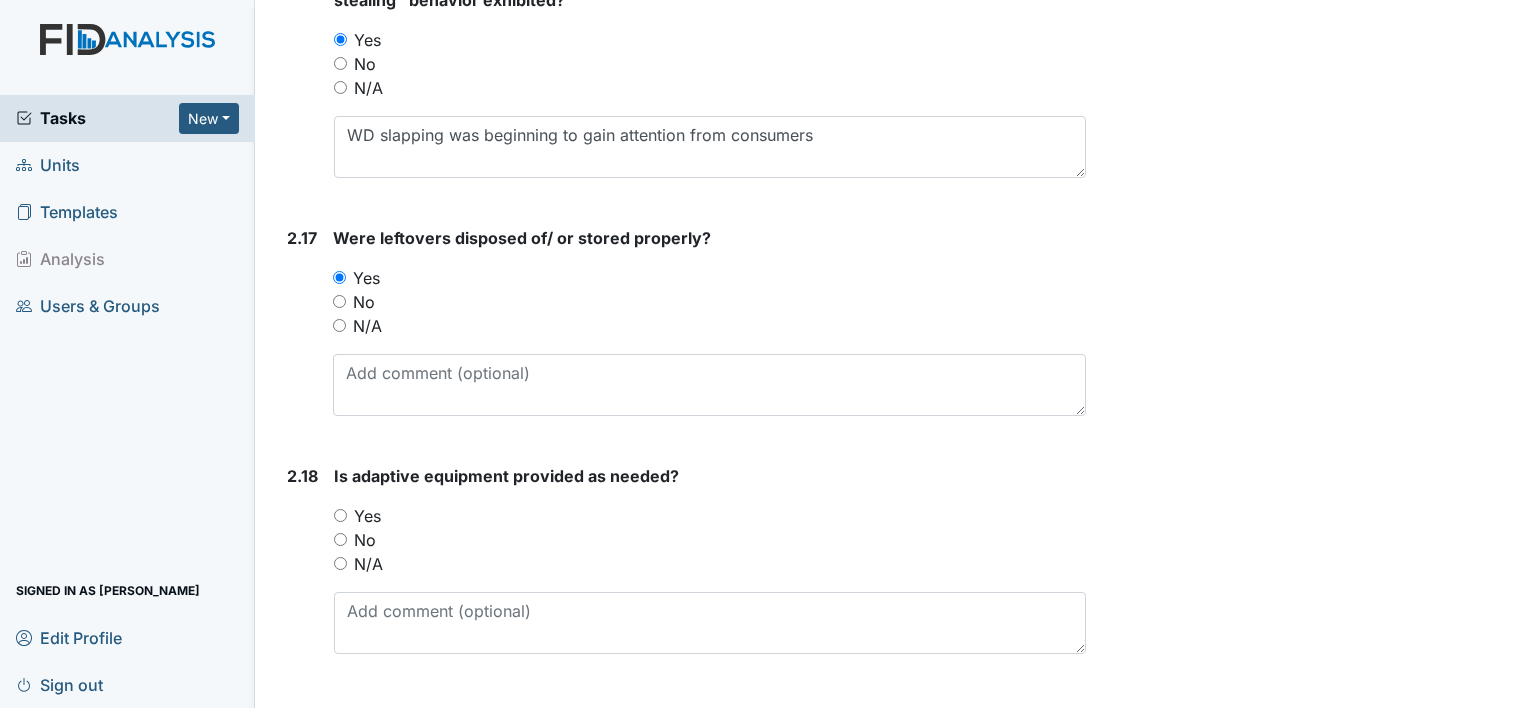 click on "Yes" at bounding box center (367, 516) 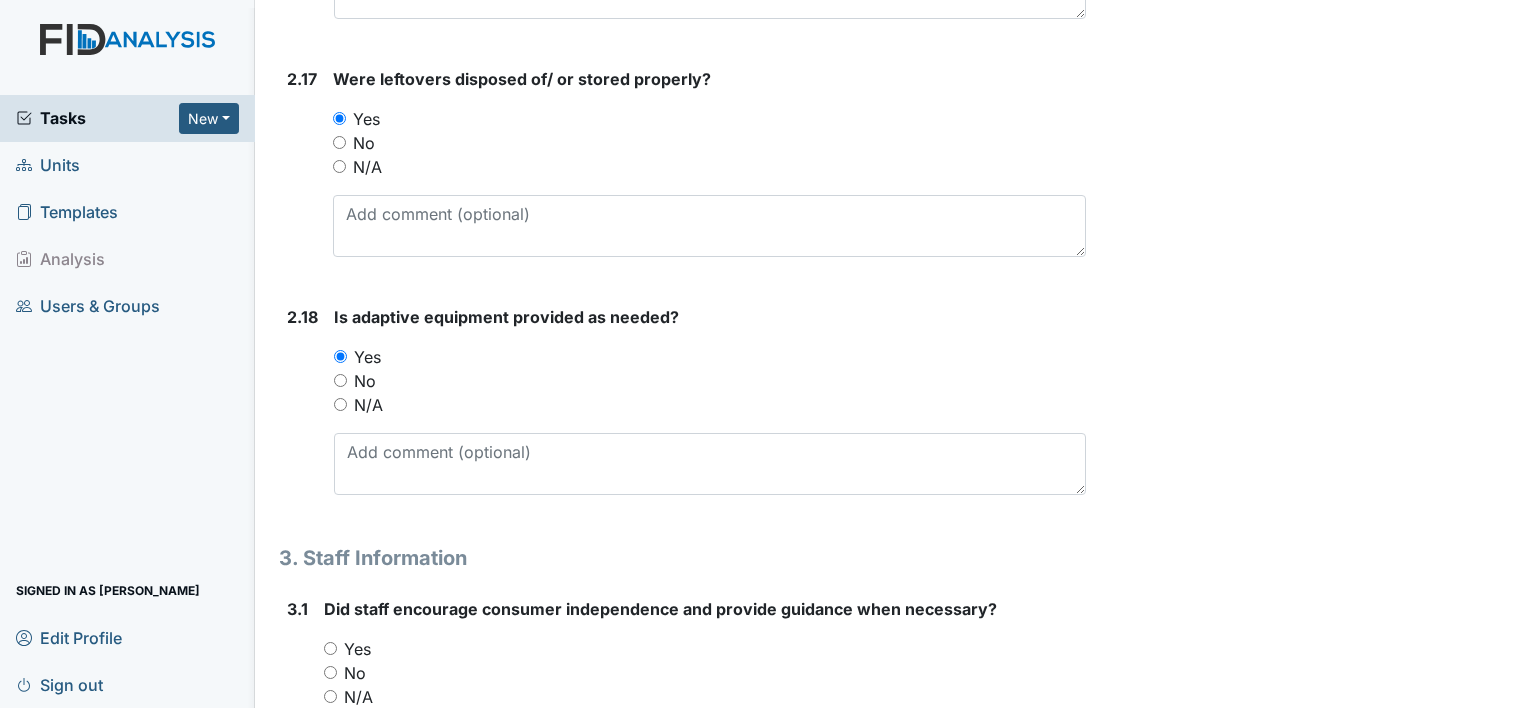 scroll, scrollTop: 5400, scrollLeft: 0, axis: vertical 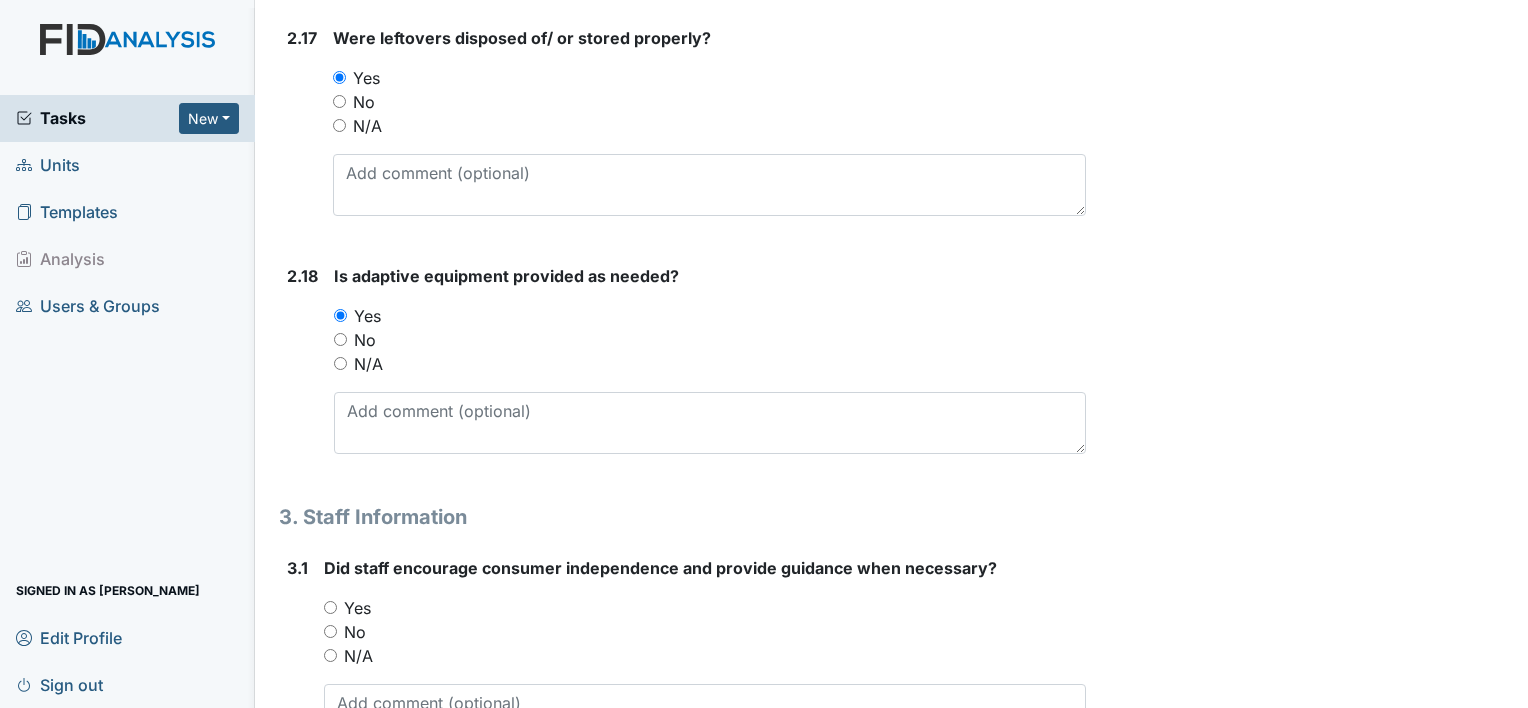 click on "Yes" at bounding box center (357, 608) 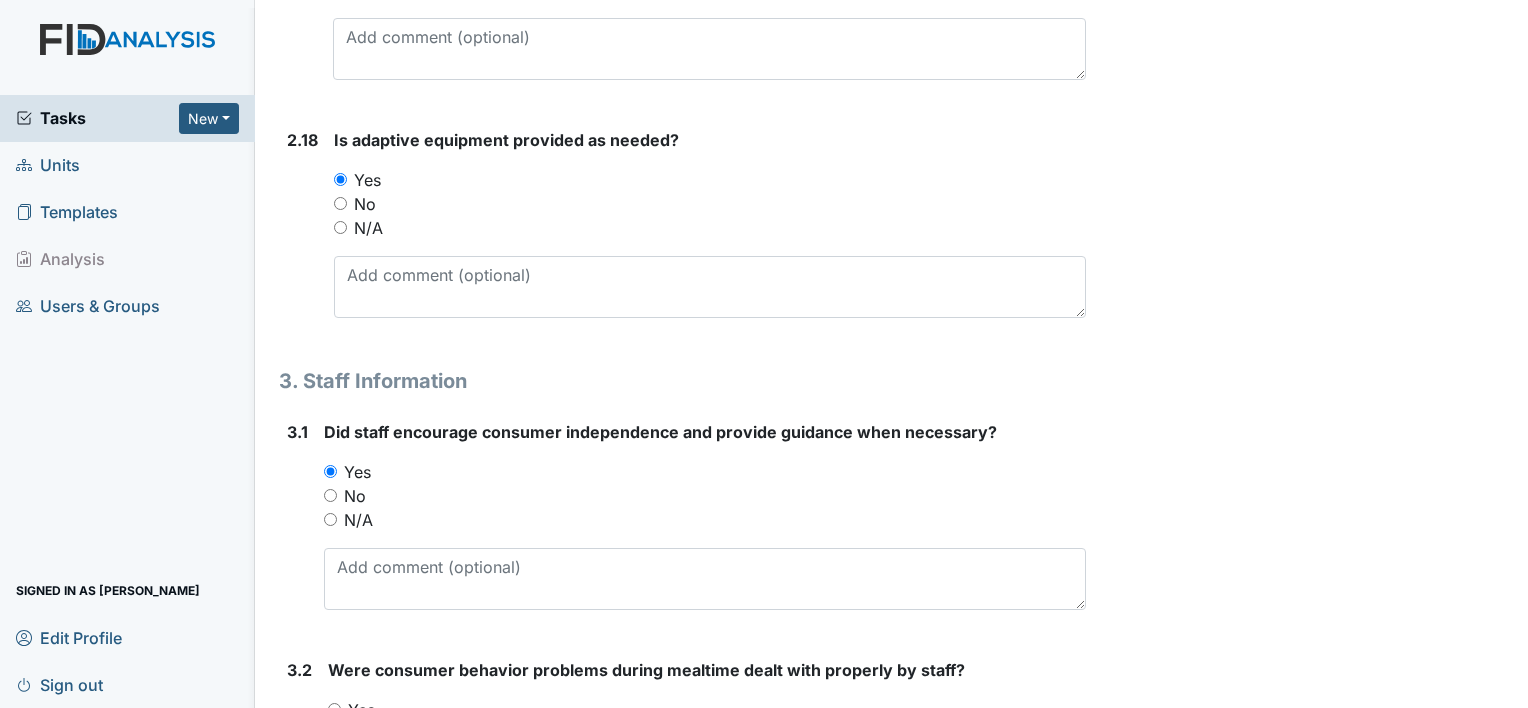 scroll, scrollTop: 5600, scrollLeft: 0, axis: vertical 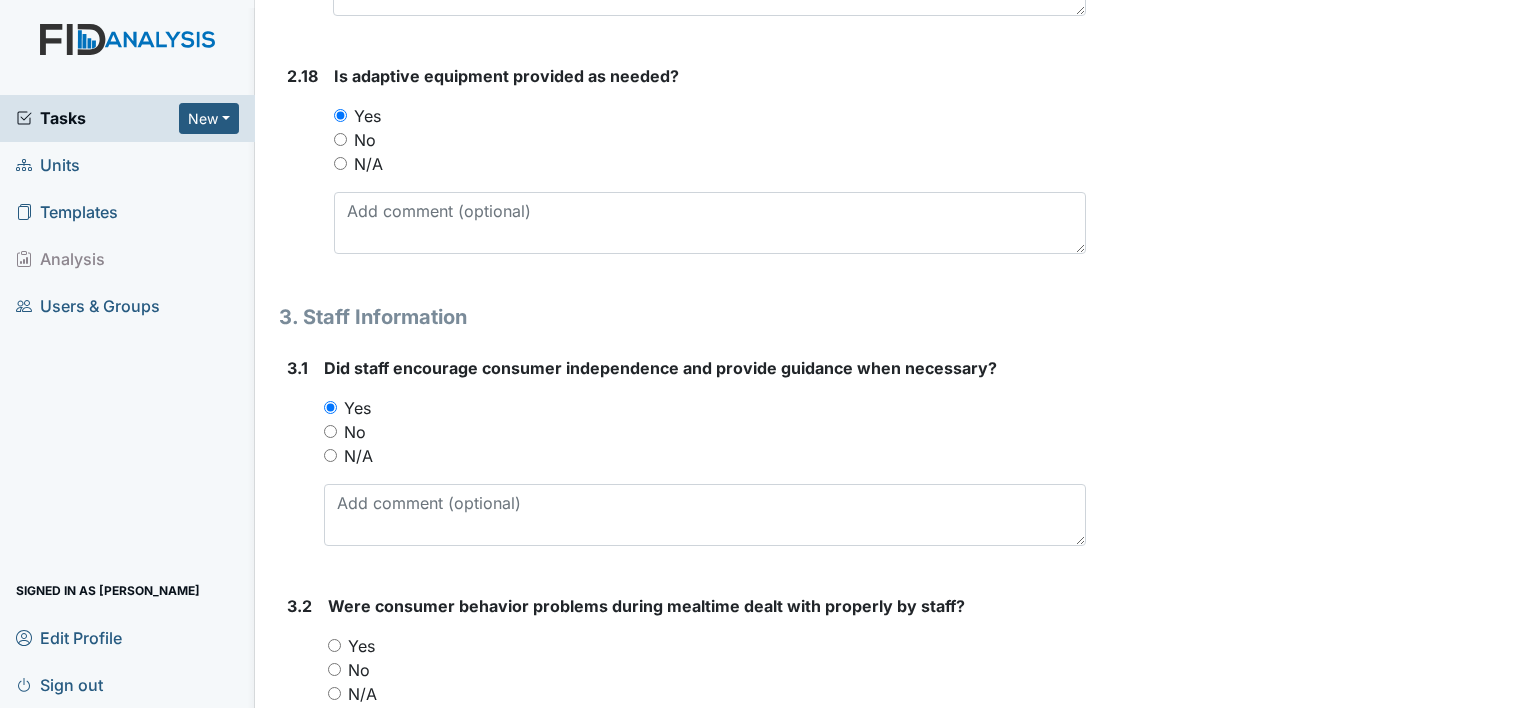 click on "Yes" at bounding box center [361, 646] 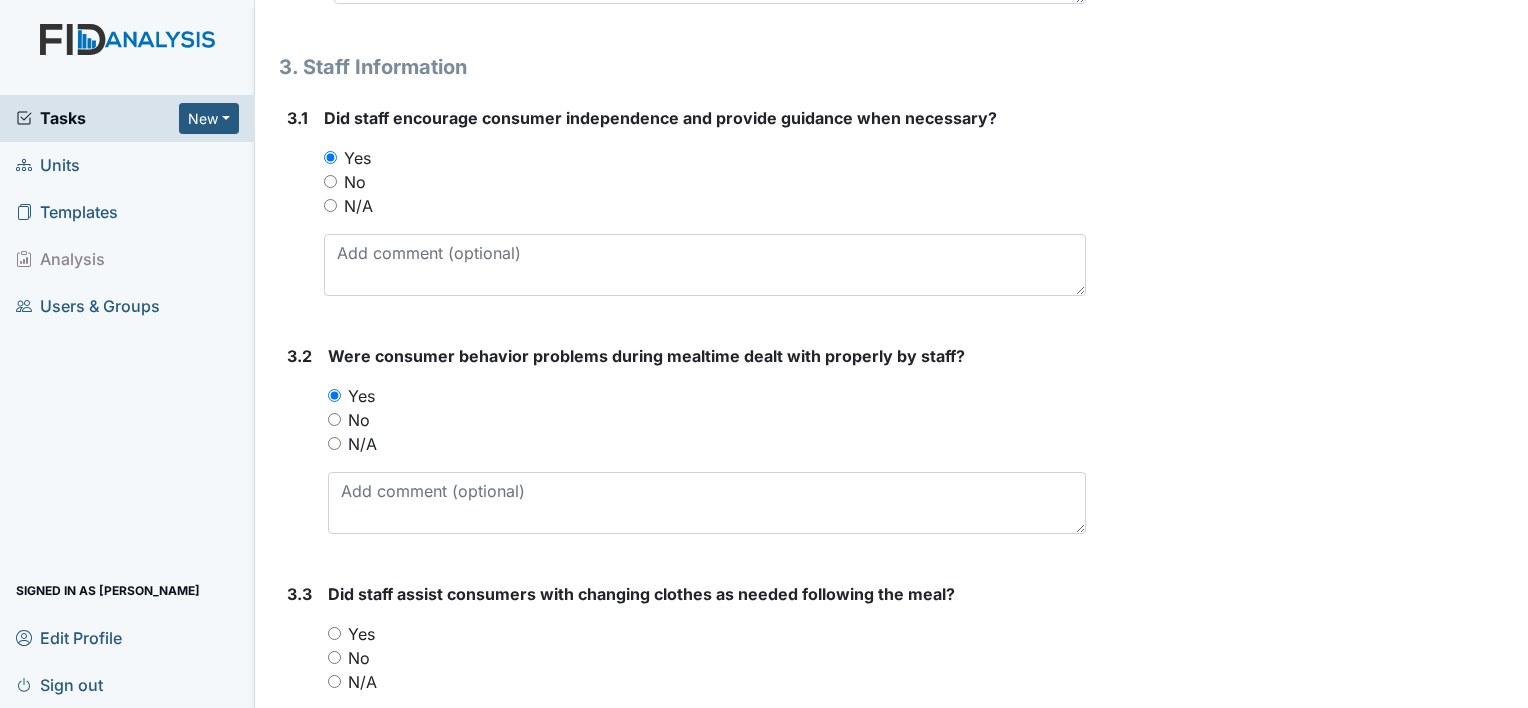 scroll, scrollTop: 5900, scrollLeft: 0, axis: vertical 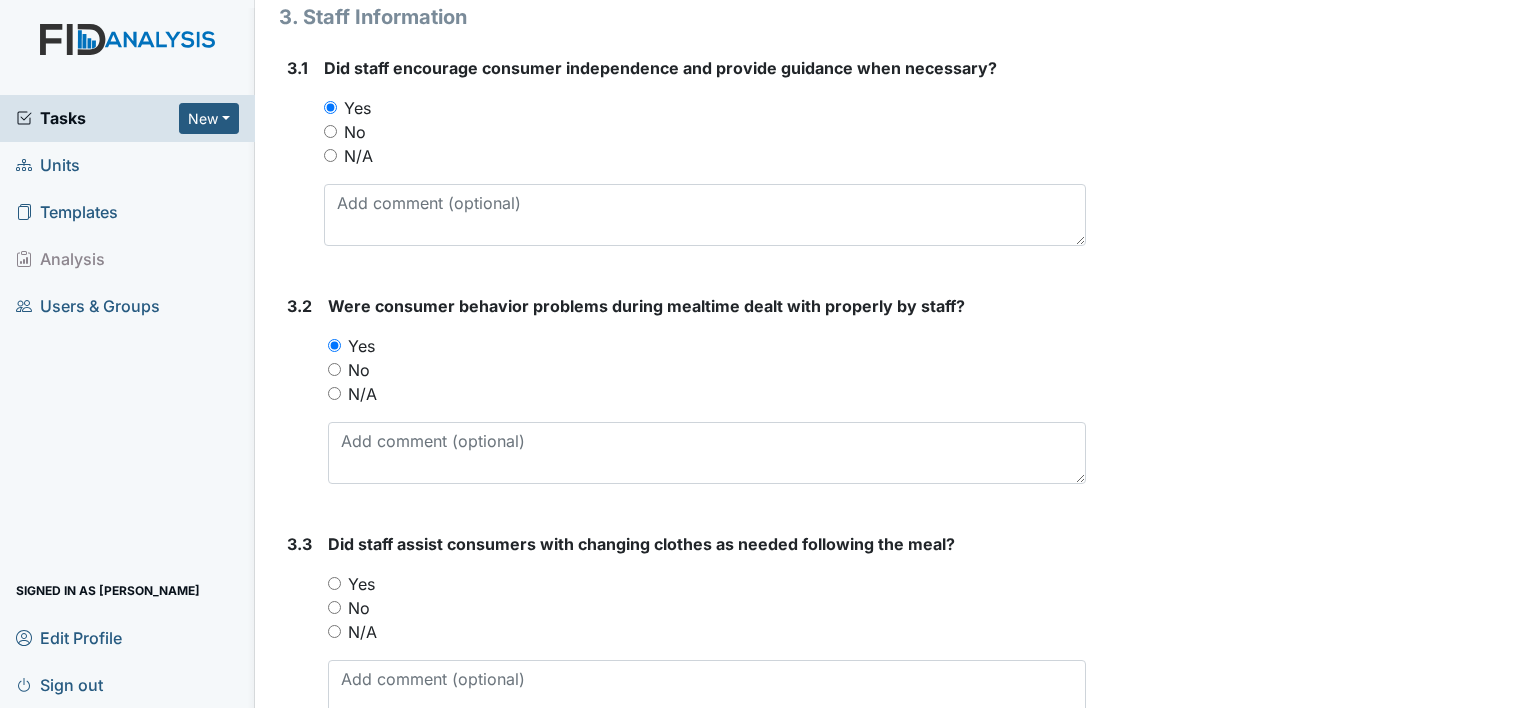 click on "Yes" at bounding box center [361, 584] 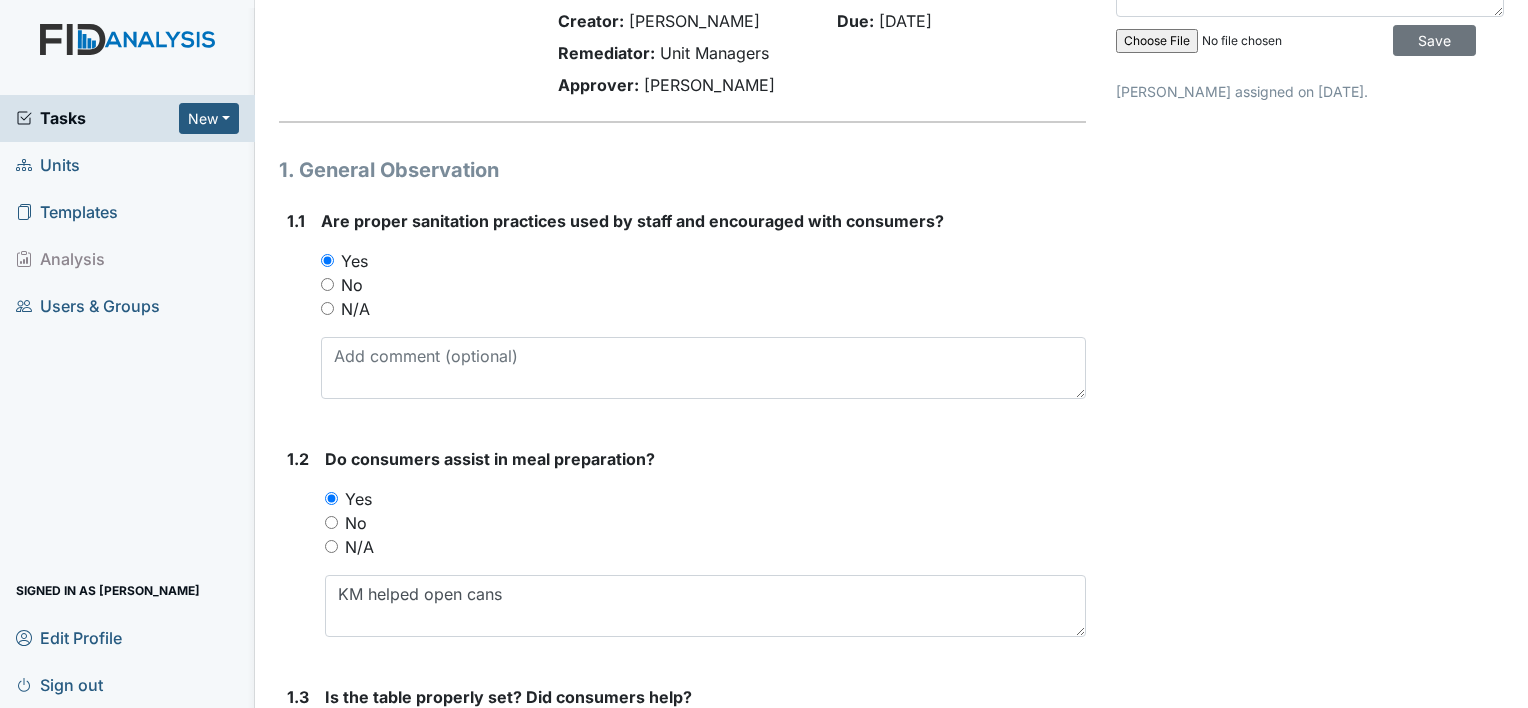 scroll, scrollTop: 0, scrollLeft: 0, axis: both 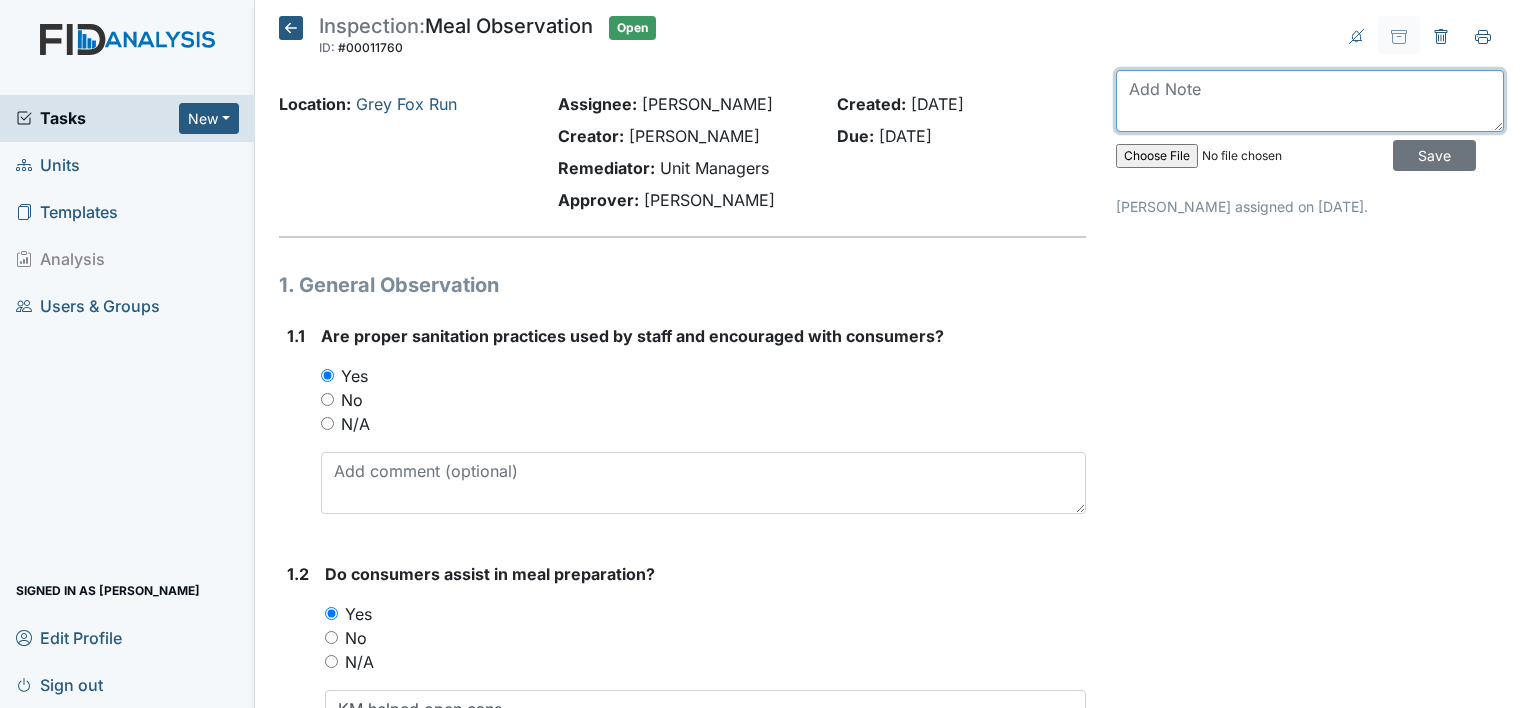 click at bounding box center [1310, 101] 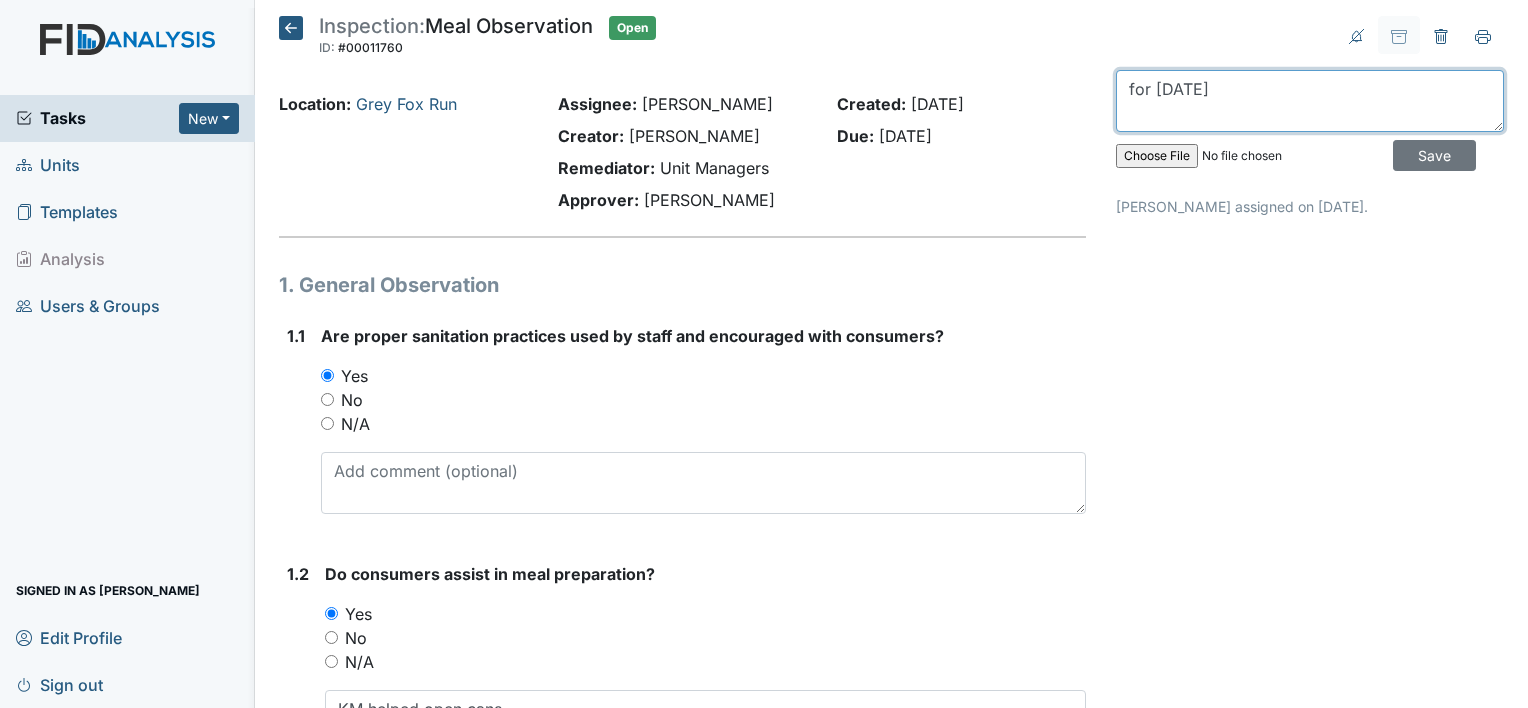 type on "for 7/23/25" 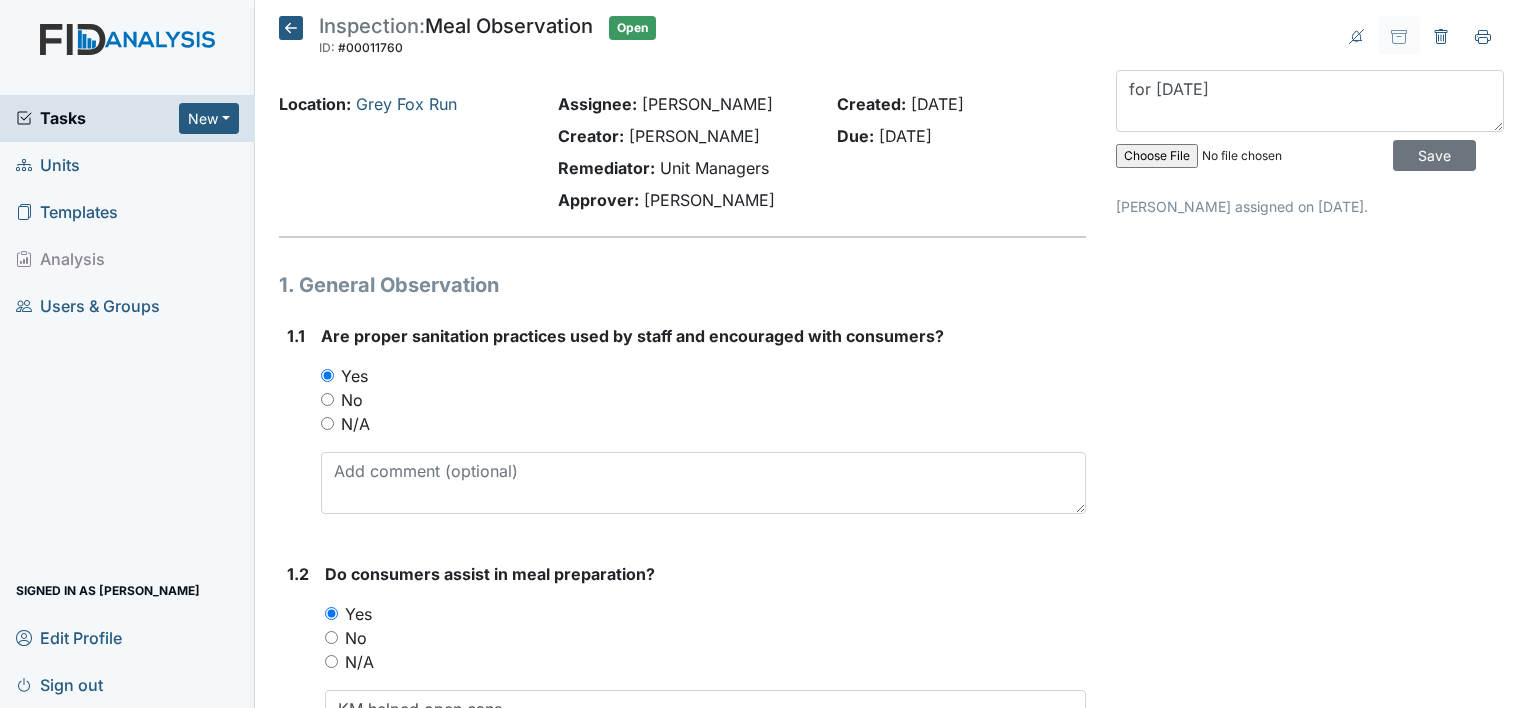click at bounding box center (1252, 156) 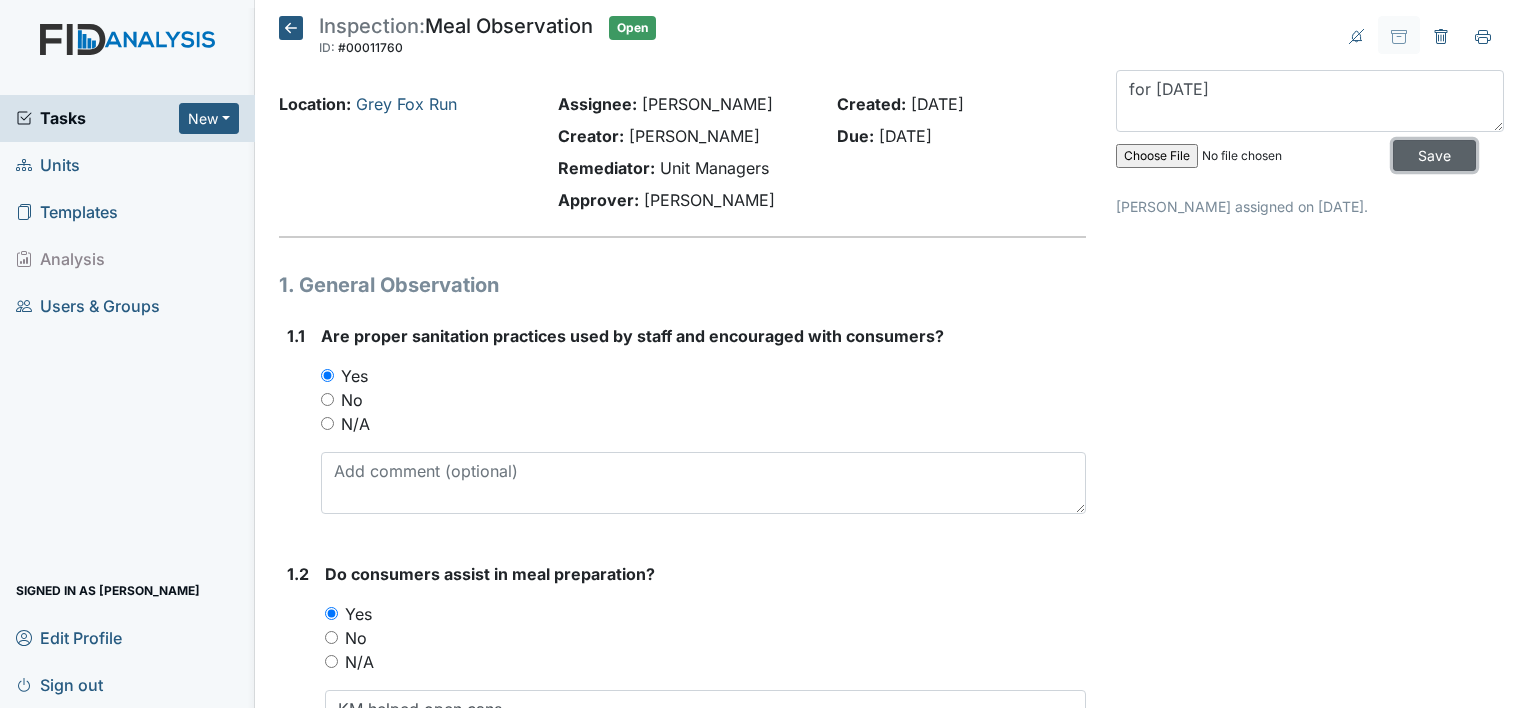 click on "Save" at bounding box center [1434, 155] 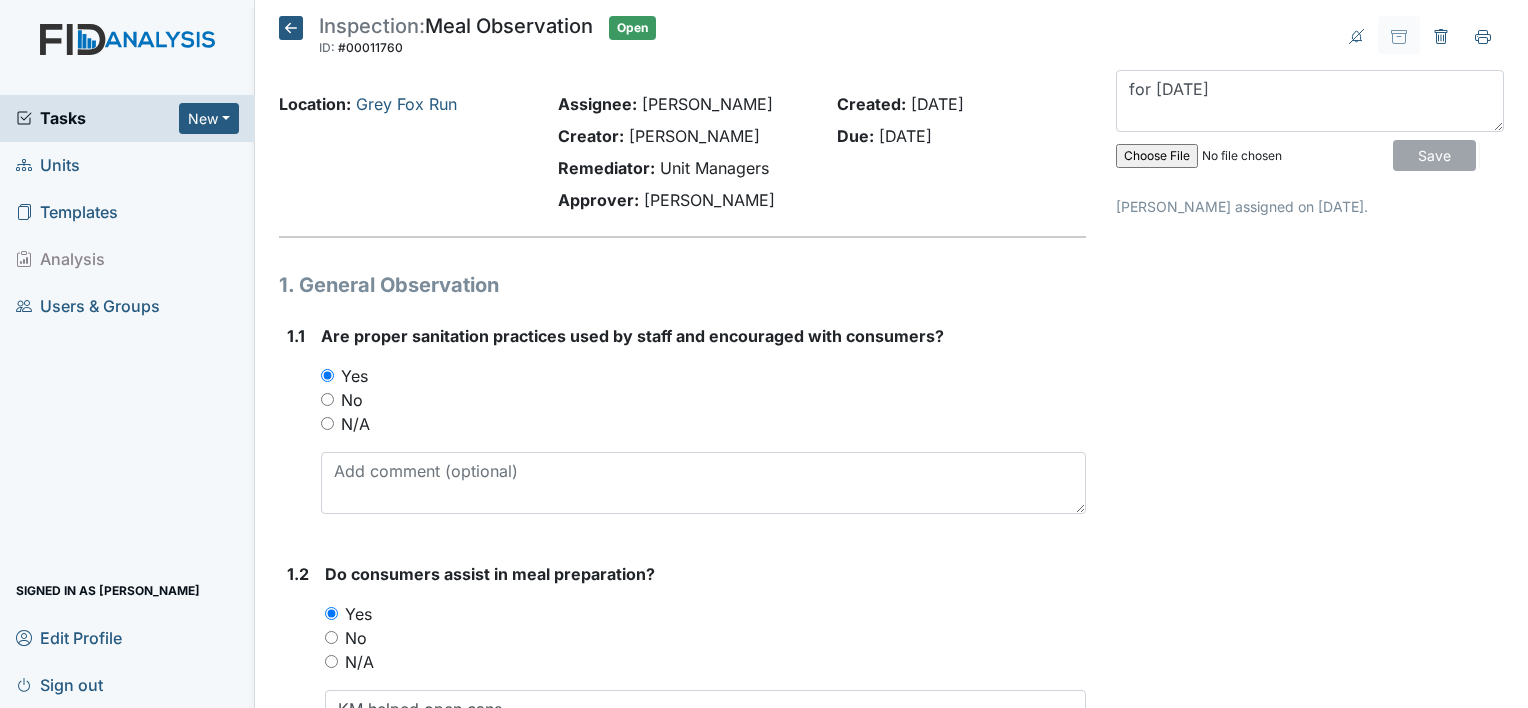 type 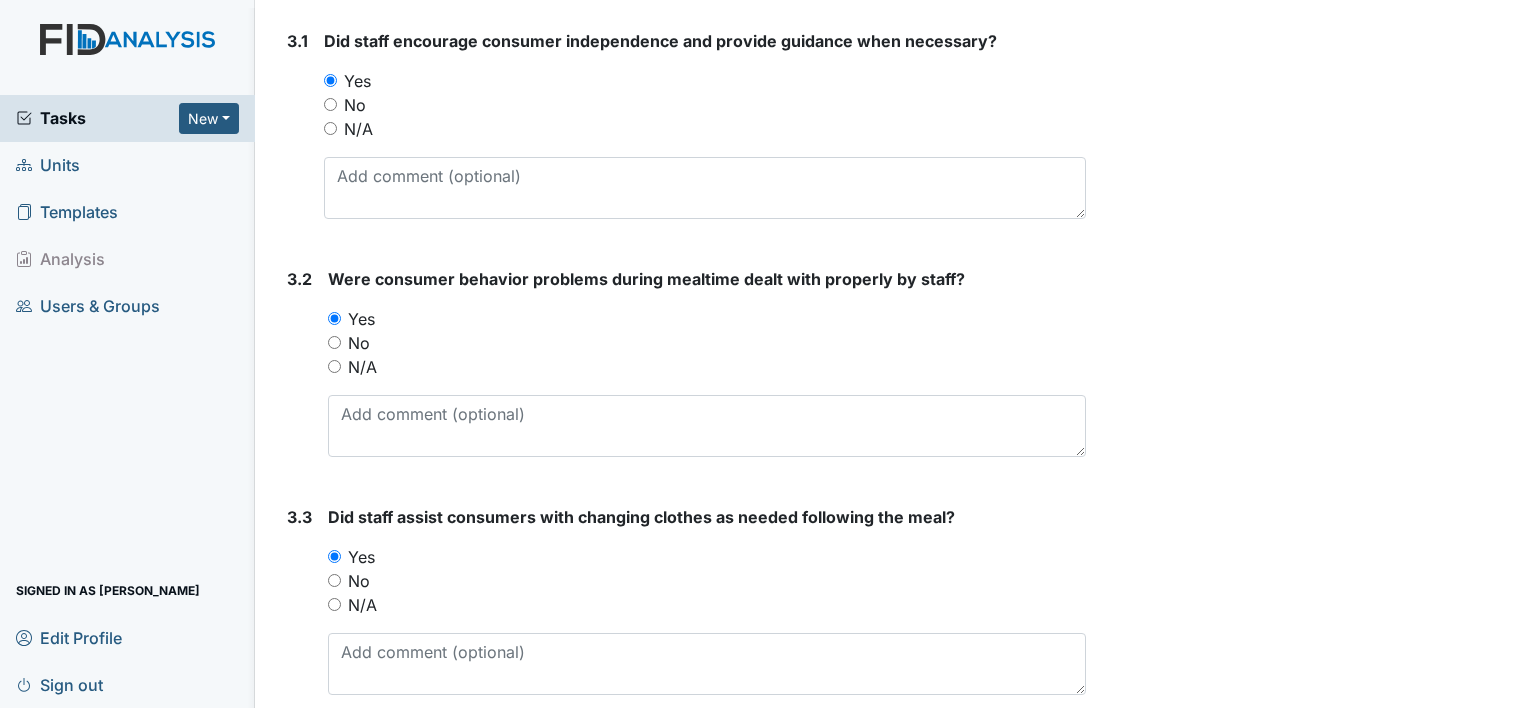 scroll, scrollTop: 6005, scrollLeft: 0, axis: vertical 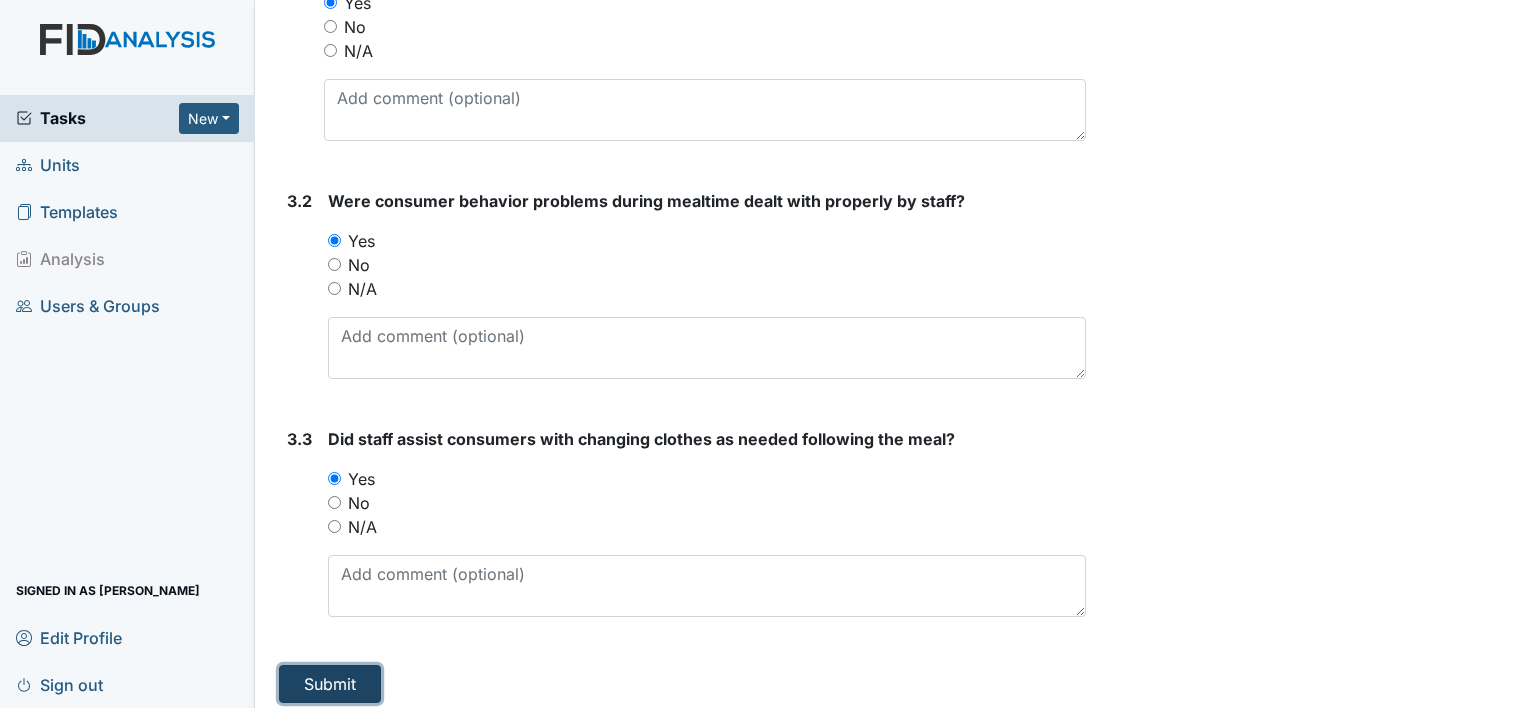 click on "Submit" at bounding box center [330, 684] 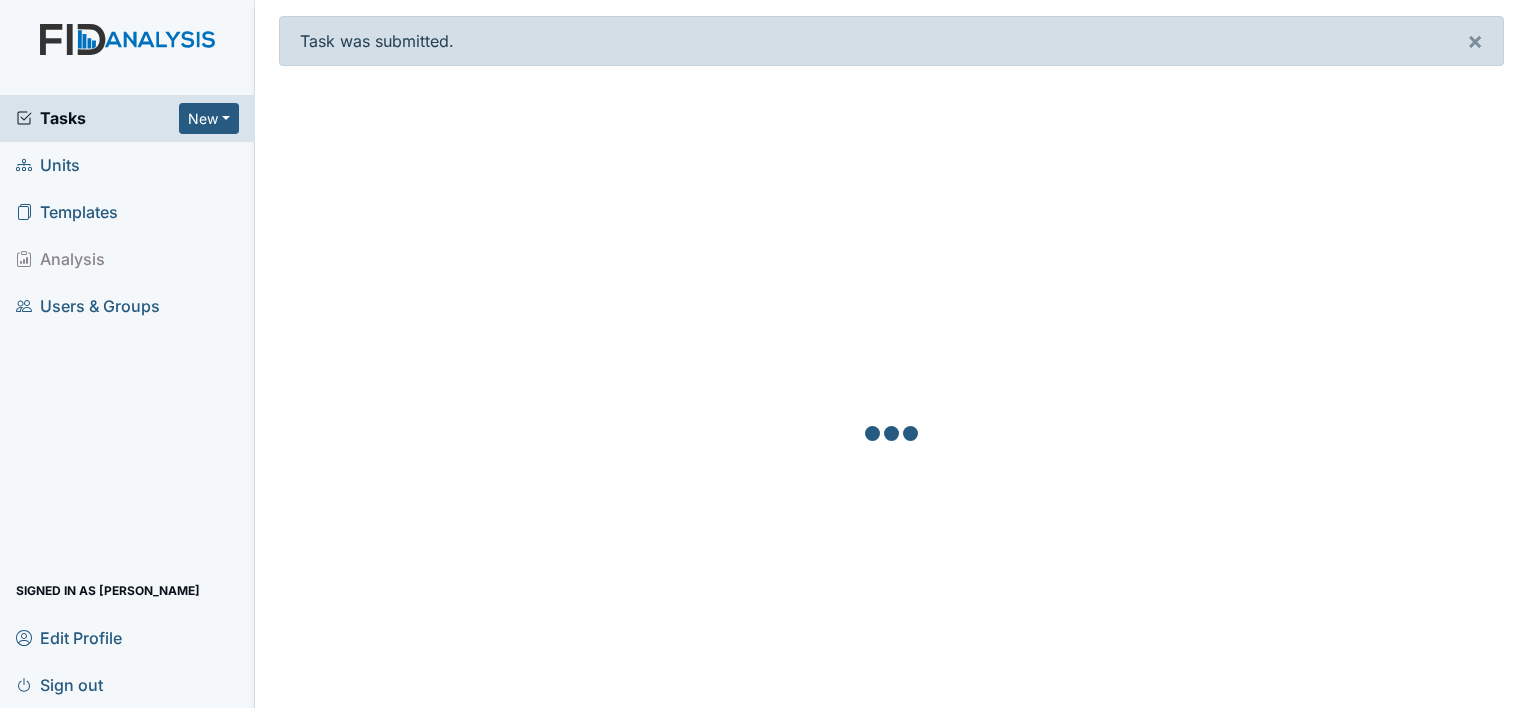 scroll, scrollTop: 0, scrollLeft: 0, axis: both 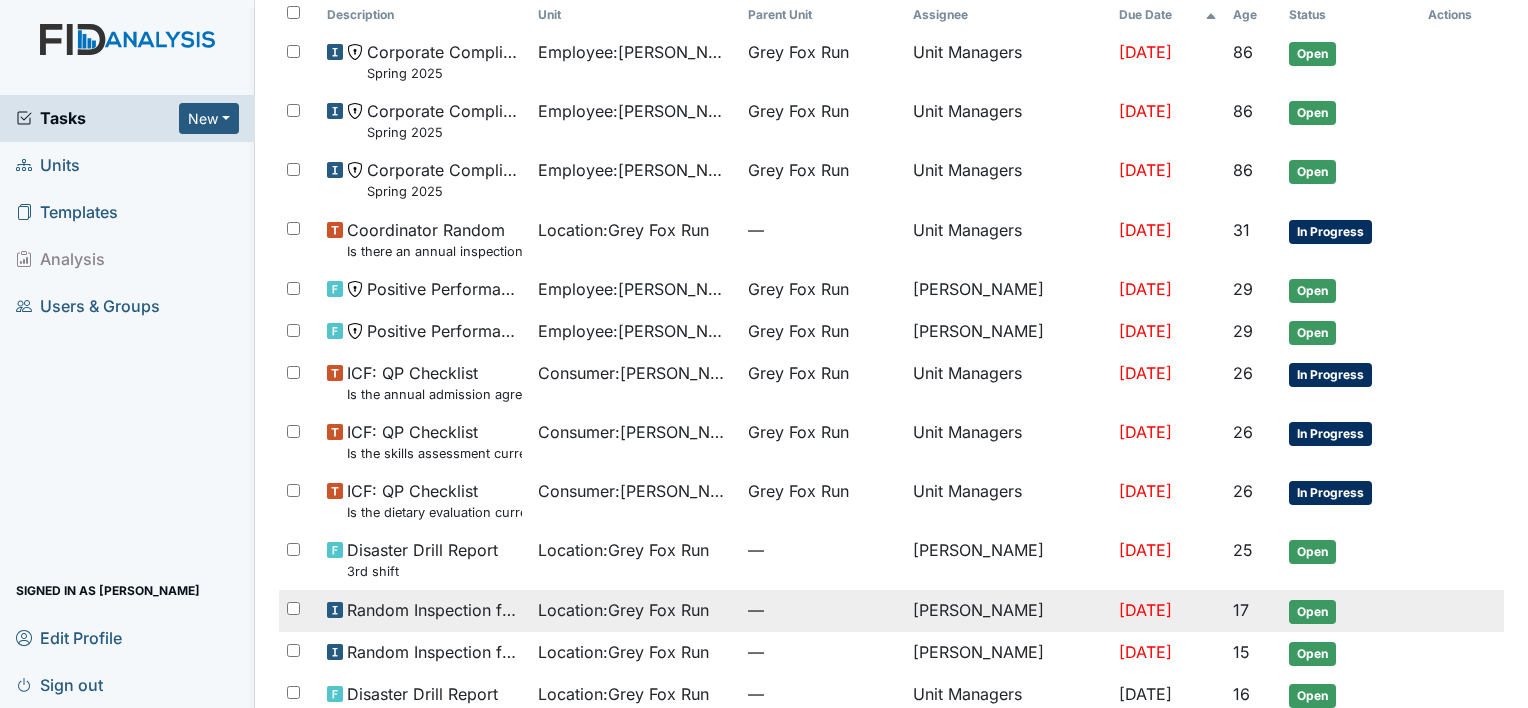 click on "Random Inspection for AM" at bounding box center (434, 610) 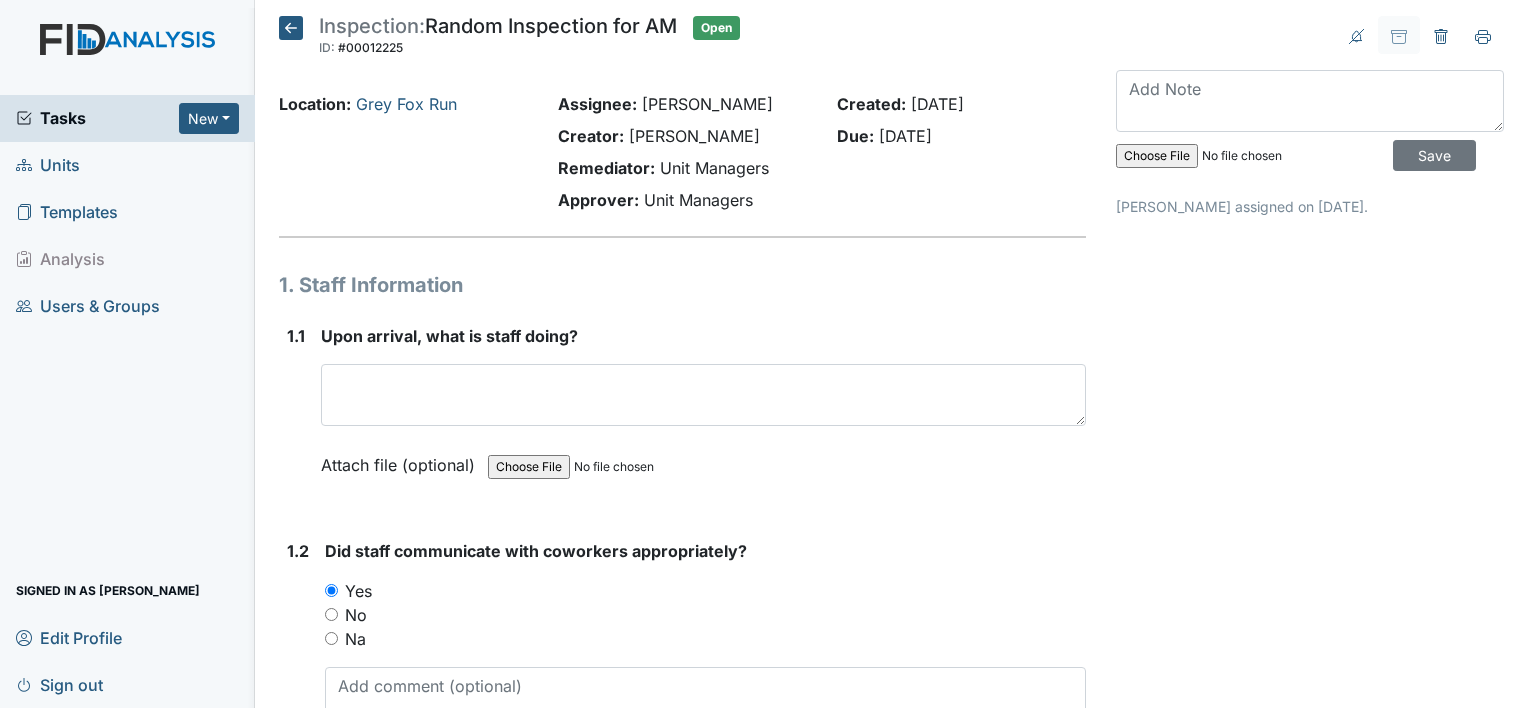 scroll, scrollTop: 0, scrollLeft: 0, axis: both 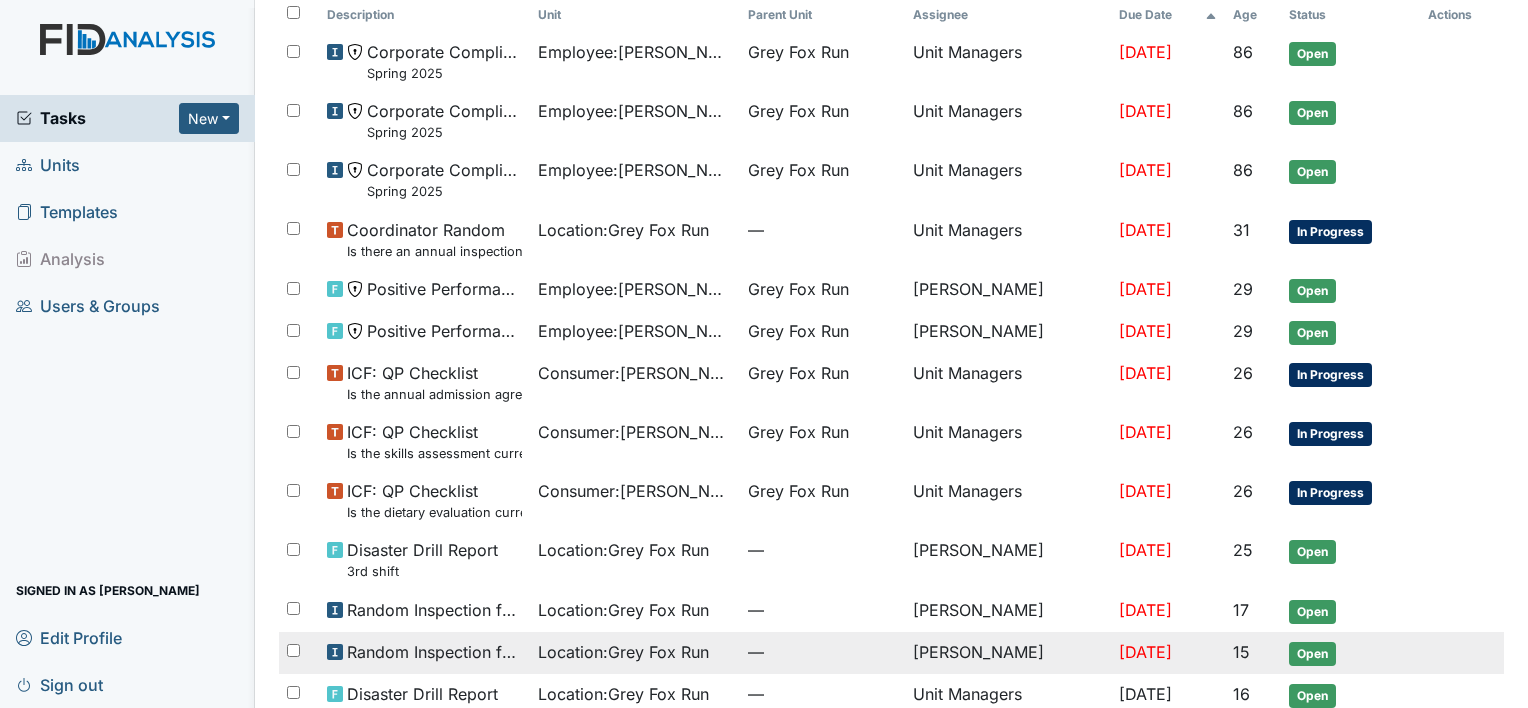 click on "Location :  Grey Fox Run" at bounding box center [623, 652] 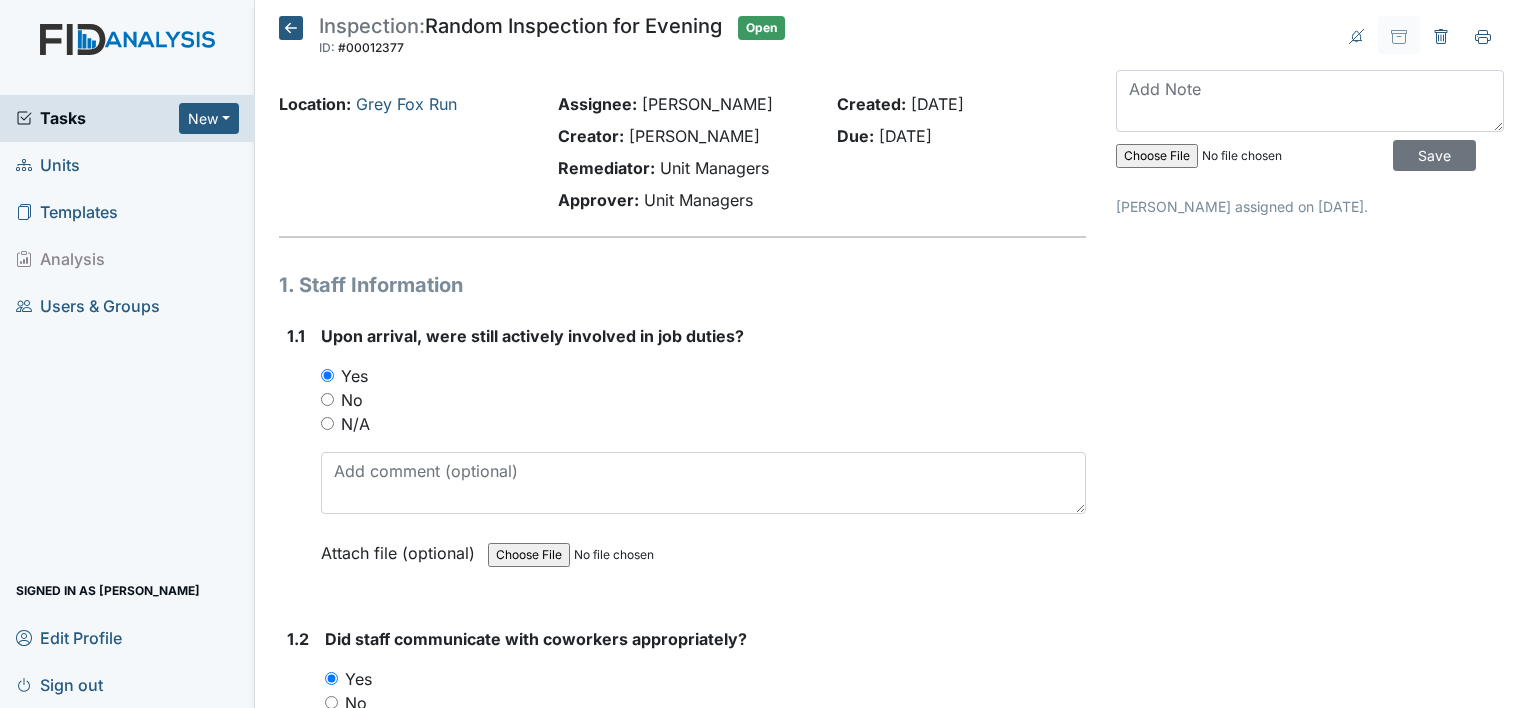 scroll, scrollTop: 0, scrollLeft: 0, axis: both 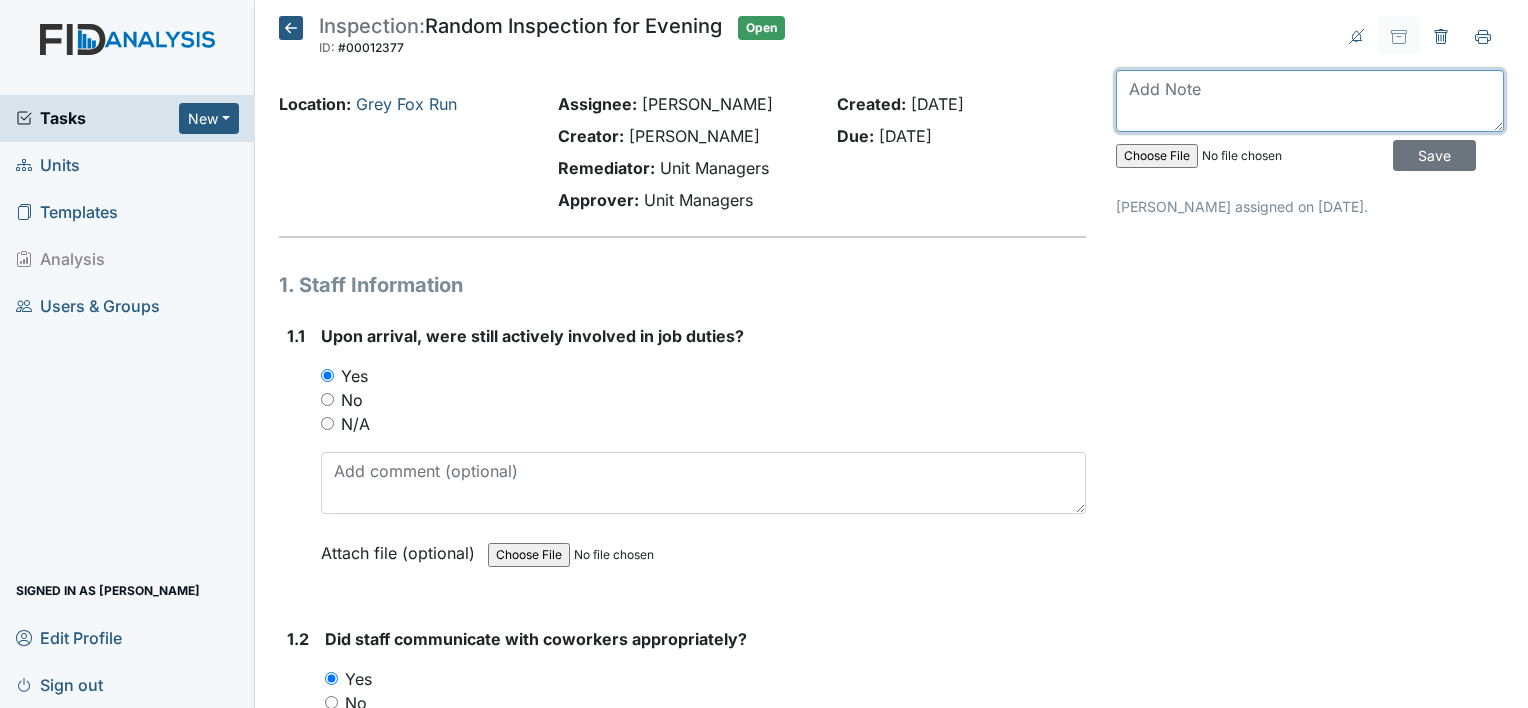 click at bounding box center (1310, 101) 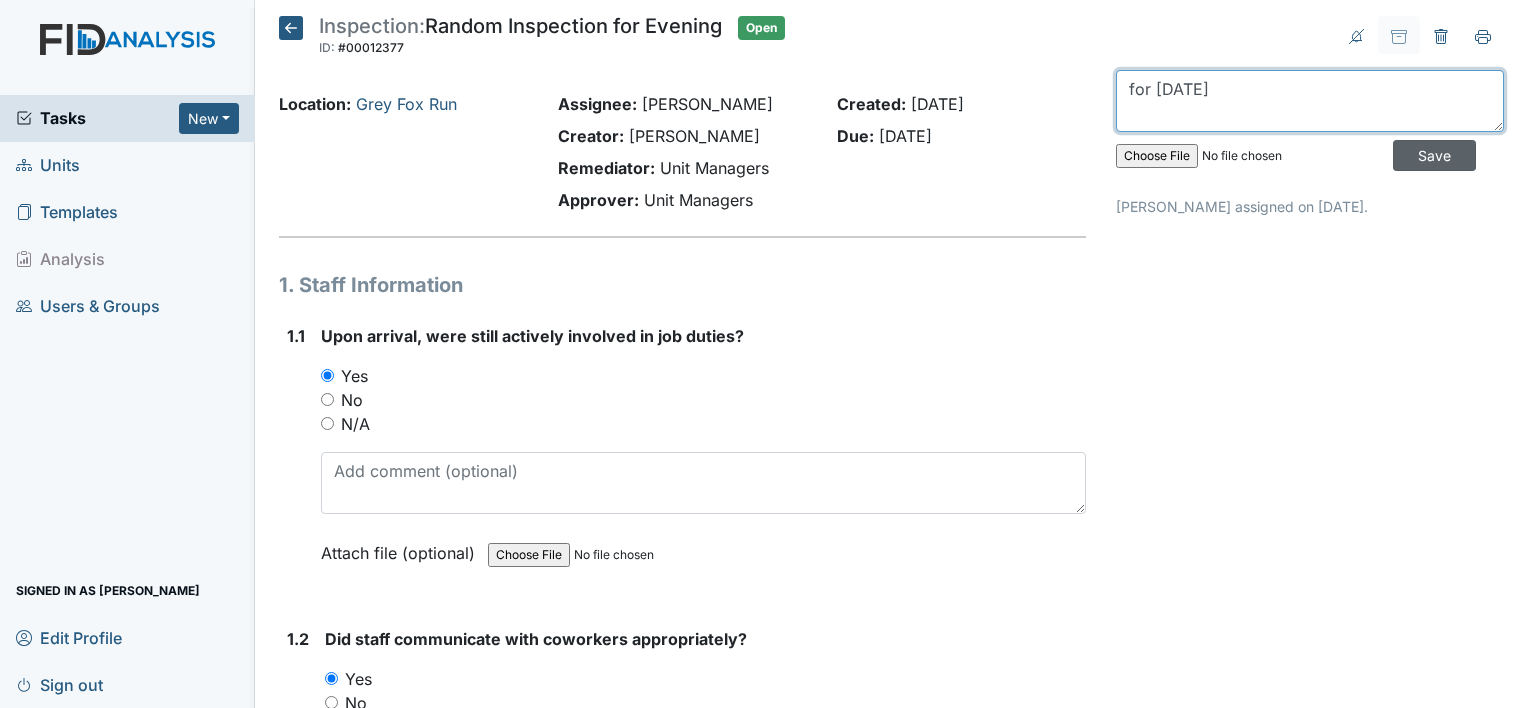 type on "for [DATE]" 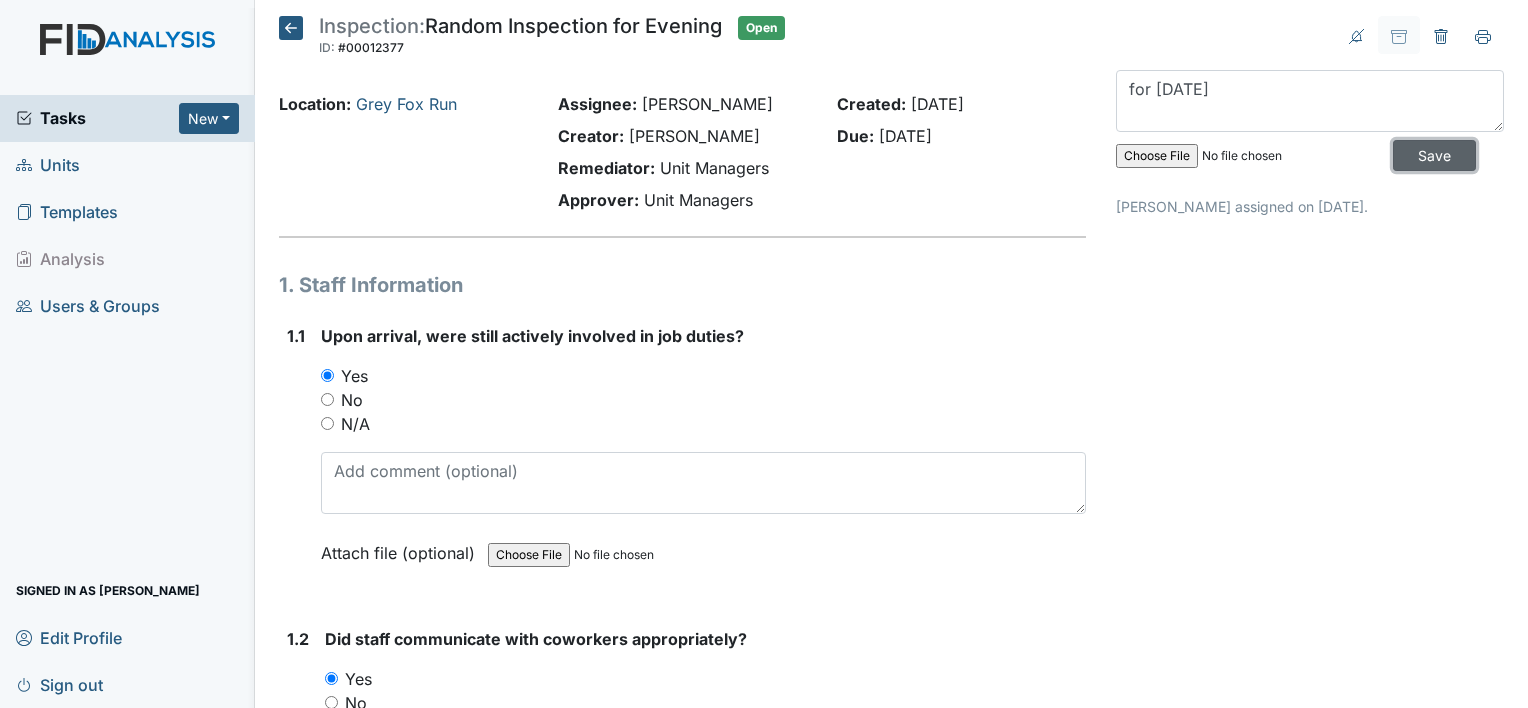 click on "Save" at bounding box center (1434, 155) 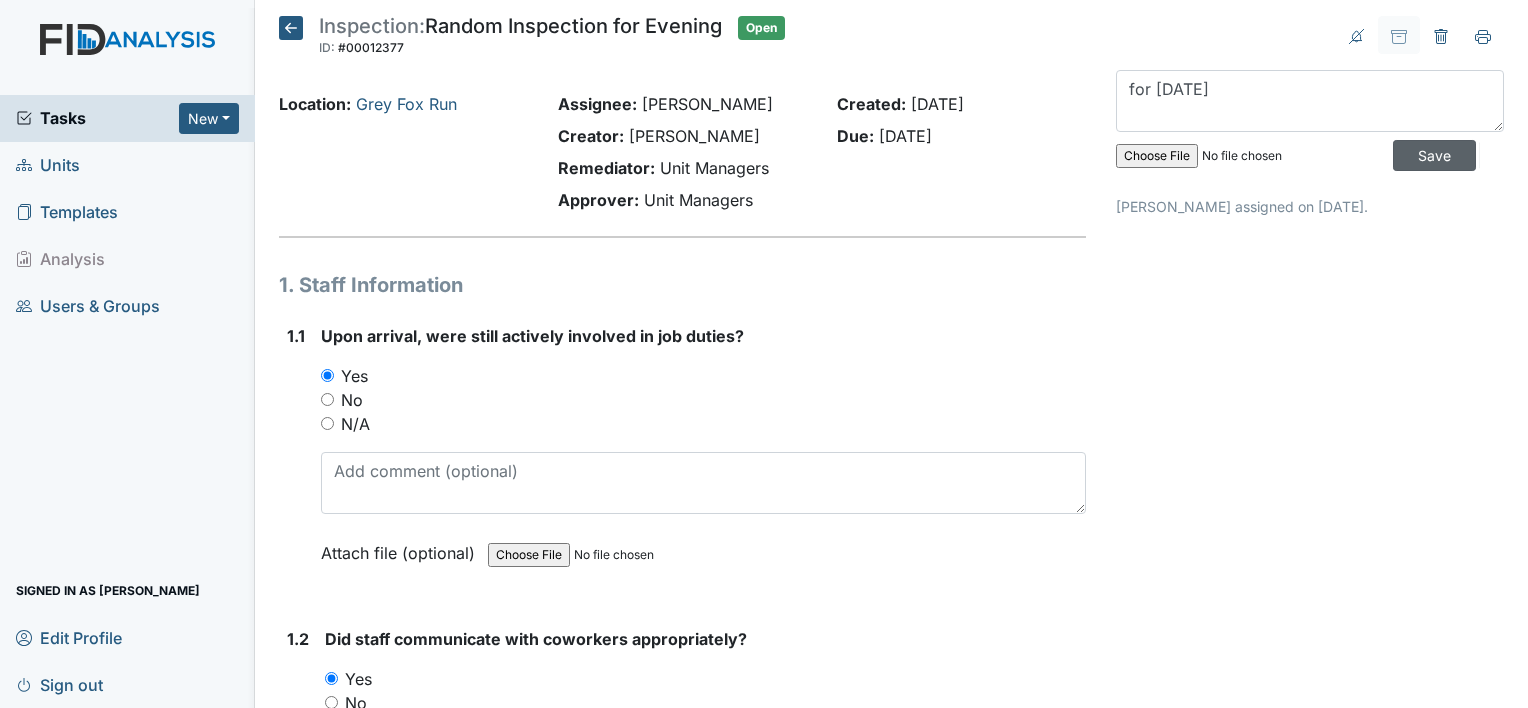 type 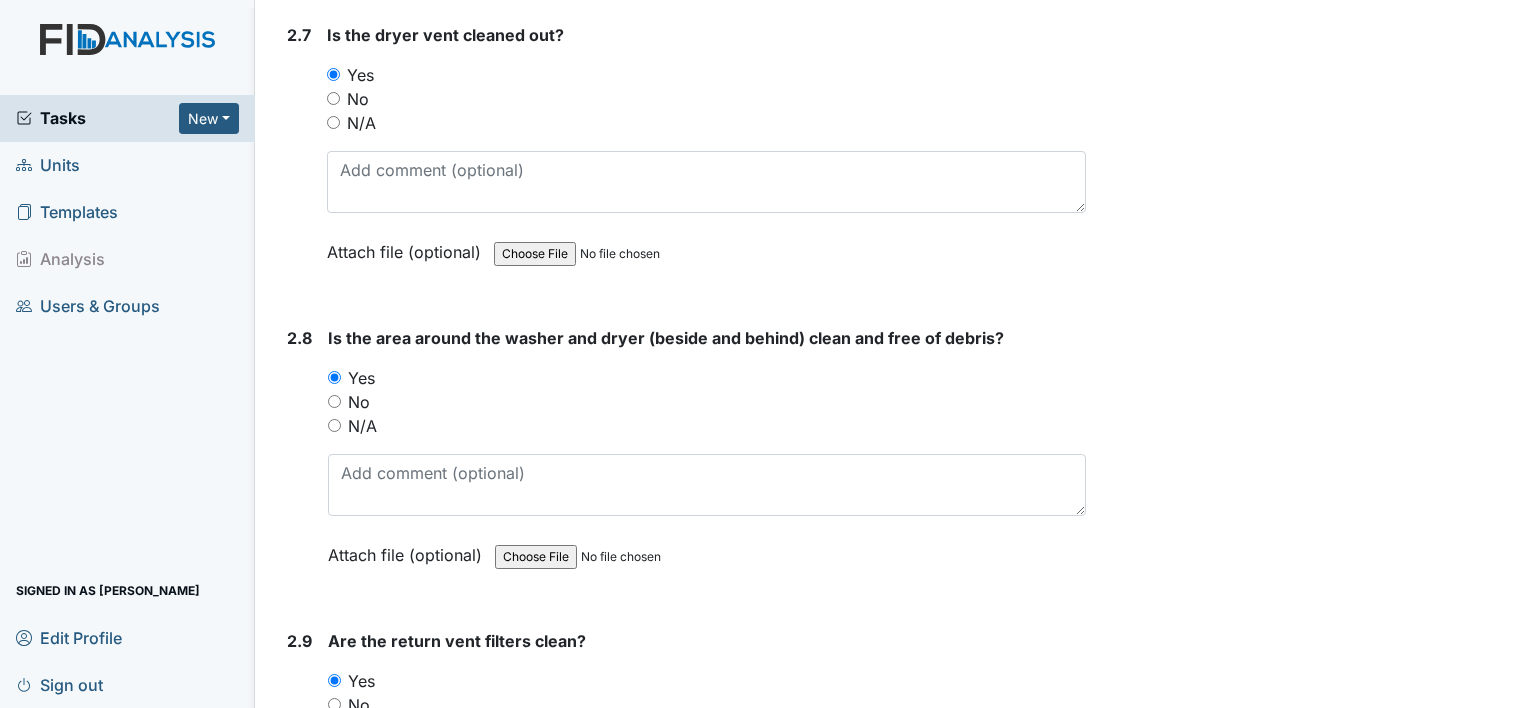 scroll, scrollTop: 4000, scrollLeft: 0, axis: vertical 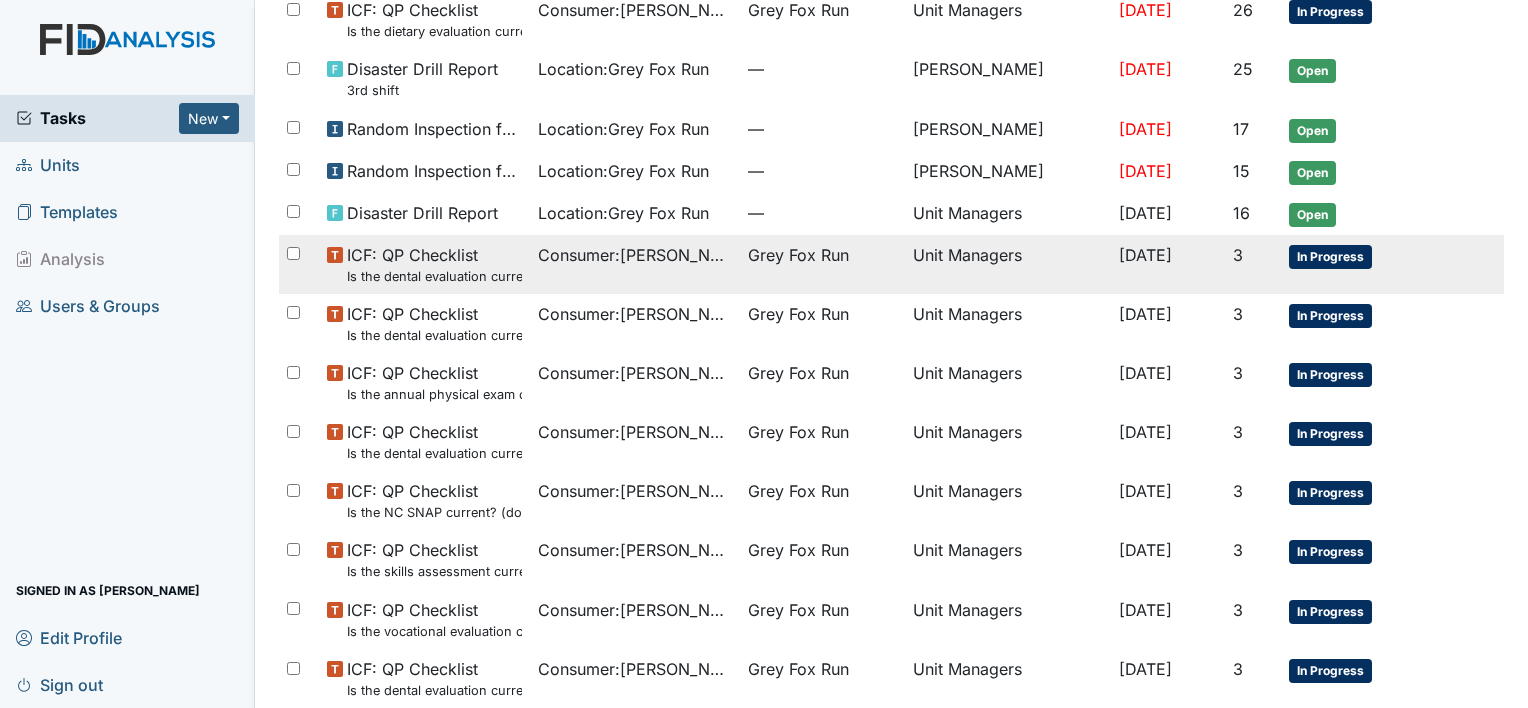 click on "Grey Fox Run" at bounding box center [822, 264] 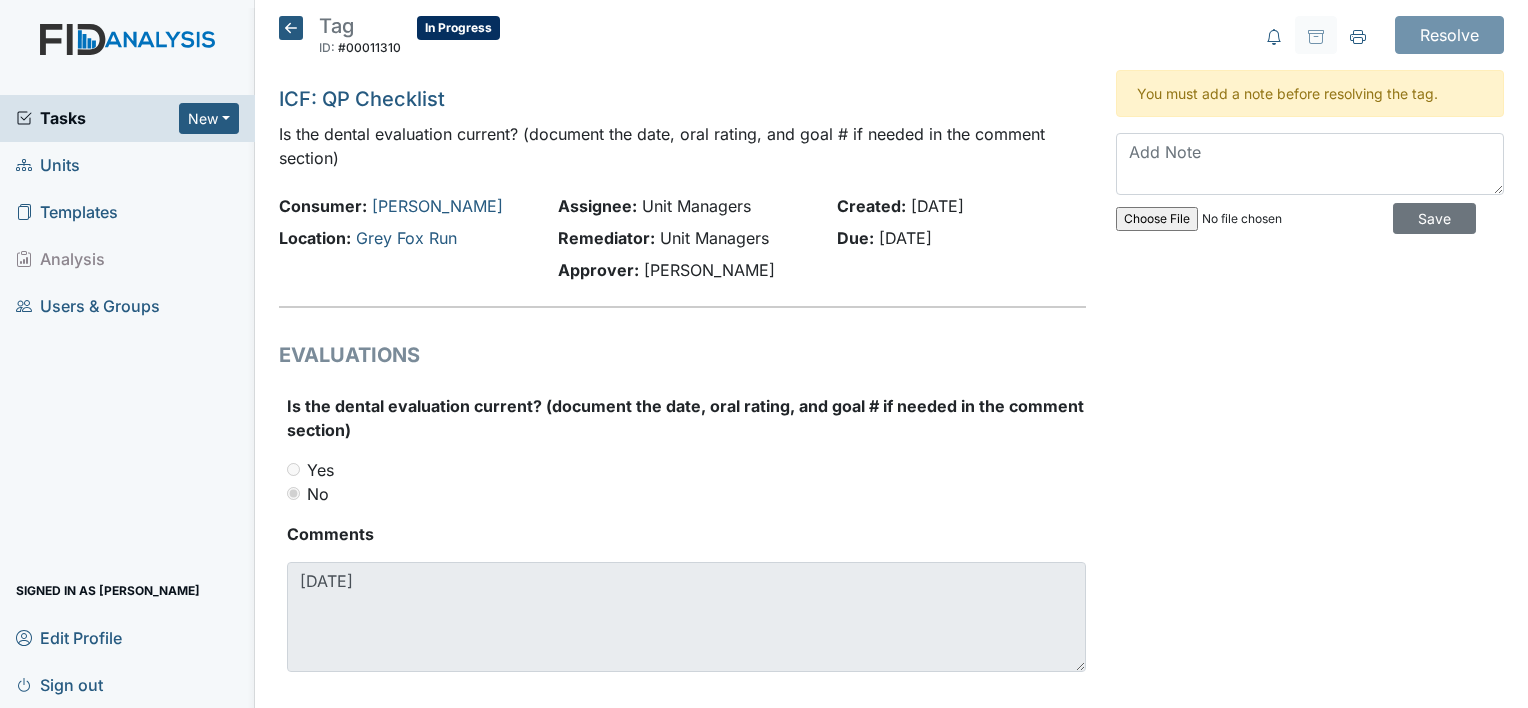 scroll, scrollTop: 0, scrollLeft: 0, axis: both 